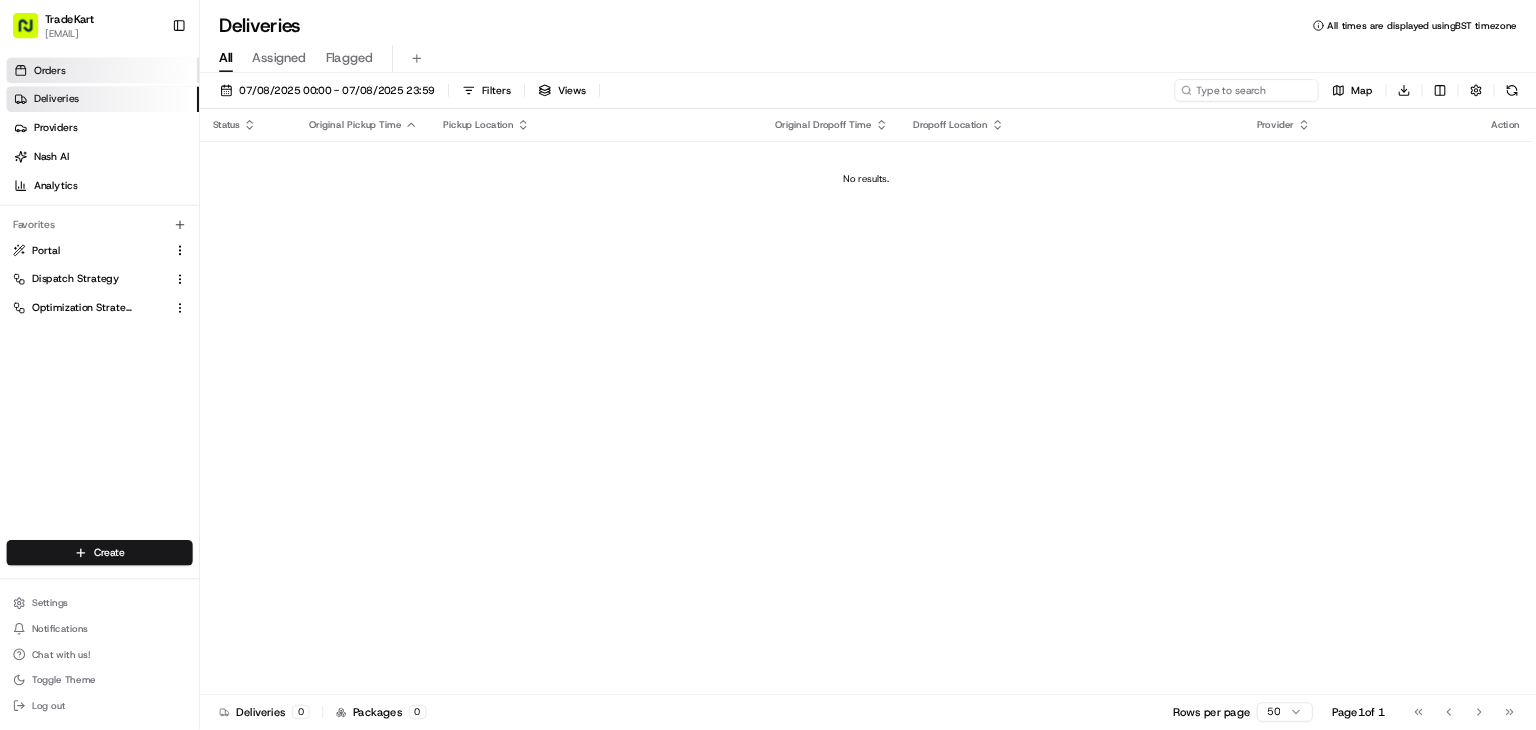 scroll, scrollTop: 0, scrollLeft: 0, axis: both 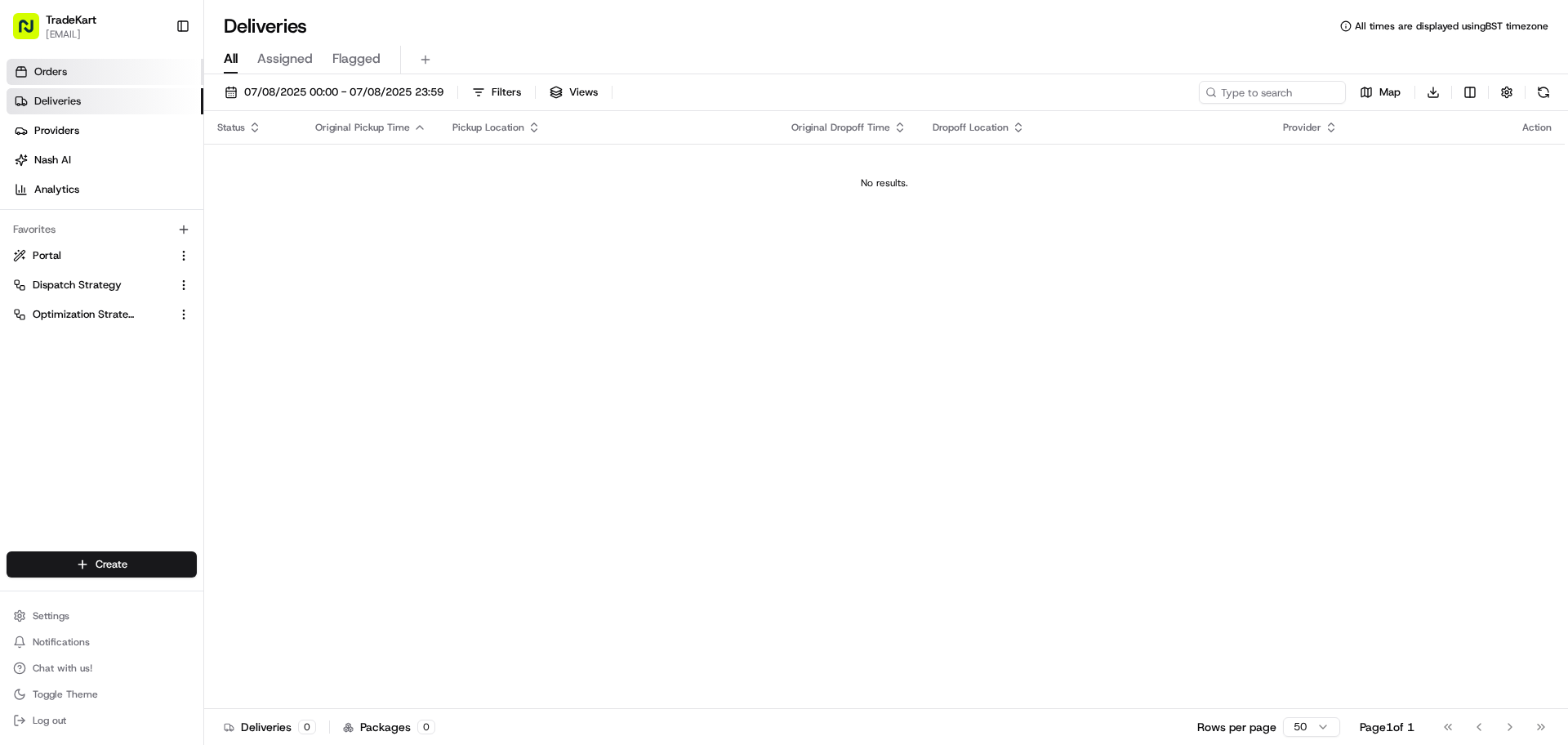 click on "Orders" at bounding box center [51, 72] 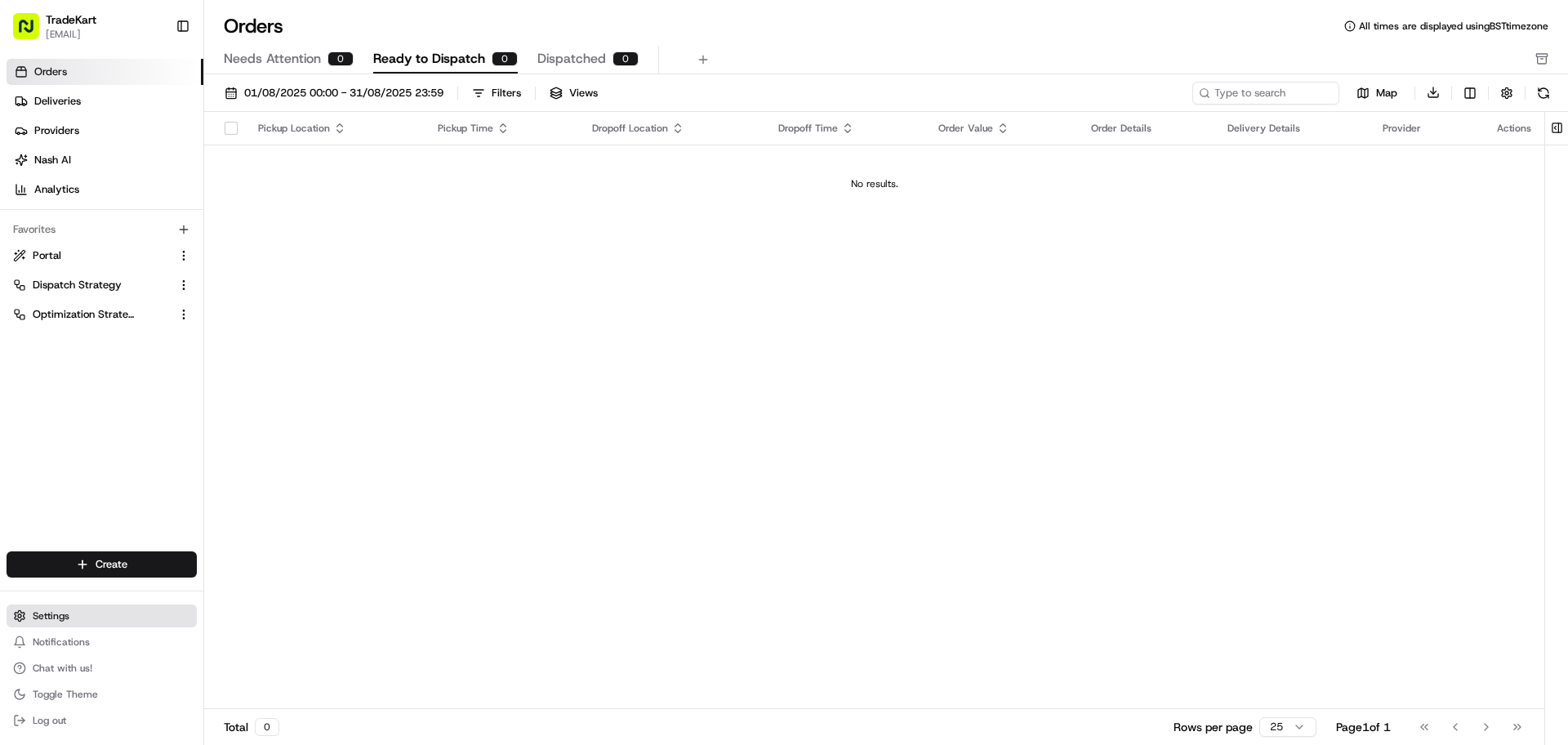 click on "Settings" at bounding box center (101, 616) 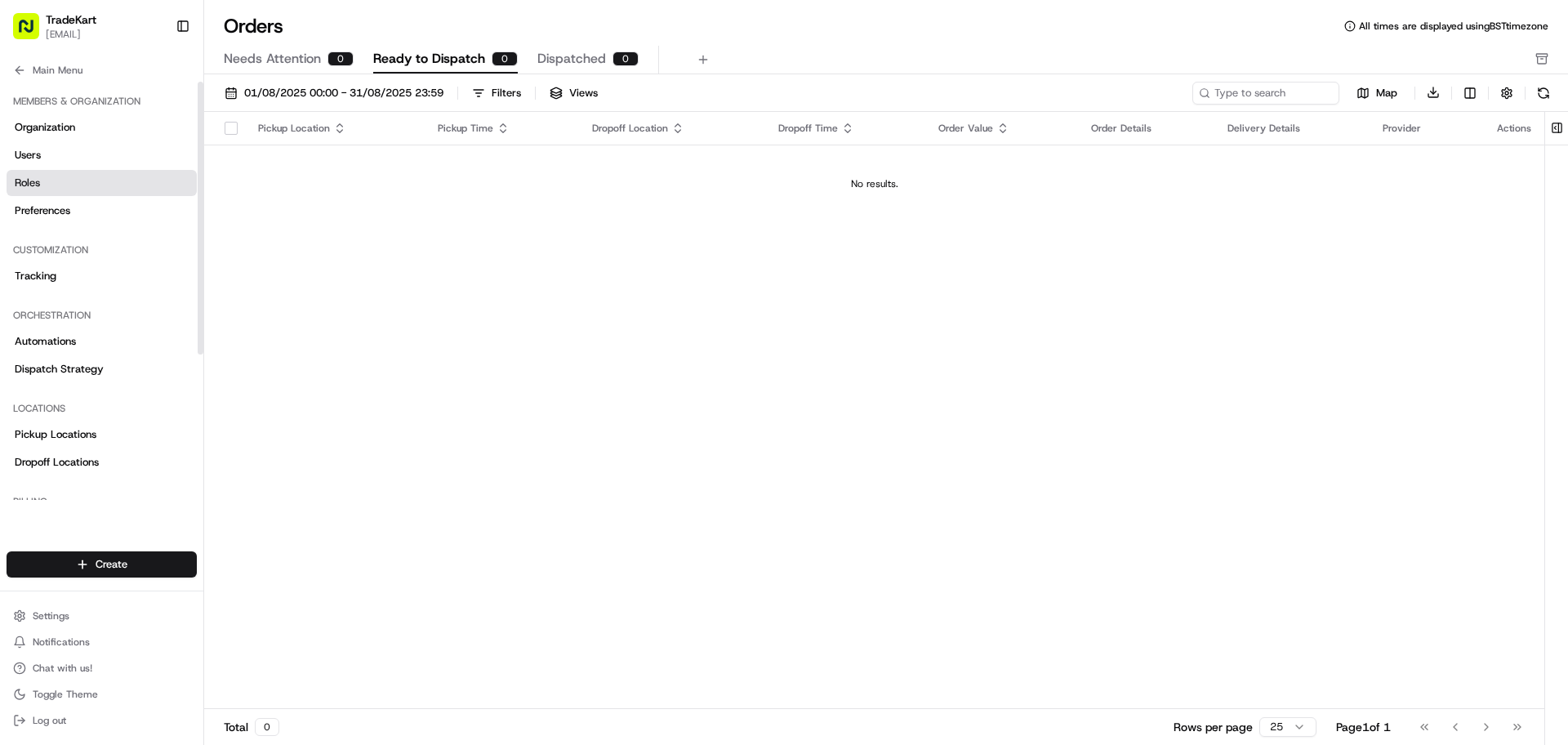 type 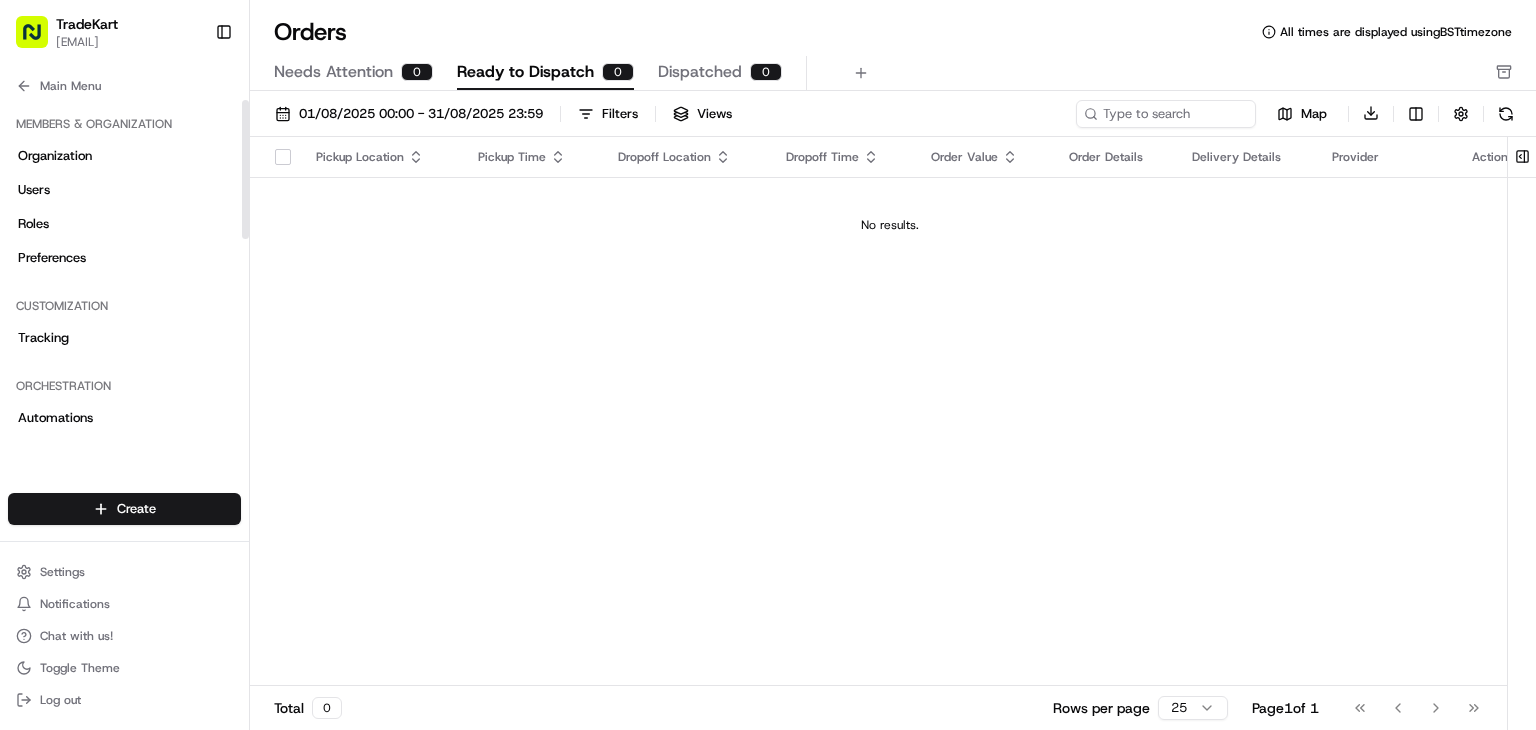 click on "Pickup Location Pickup Time Dropoff Location Dropoff Time Order Value Order Details Delivery Details Provider Actions No results." at bounding box center (890, 412) 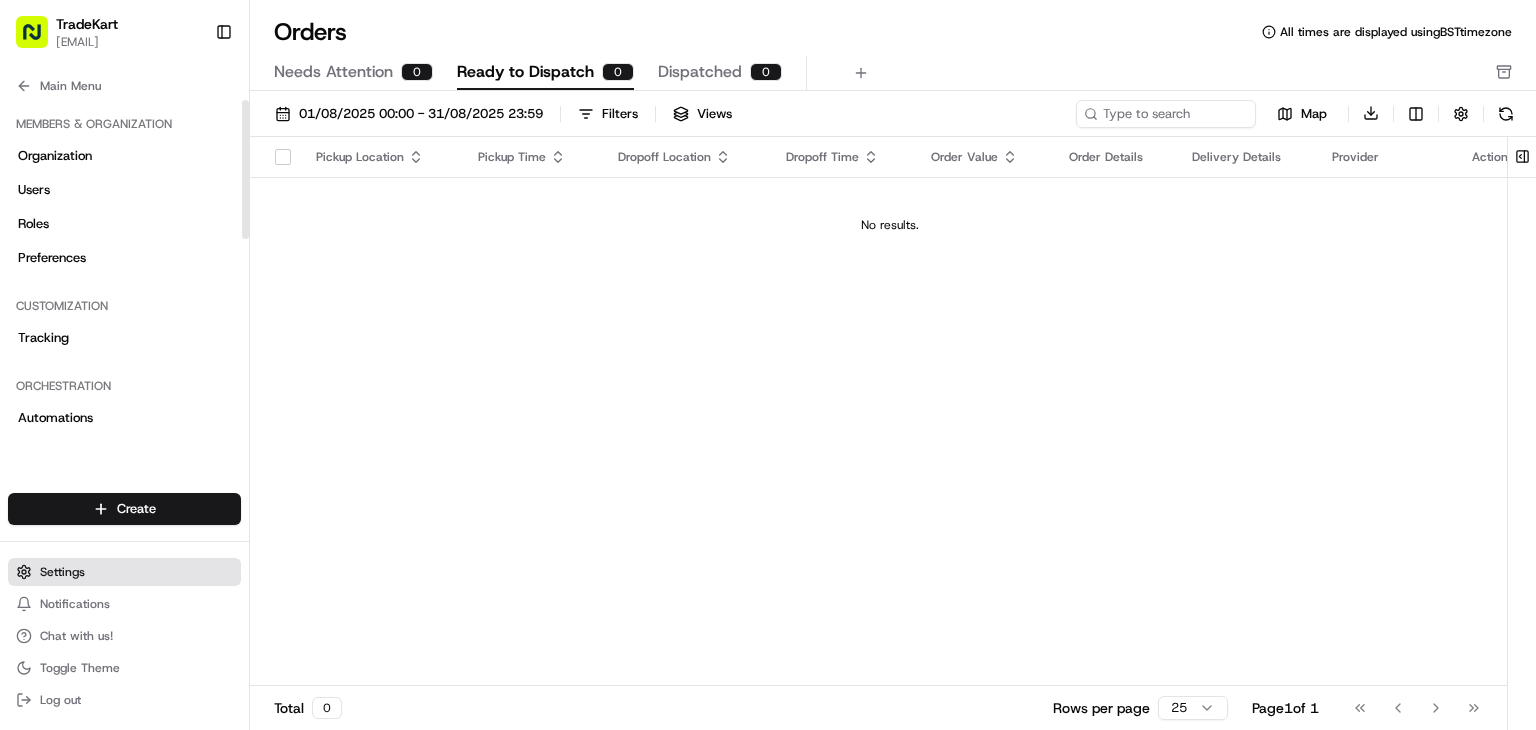 click on "Settings" at bounding box center (124, 572) 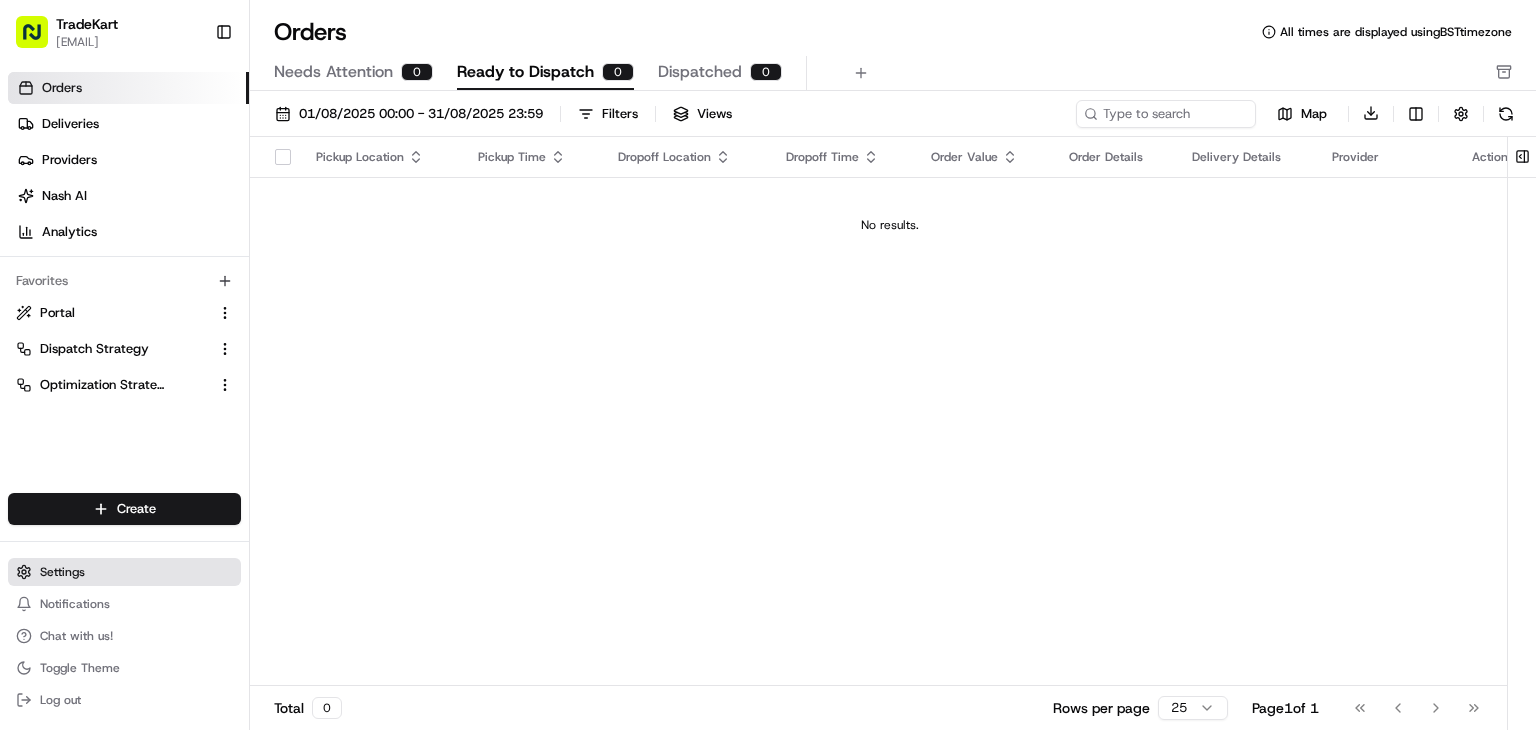click on "Settings" at bounding box center (124, 572) 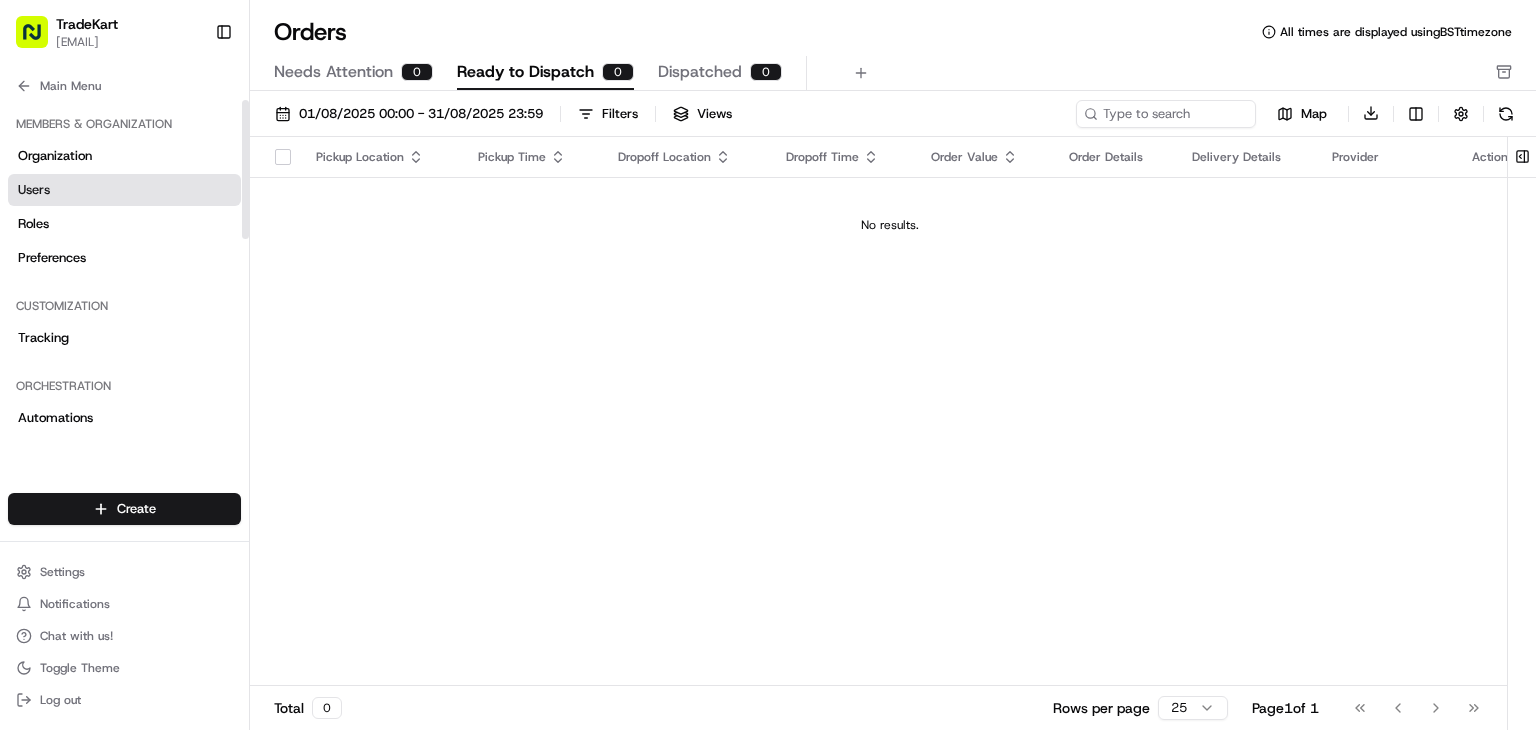 click on "Users" at bounding box center (124, 190) 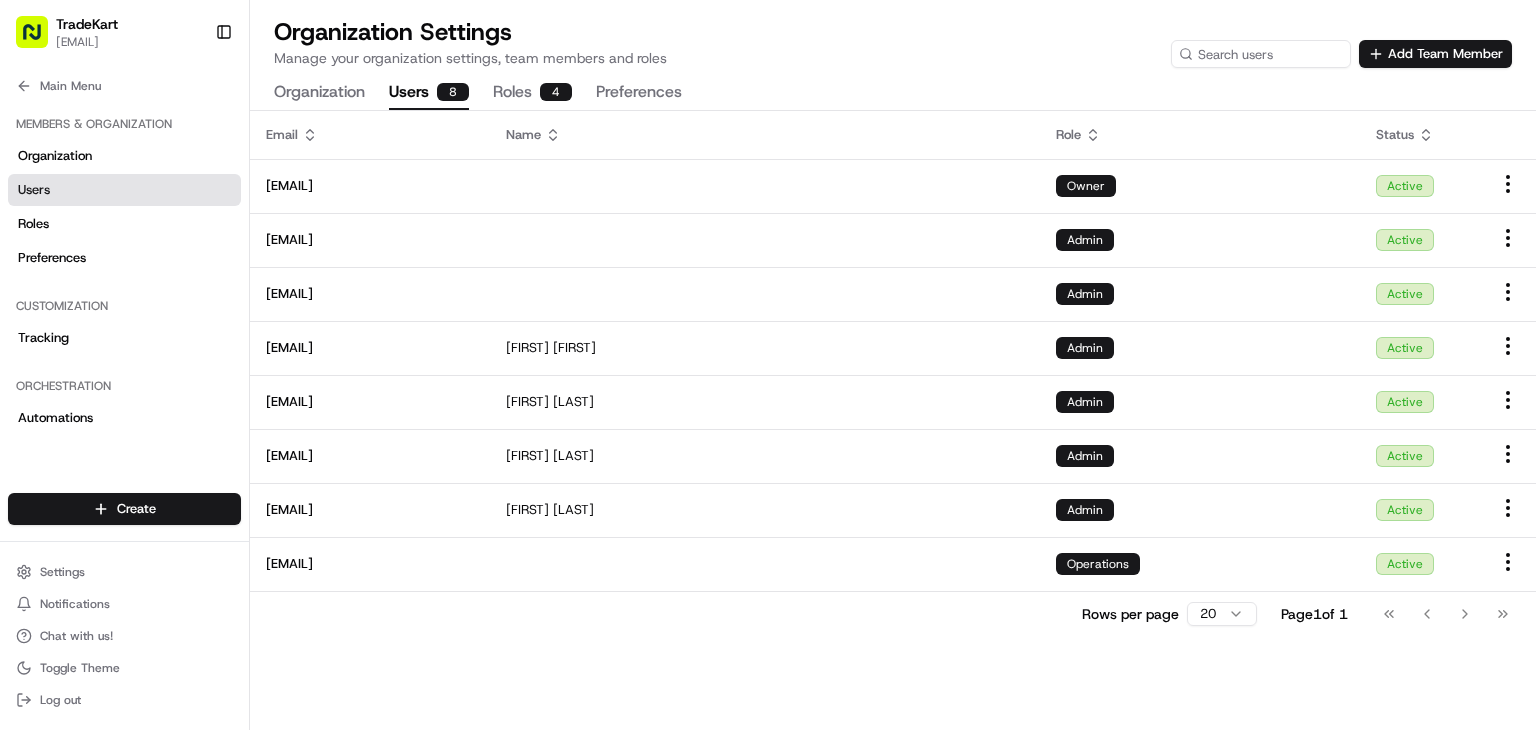 click on "Organization Users 8 Roles 4 Preferences" at bounding box center [478, 93] 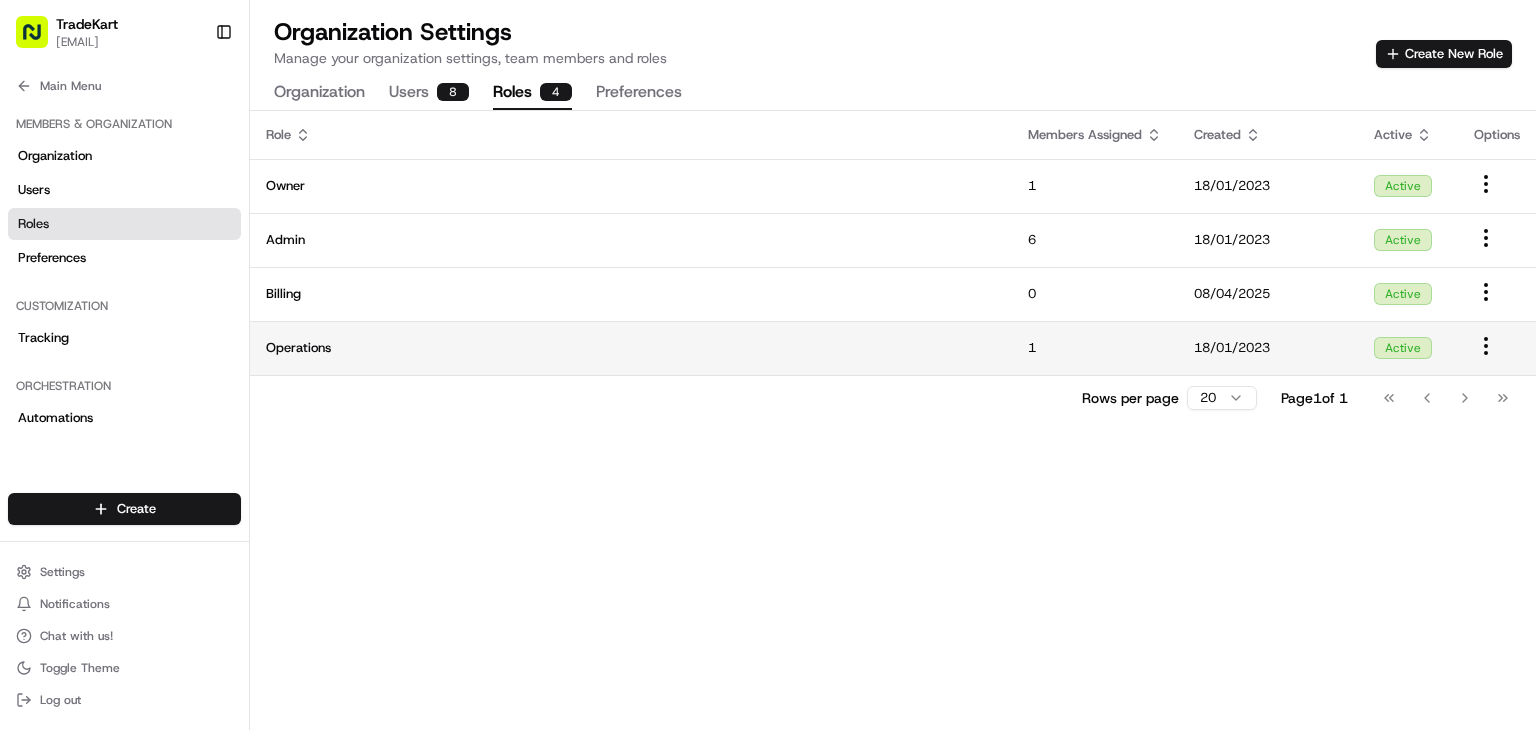 click on "TradeKart [EMAIL] Toggle Sidebar Orders Deliveries Providers Nash AI Analytics Favorites Portal Dispatch Strategy Optimization Strategy Main Menu Members & Organization Organization Users Roles Preferences Customization Tracking Orchestration Automations Dispatch Strategy Locations Pickup Locations Dropoff Locations Billing Billing Refund Requests Integrations Notification Triggers Webhooks API Keys Request Logs Create Settings Notifications Chat with us! Toggle Theme Log out Organization Settings Manage your organization settings, team members and roles Create New Role Organization Users 8 Roles 4 Preferences Owner 1 18/01/2023 Active Admin 6 18/01/2023 Active Billing 0 08/04/2025 Active Operations 1 18/01/2023 Active Rows per page 20 Page 1 of 1 Go to first page Go to previous page Go to next page Go to last page" at bounding box center (768, 365) 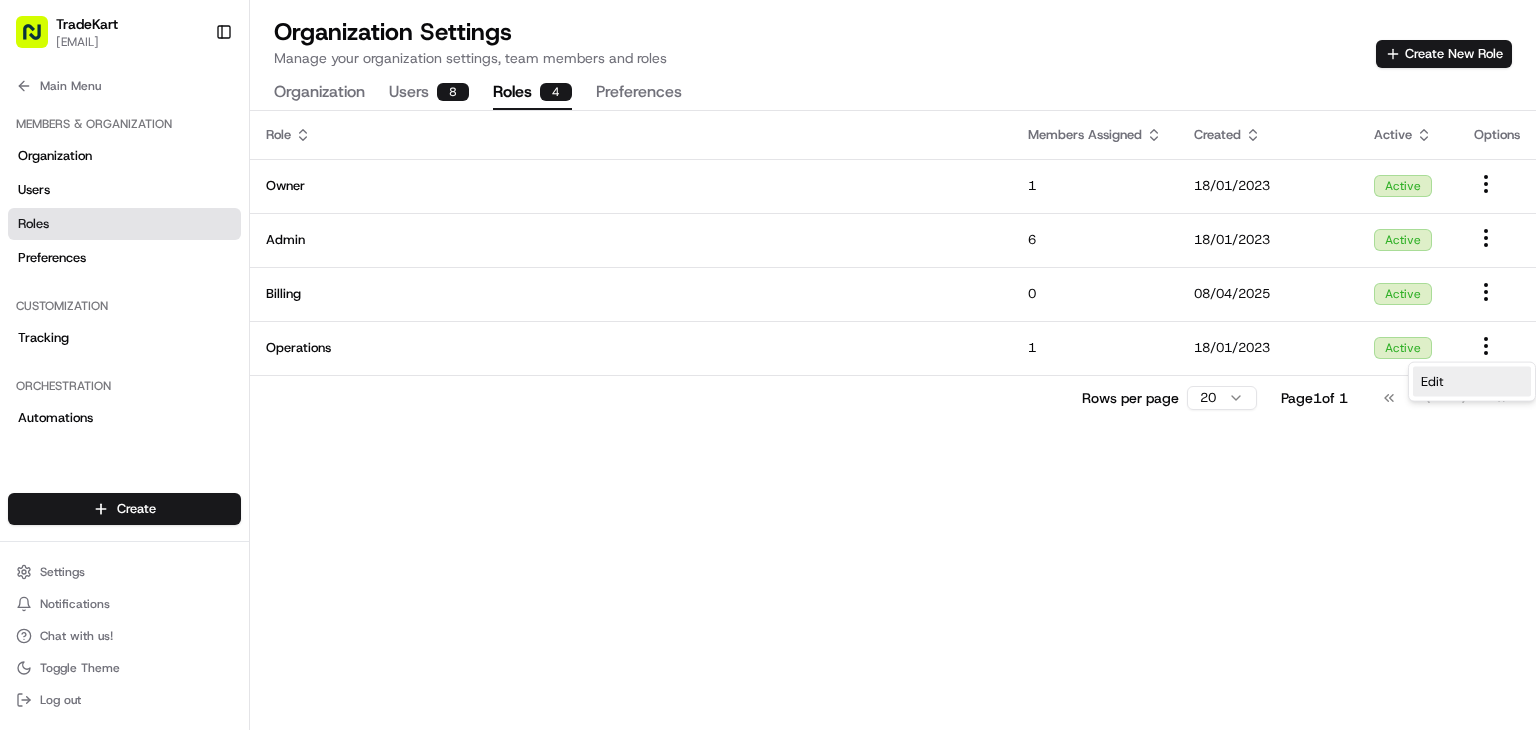 click on "Edit" at bounding box center (1472, 382) 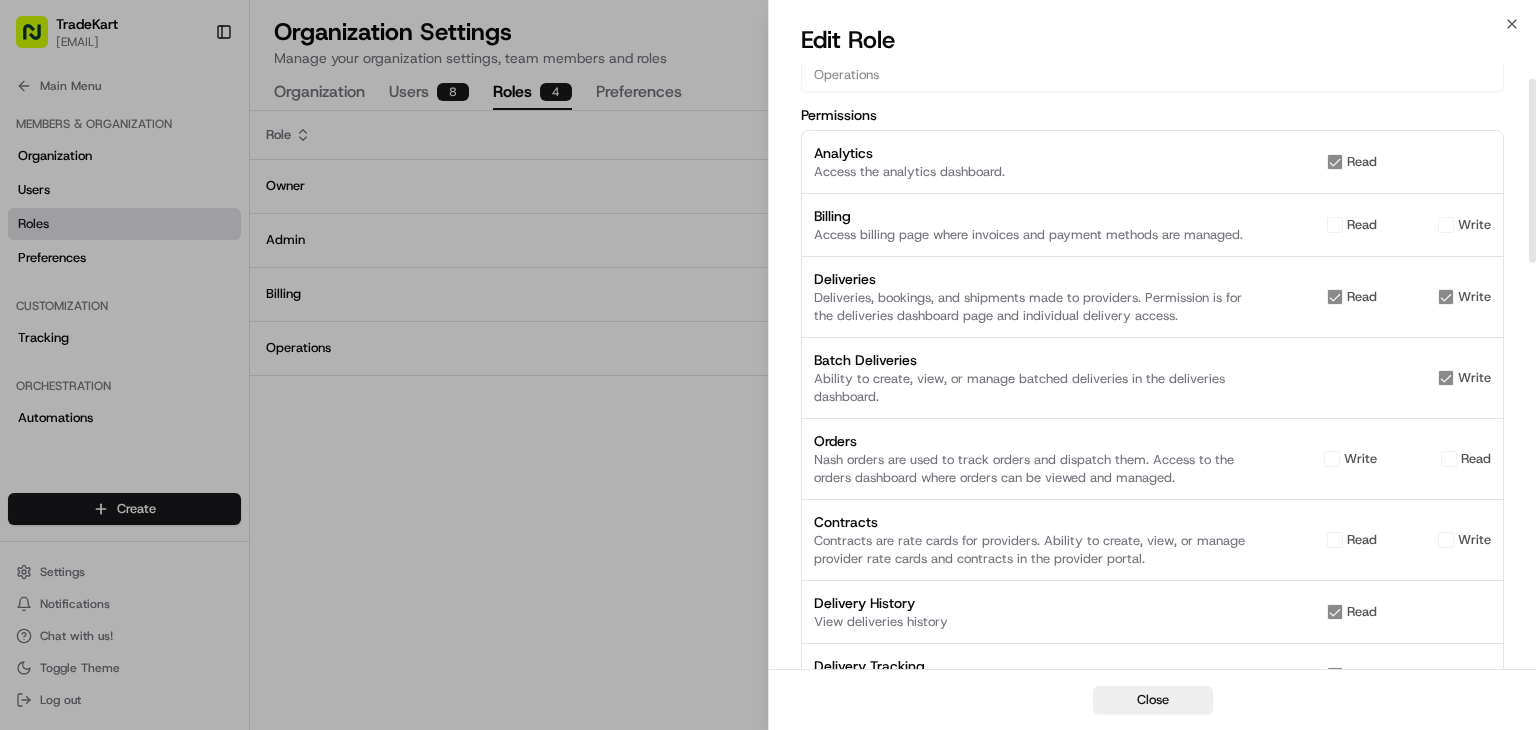 scroll, scrollTop: 51, scrollLeft: 0, axis: vertical 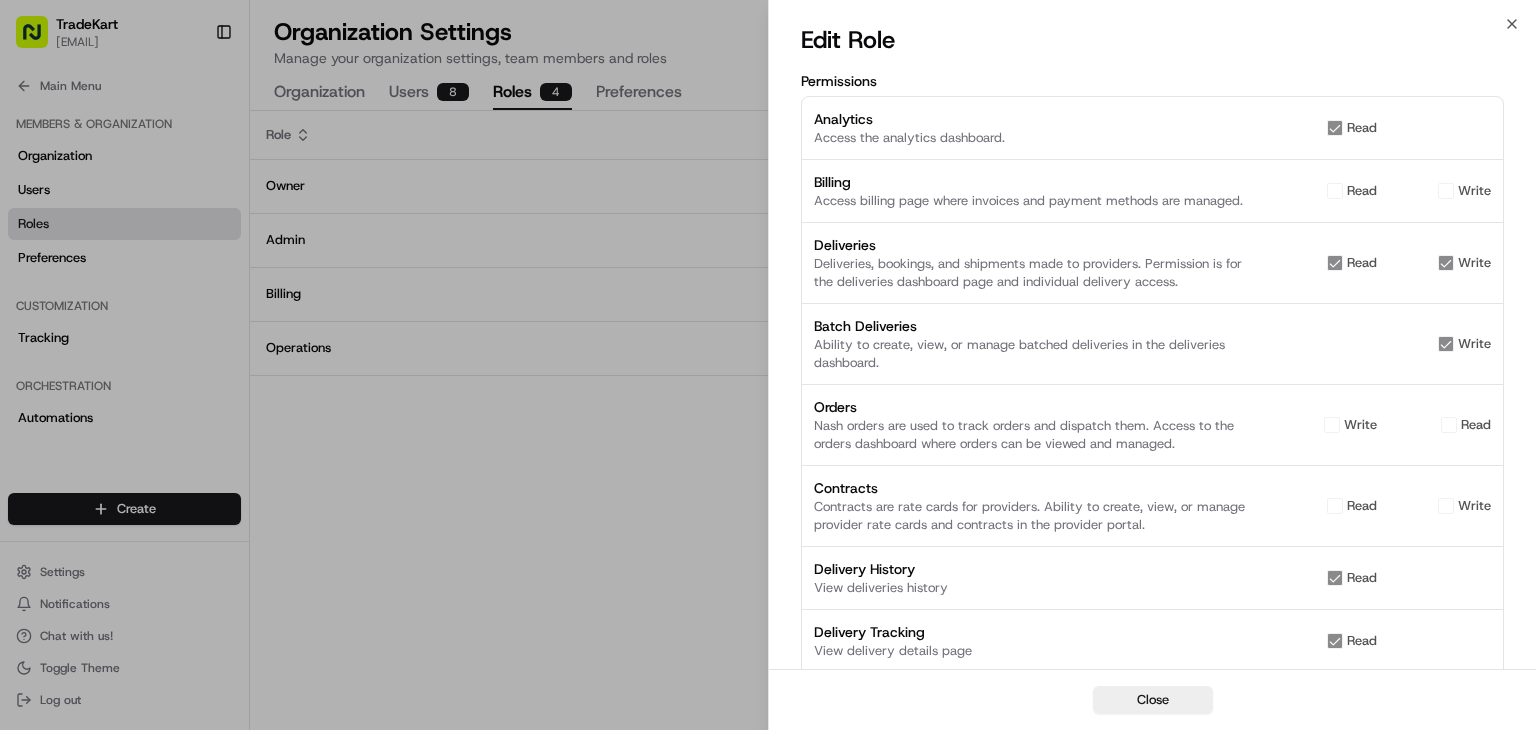 click on "Nash orders are used to track orders and dispatch them. Access to the orders dashboard where orders can be viewed and managed." at bounding box center (1036, 435) 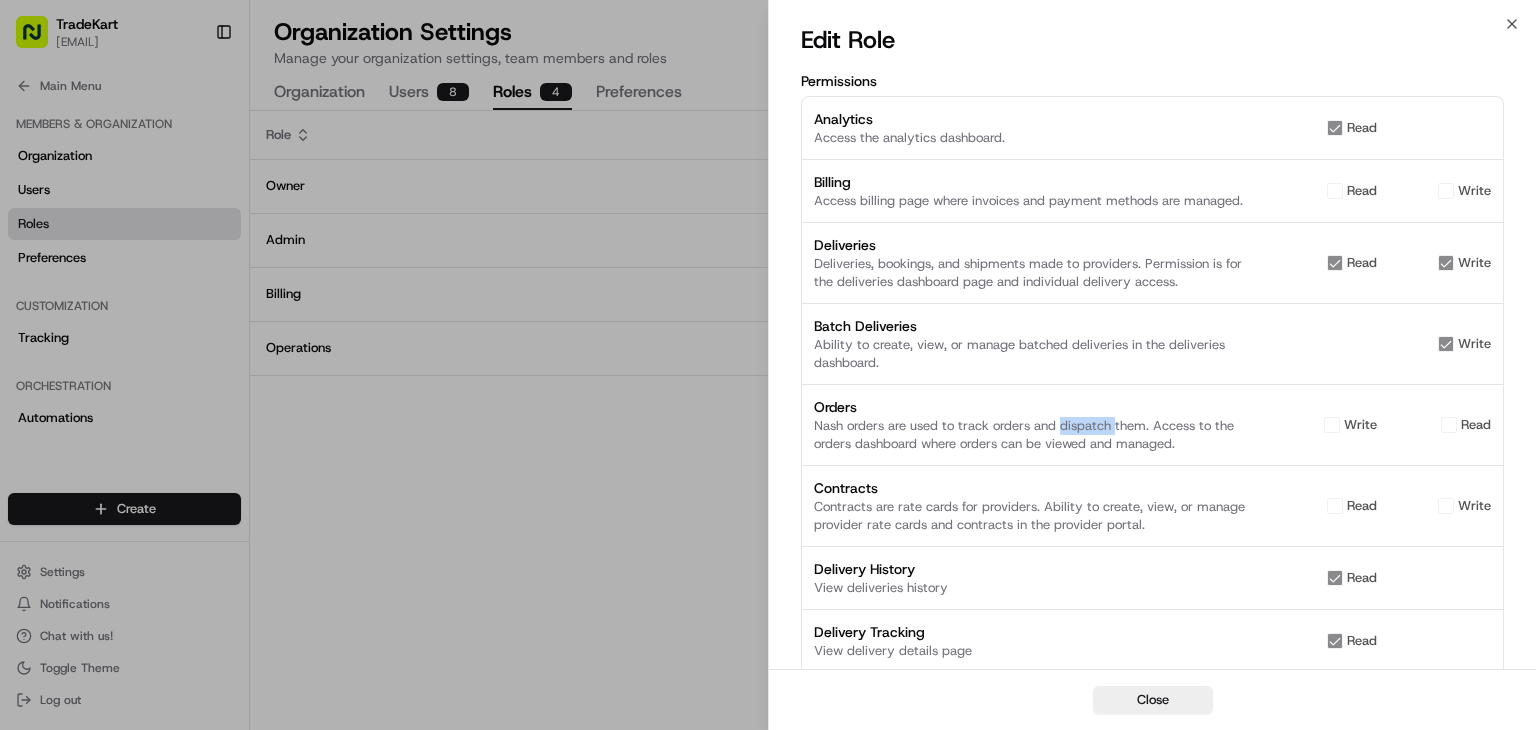 click on "Nash orders are used to track orders and dispatch them. Access to the orders dashboard where orders can be viewed and managed." at bounding box center (1036, 435) 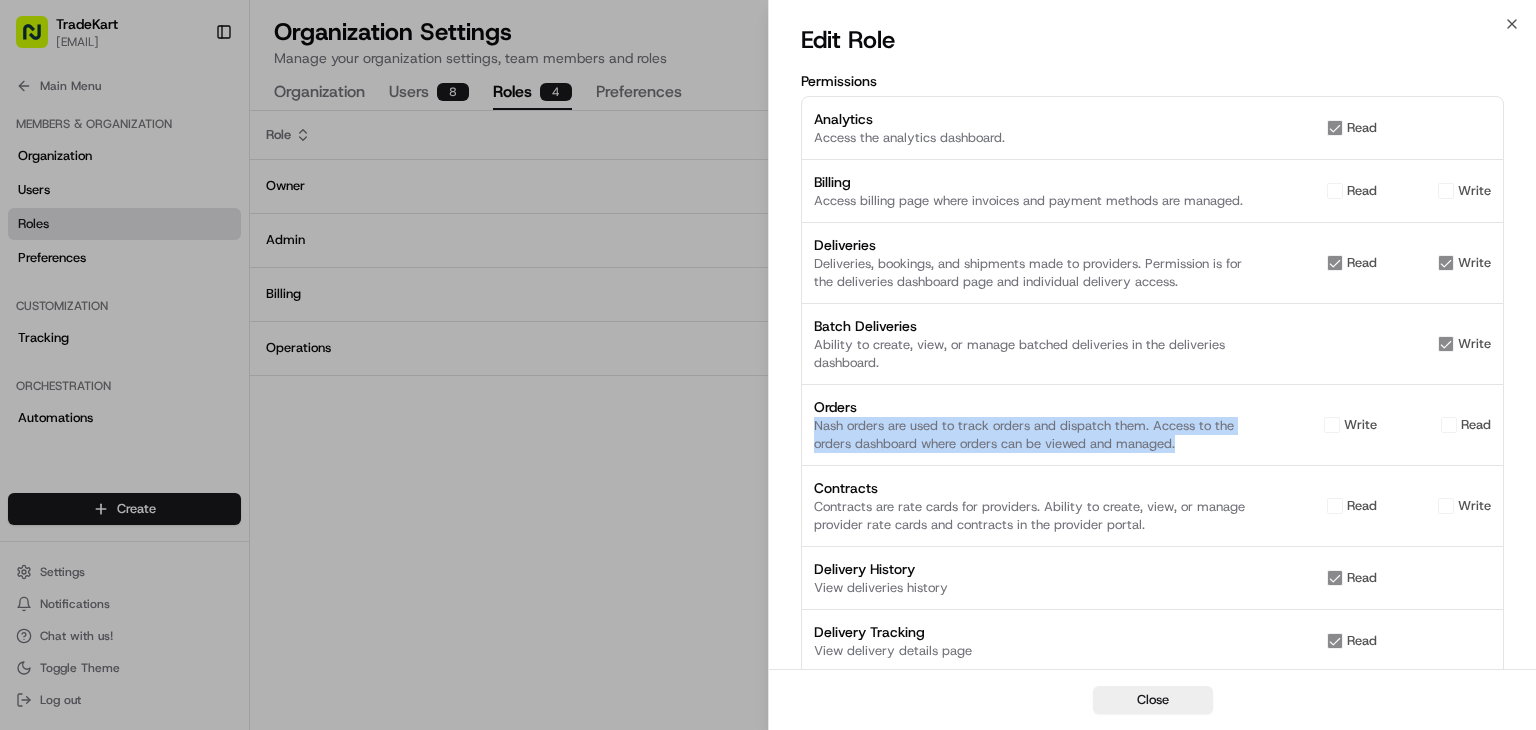 click on "Nash orders are used to track orders and dispatch them. Access to the orders dashboard where orders can be viewed and managed." at bounding box center [1036, 435] 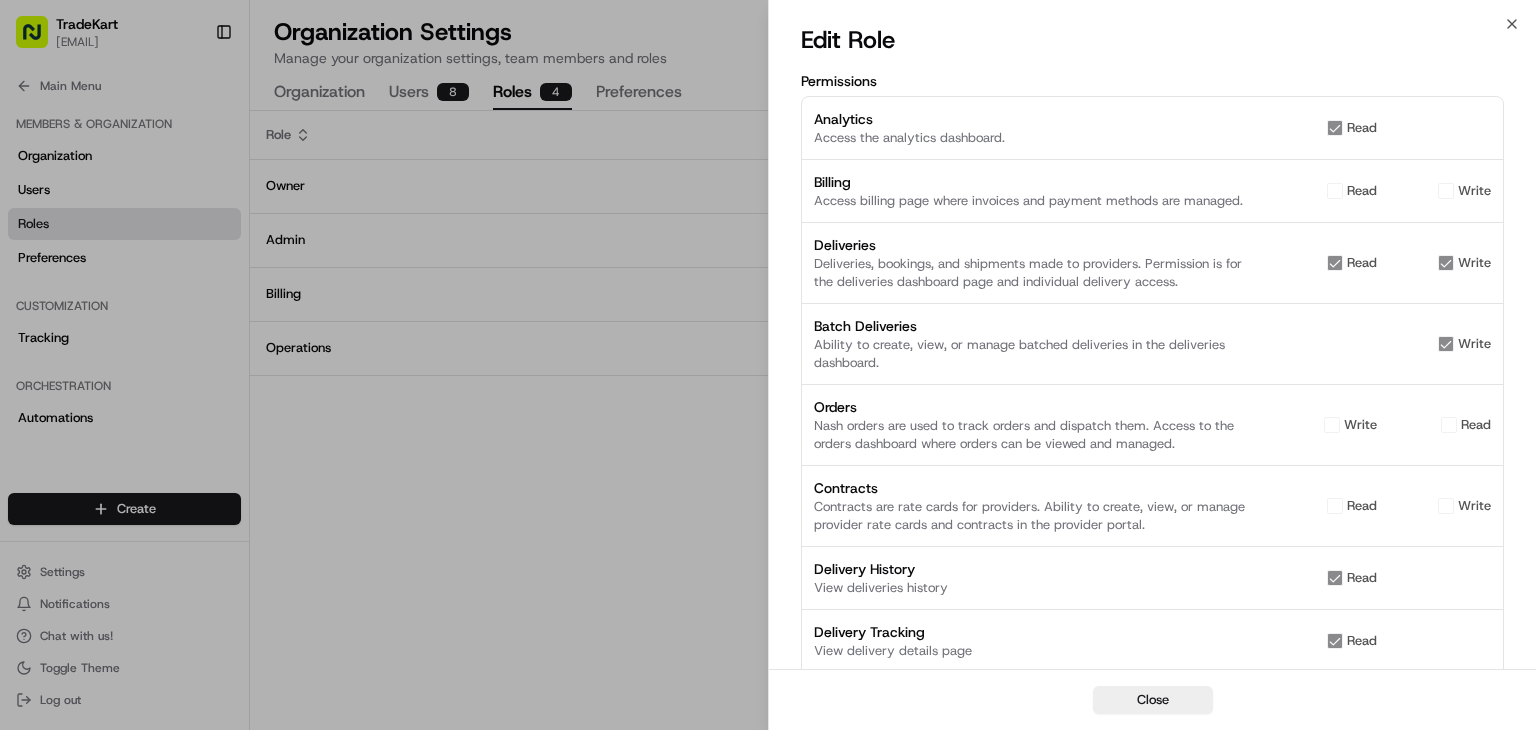 click on "Access the analytics dashboard." at bounding box center [1036, 138] 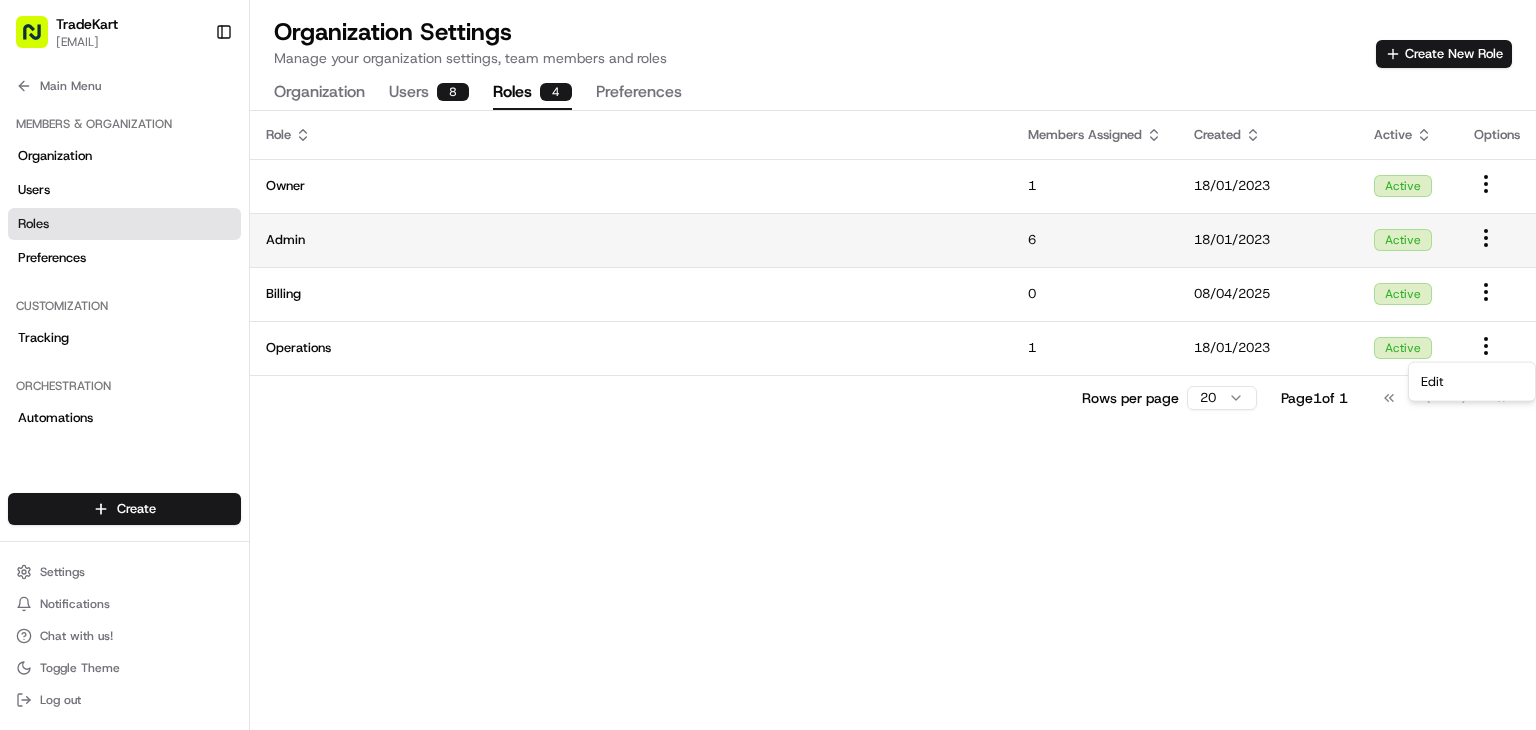 click on "Admin" at bounding box center (631, 240) 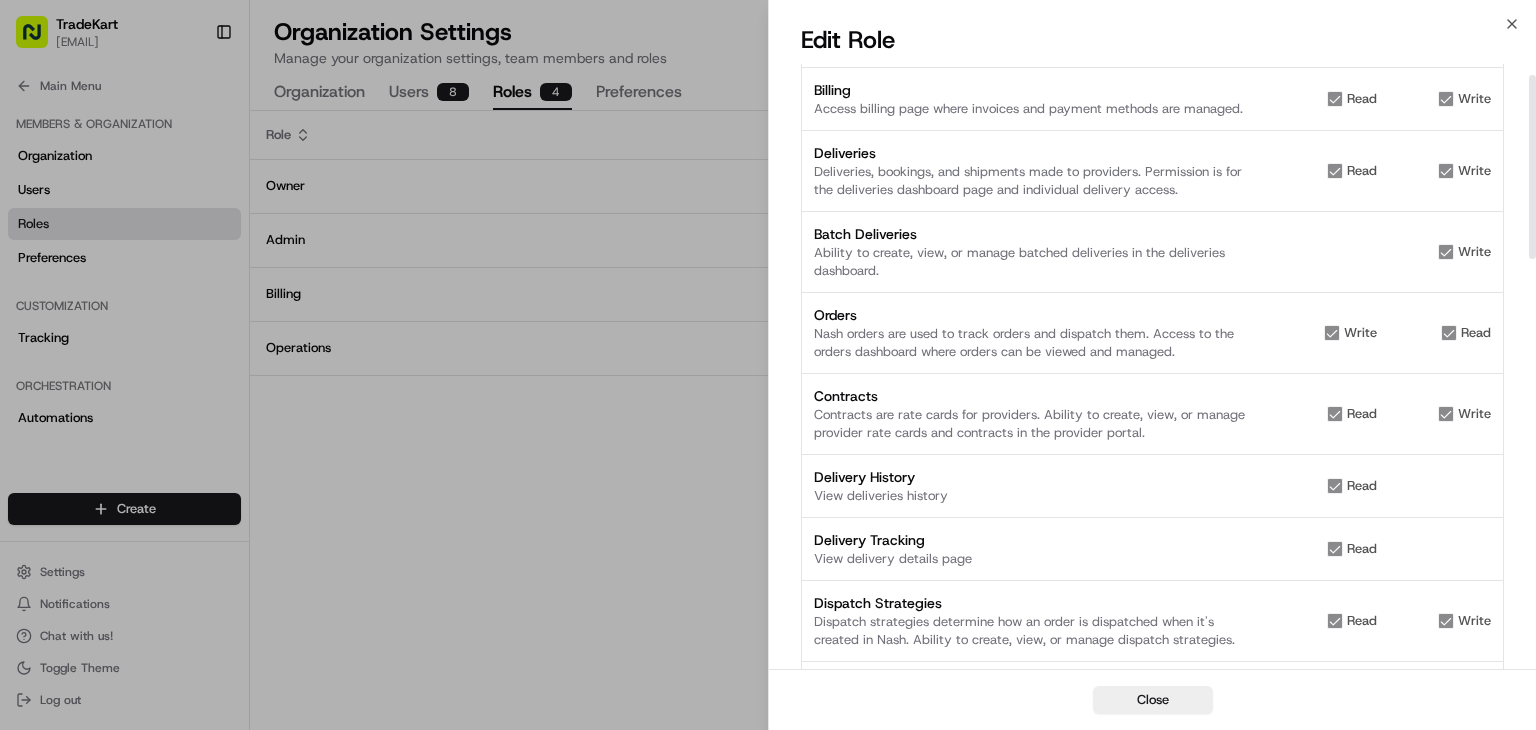 scroll, scrollTop: 0, scrollLeft: 0, axis: both 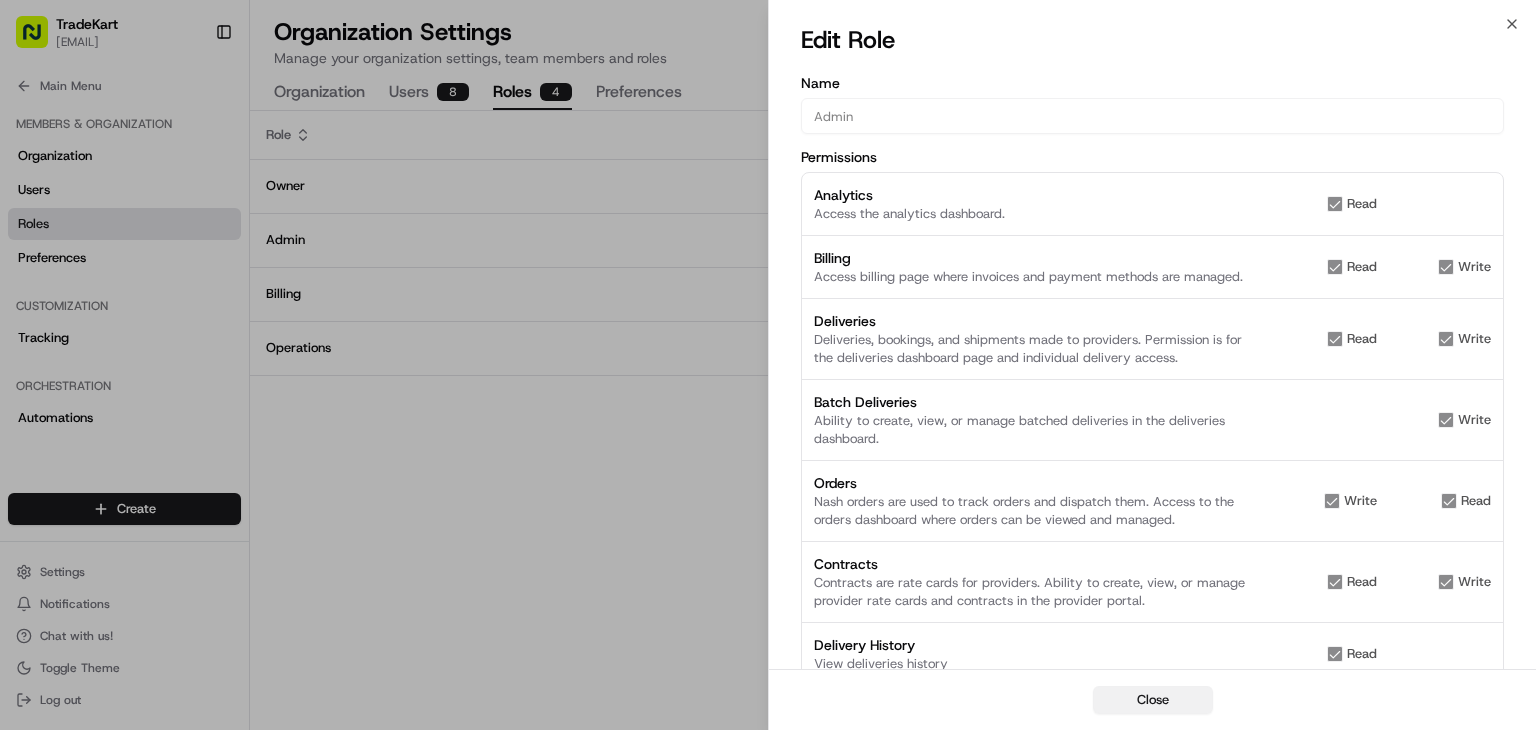 click on "Close" at bounding box center (1153, 700) 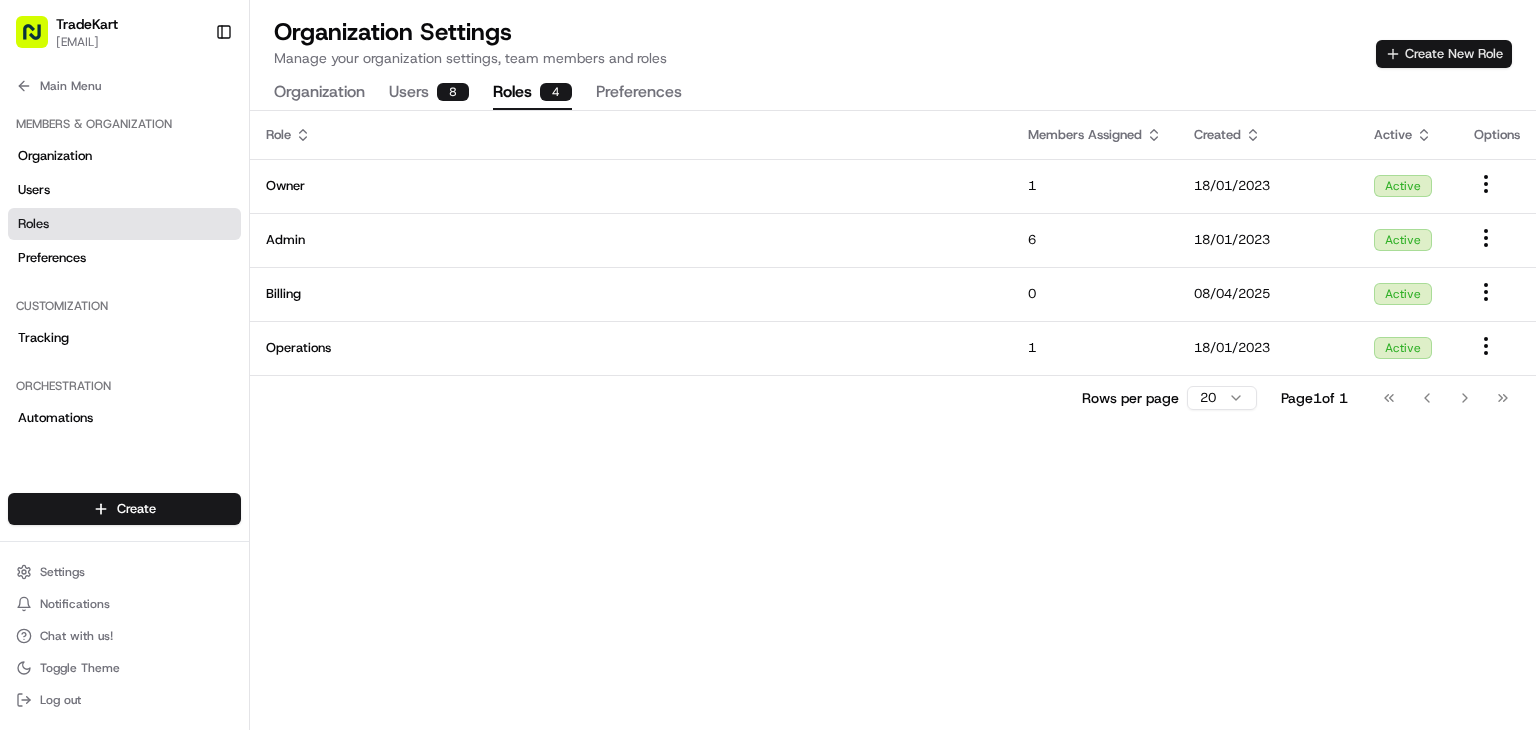 click on "Create New Role" at bounding box center (1444, 54) 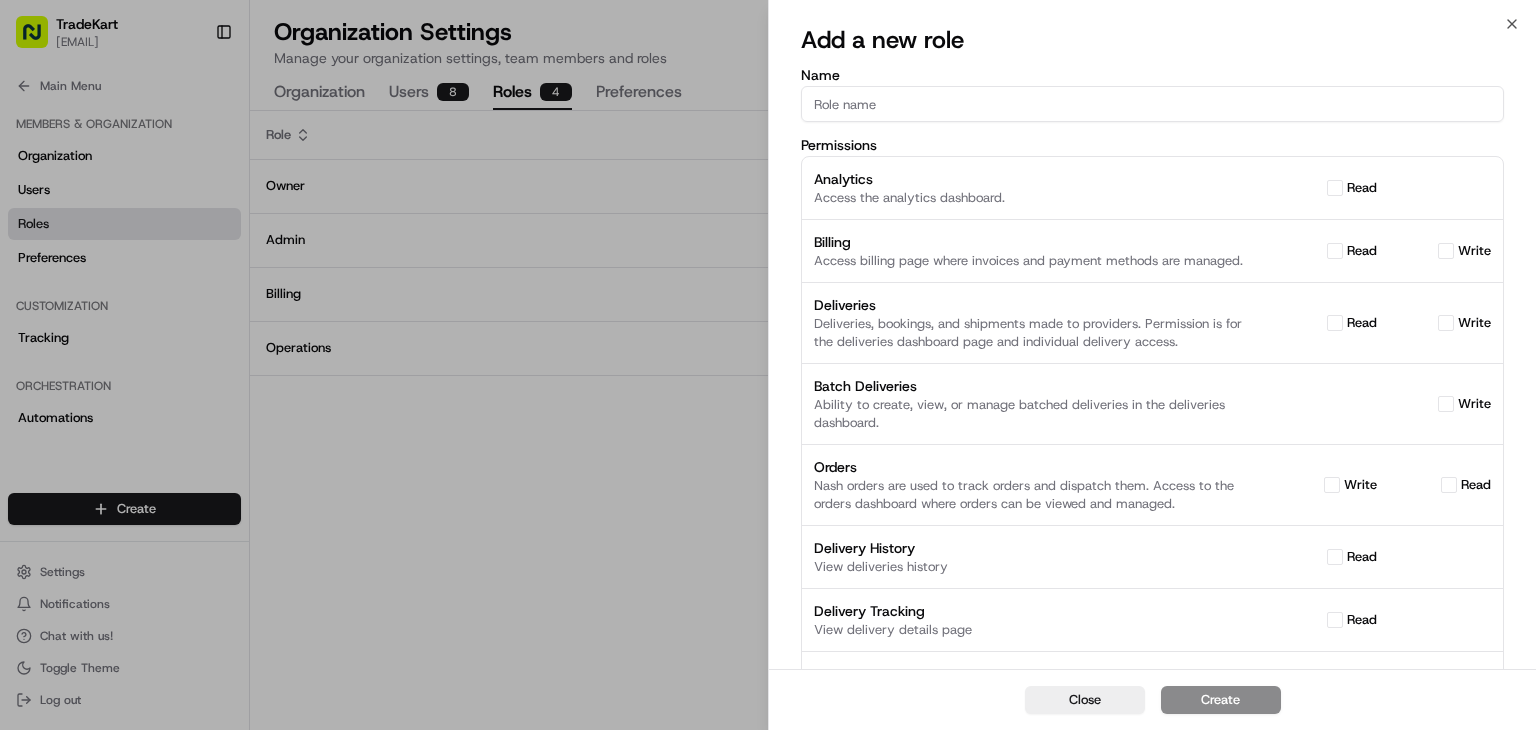 click at bounding box center [768, 365] 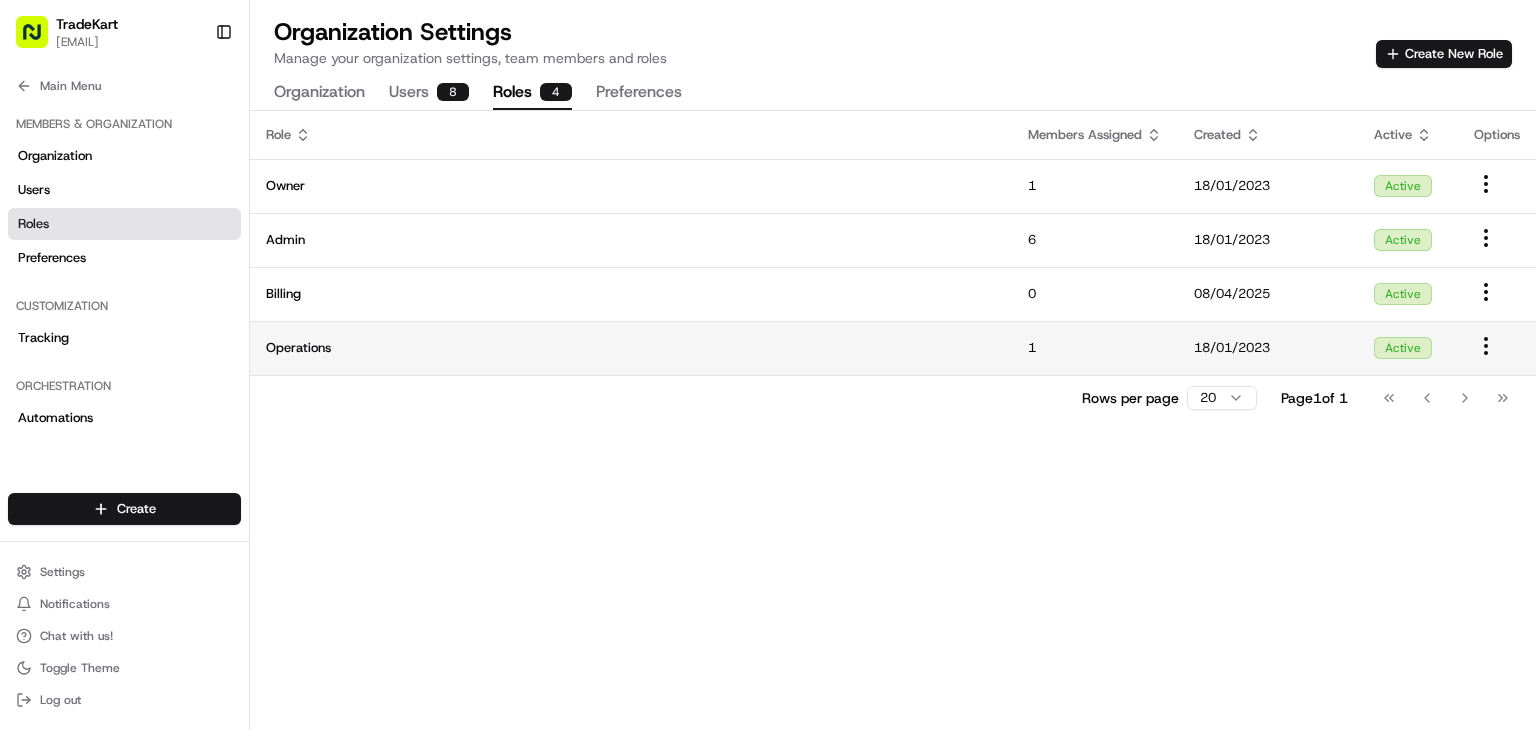 click on "1" at bounding box center [1095, 348] 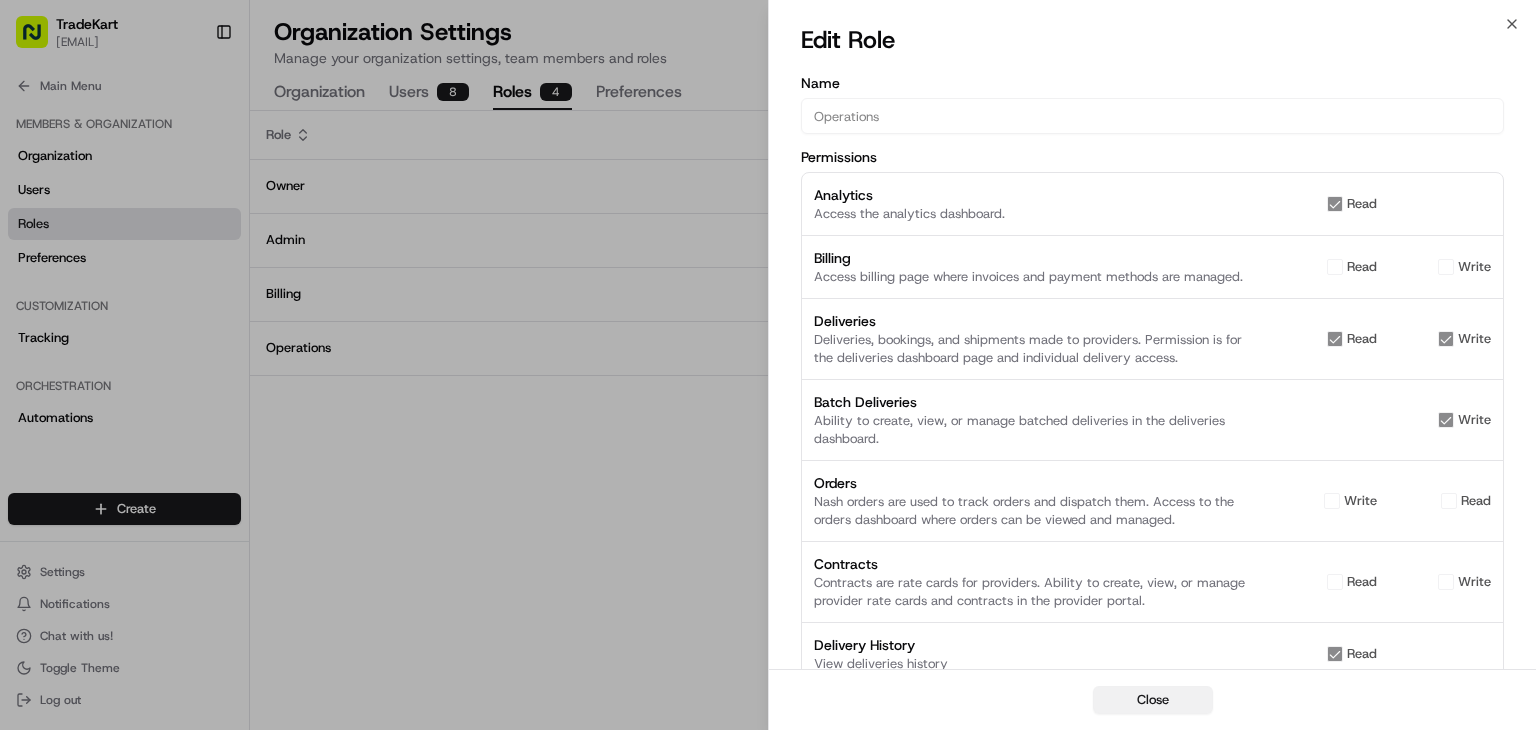 click on "Close" at bounding box center [1153, 700] 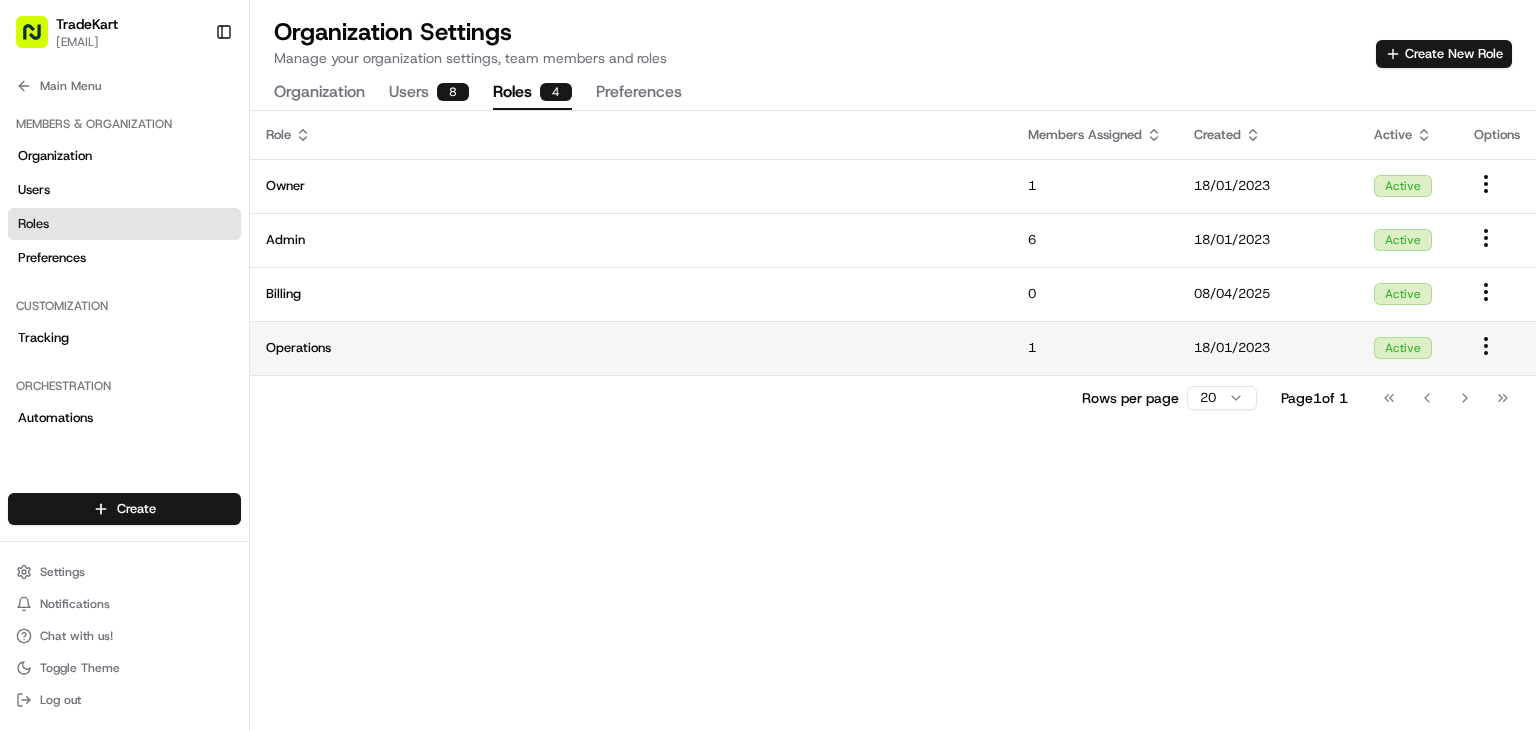 click on "TradeKart [EMAIL] Toggle Sidebar Orders Deliveries Providers Nash AI Analytics Favorites Portal Dispatch Strategy Optimization Strategy Main Menu Members & Organization Organization Users Roles Preferences Customization Tracking Orchestration Automations Dispatch Strategy Locations Pickup Locations Dropoff Locations Billing Billing Refund Requests Integrations Notification Triggers Webhooks API Keys Request Logs Create Settings Notifications Chat with us! Toggle Theme Log out Organization Settings Manage your organization settings, team members and roles Create New Role Organization Users 8 Roles 4 Preferences Owner 1 18/01/2023 Active Admin 6 18/01/2023 Active Billing 0 08/04/2025 Active Operations 1 18/01/2023 Active Rows per page 20 Page 1 of 1 Go to first page Go to previous page Go to next page Go to last page" at bounding box center (768, 365) 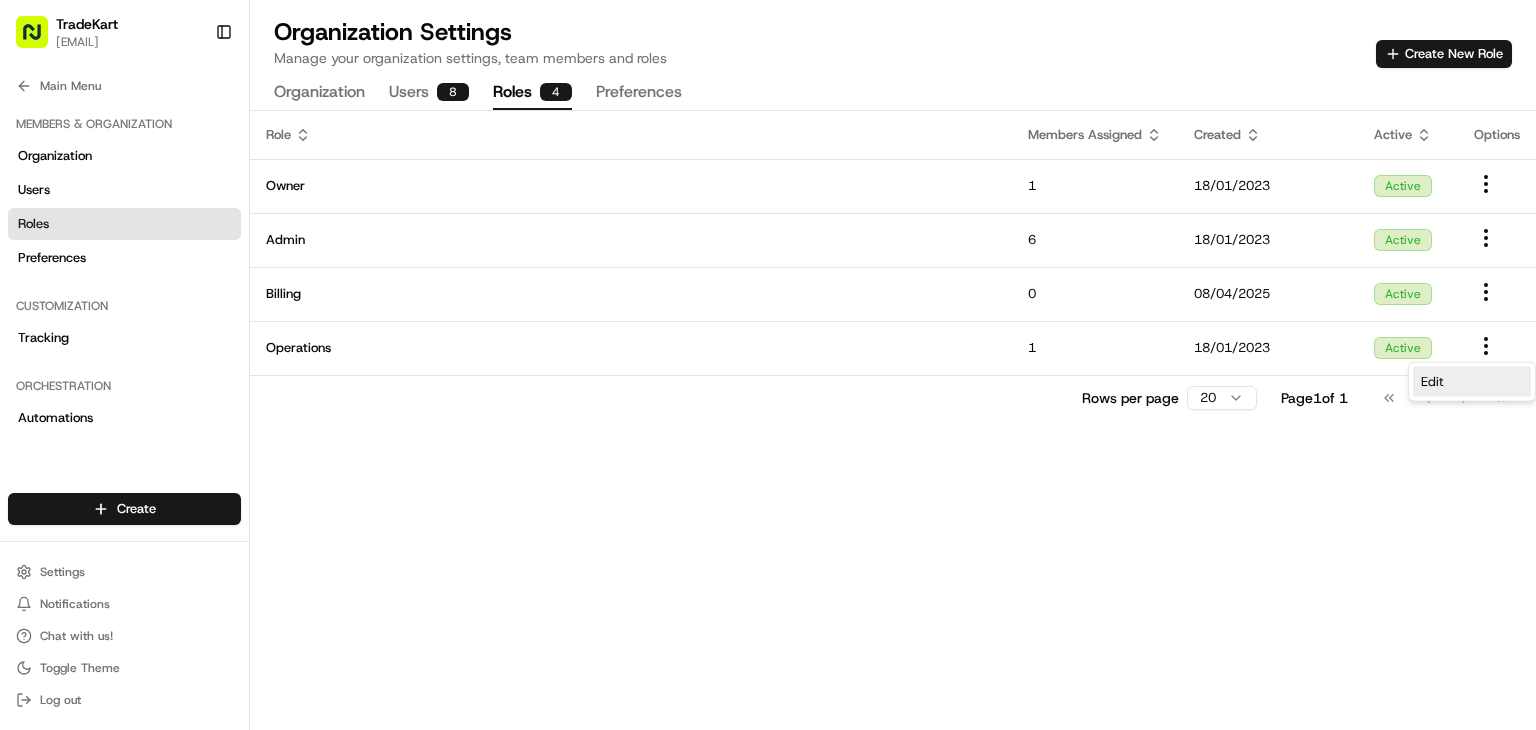 click on "Edit" at bounding box center [1432, 382] 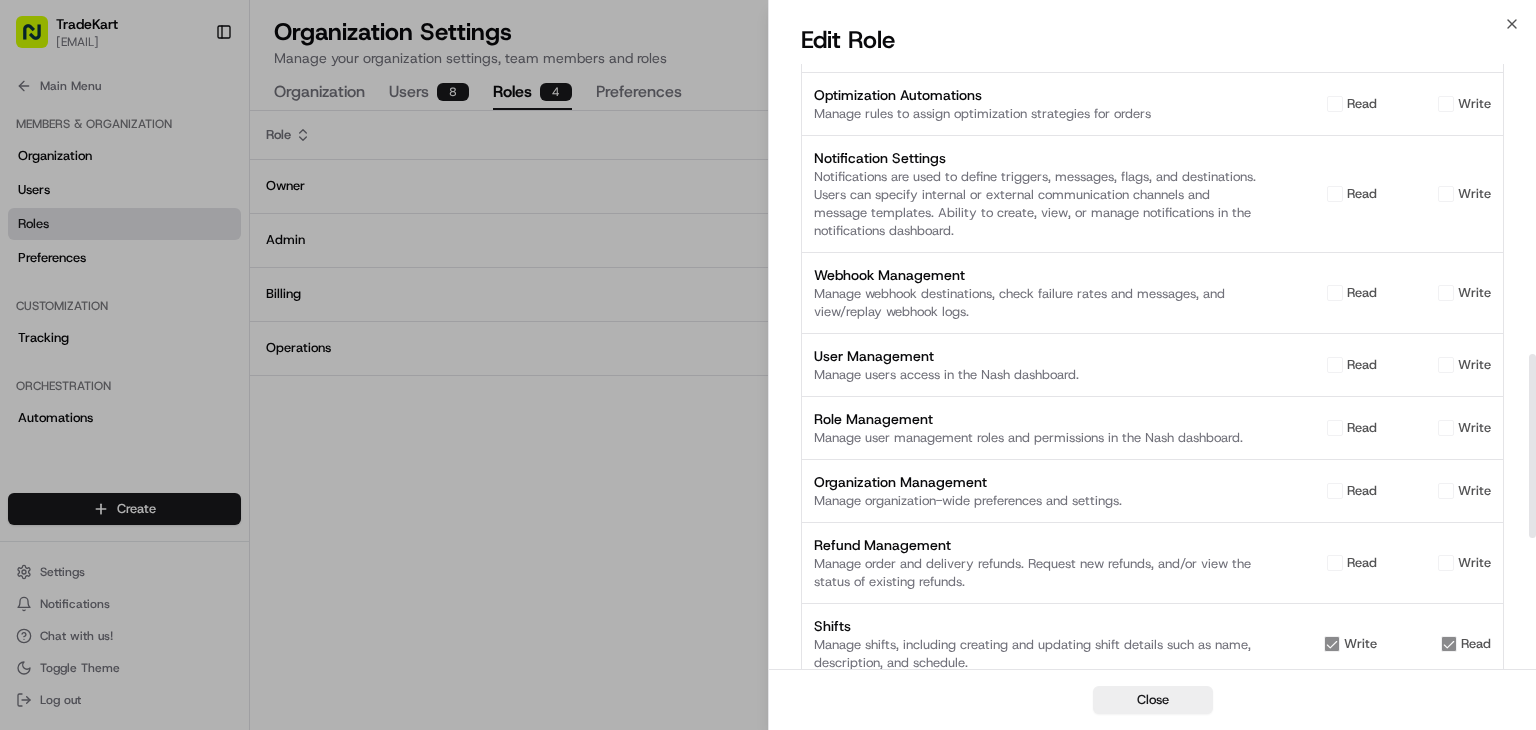 scroll, scrollTop: 911, scrollLeft: 0, axis: vertical 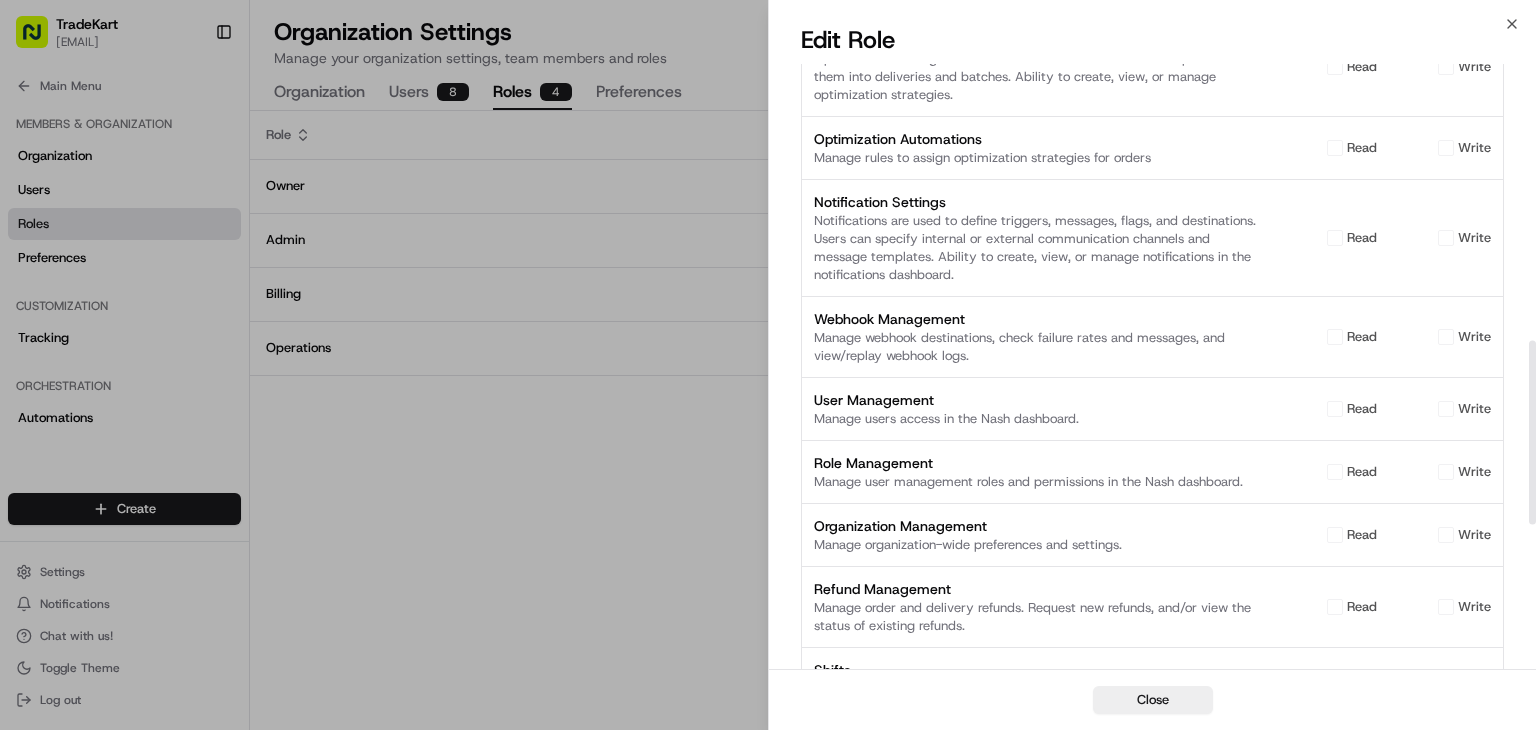 click on "read" at bounding box center (1362, 337) 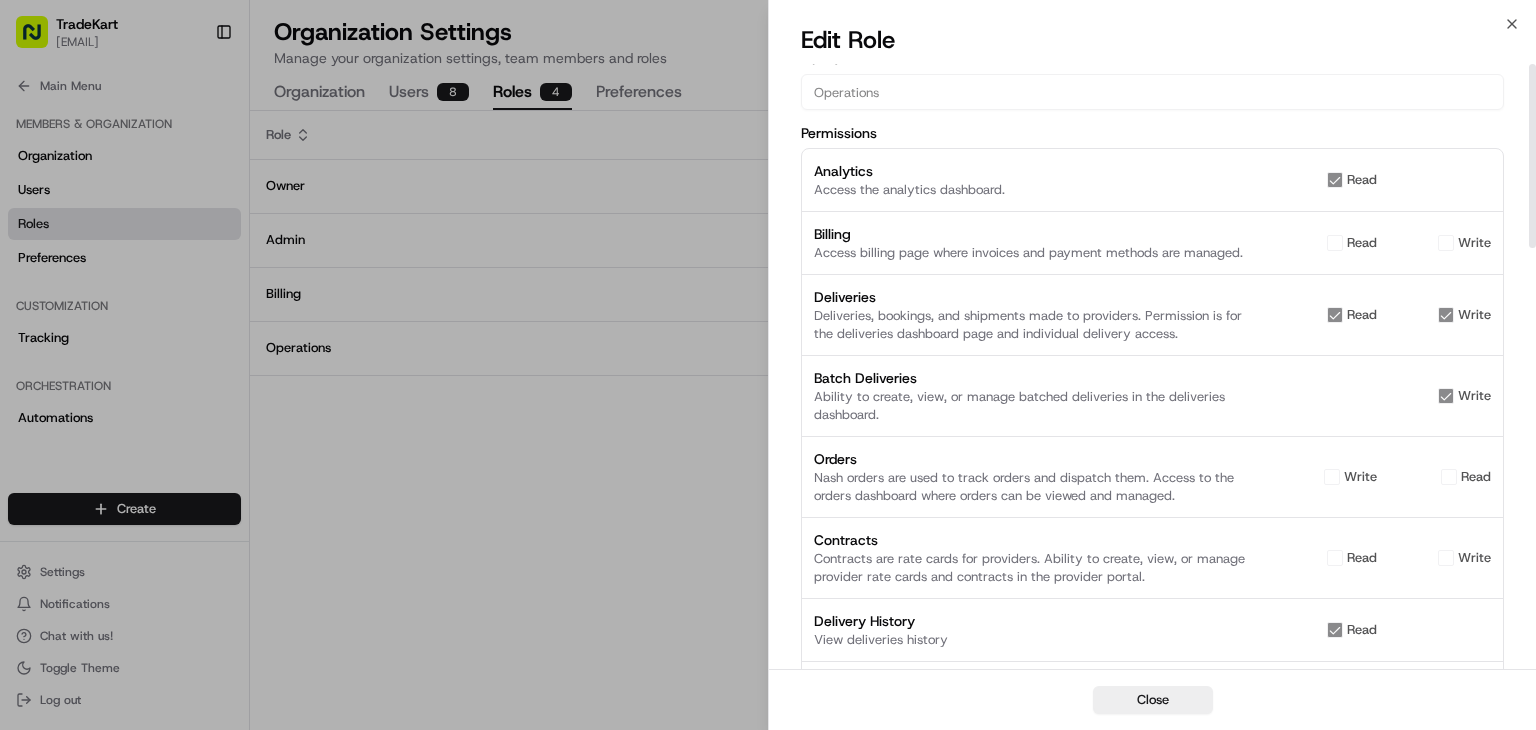 scroll, scrollTop: 0, scrollLeft: 0, axis: both 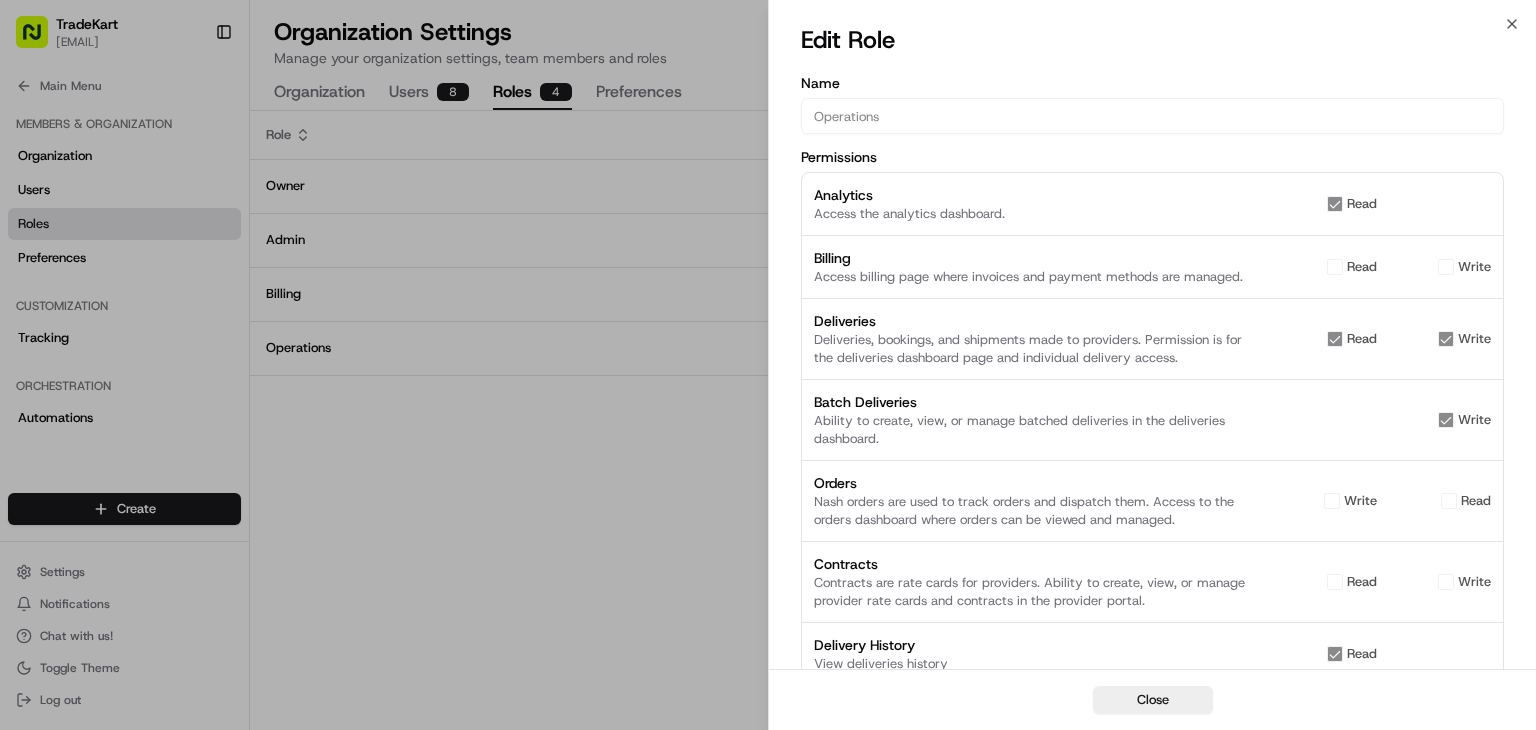 click on "Billing Access billing page where invoices and payment methods are managed. read write" at bounding box center (1152, 267) 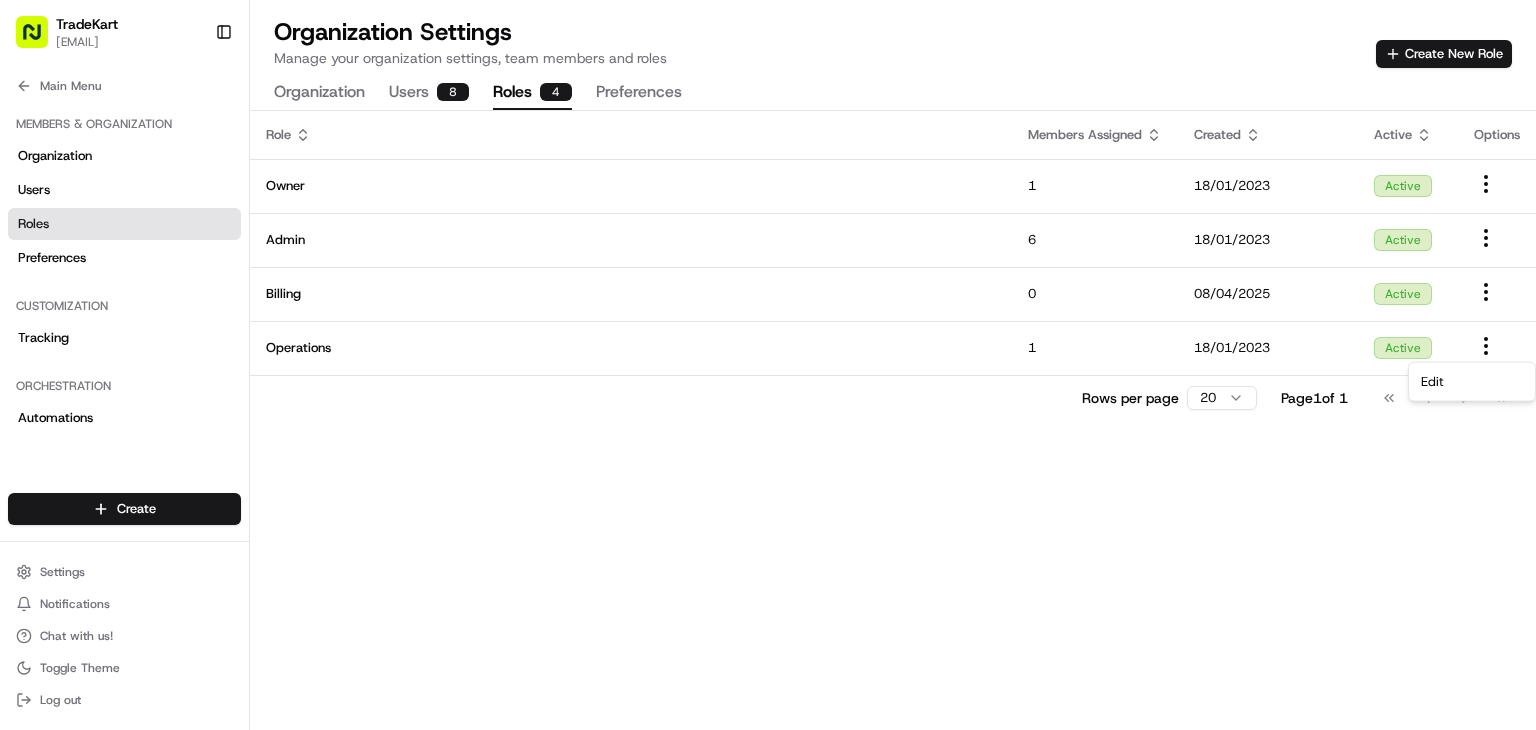 click on "Role Members Assigned Created Active Options Owner 1 18/01/2023 Active Admin 6 18/01/2023 Active Billing 0 08/04/2025 Active Operations 1 18/01/2023 Active Rows per page 20 Page 1 of 1 Go to first page Go to previous page Go to next page Go to last page" at bounding box center (893, 420) 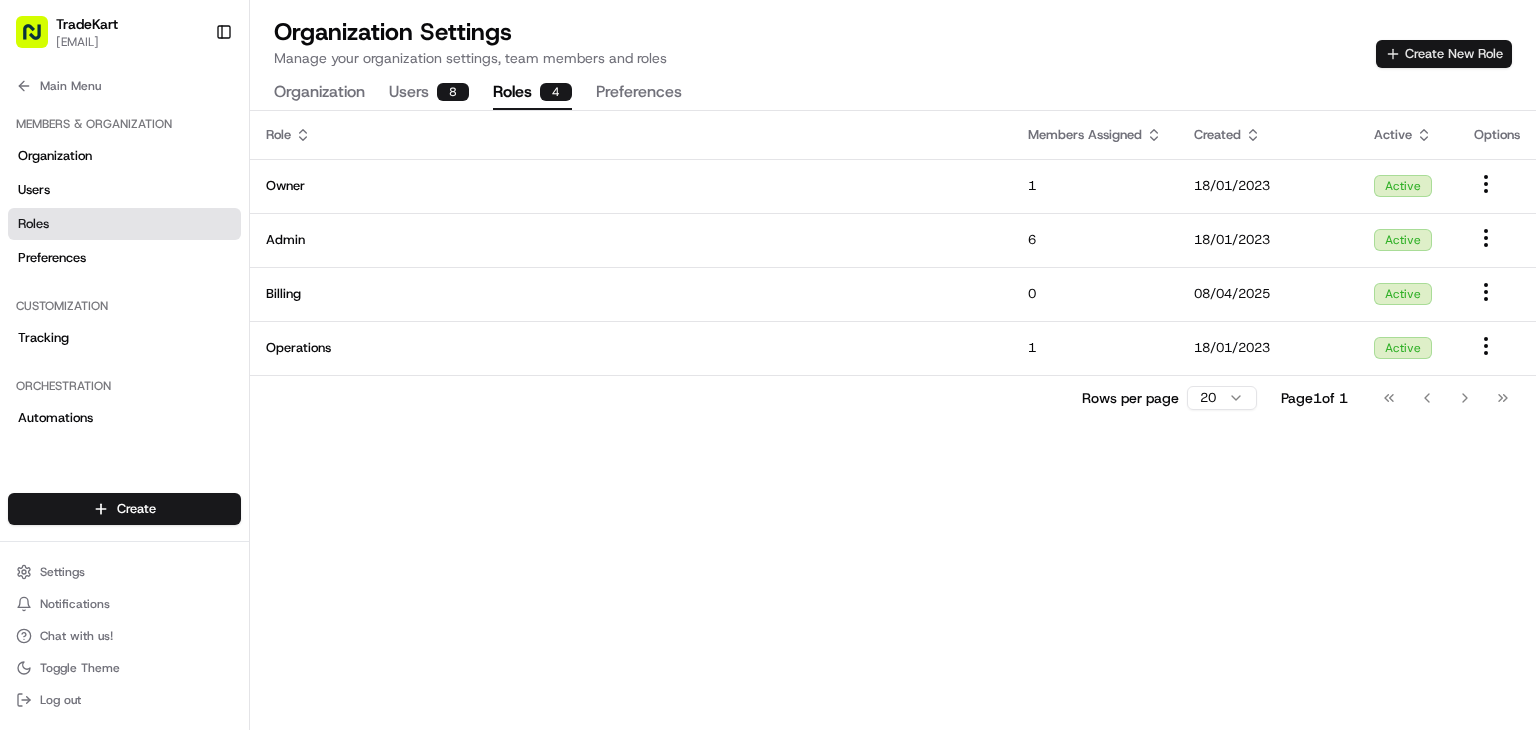click on "Create New Role" at bounding box center [1444, 54] 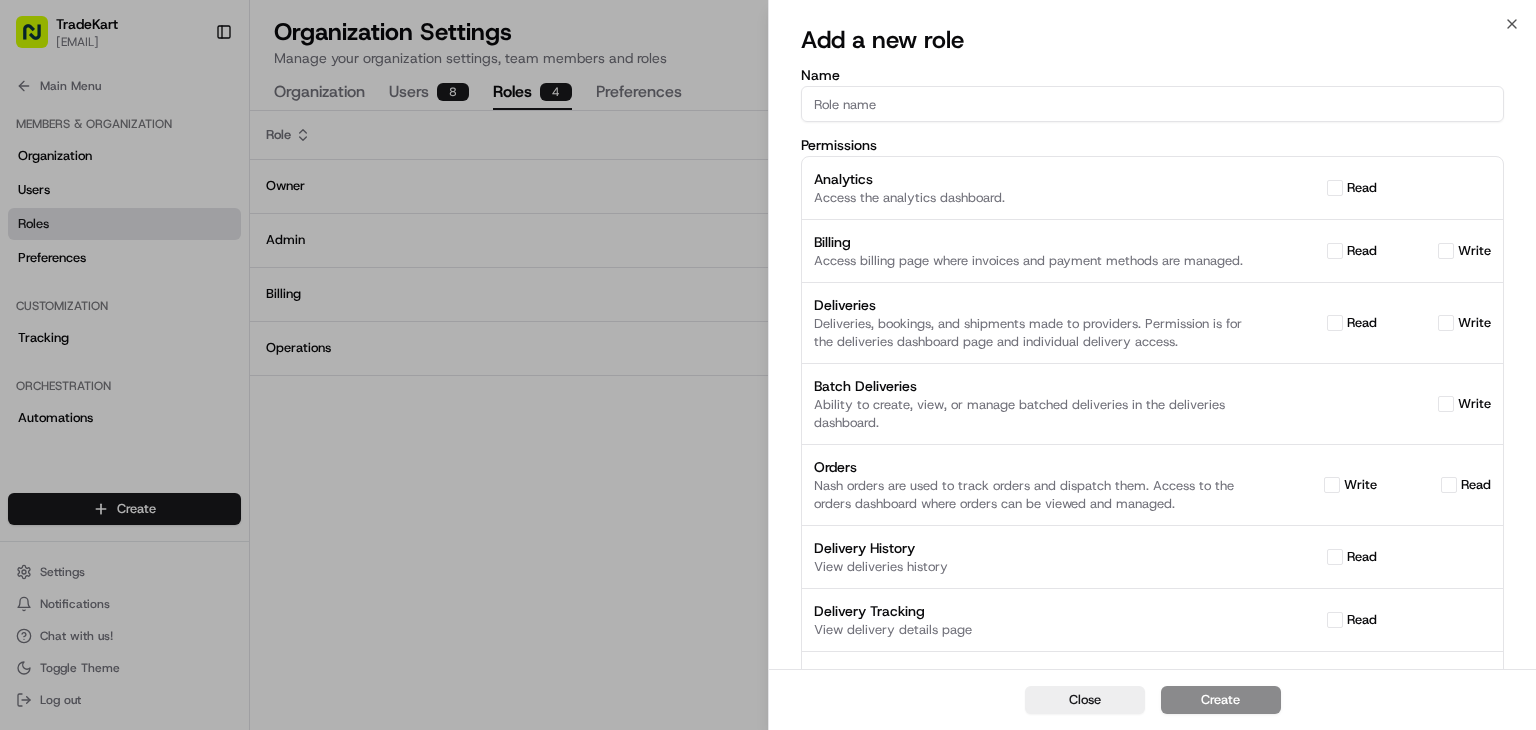 click on "Name" at bounding box center [1152, 104] 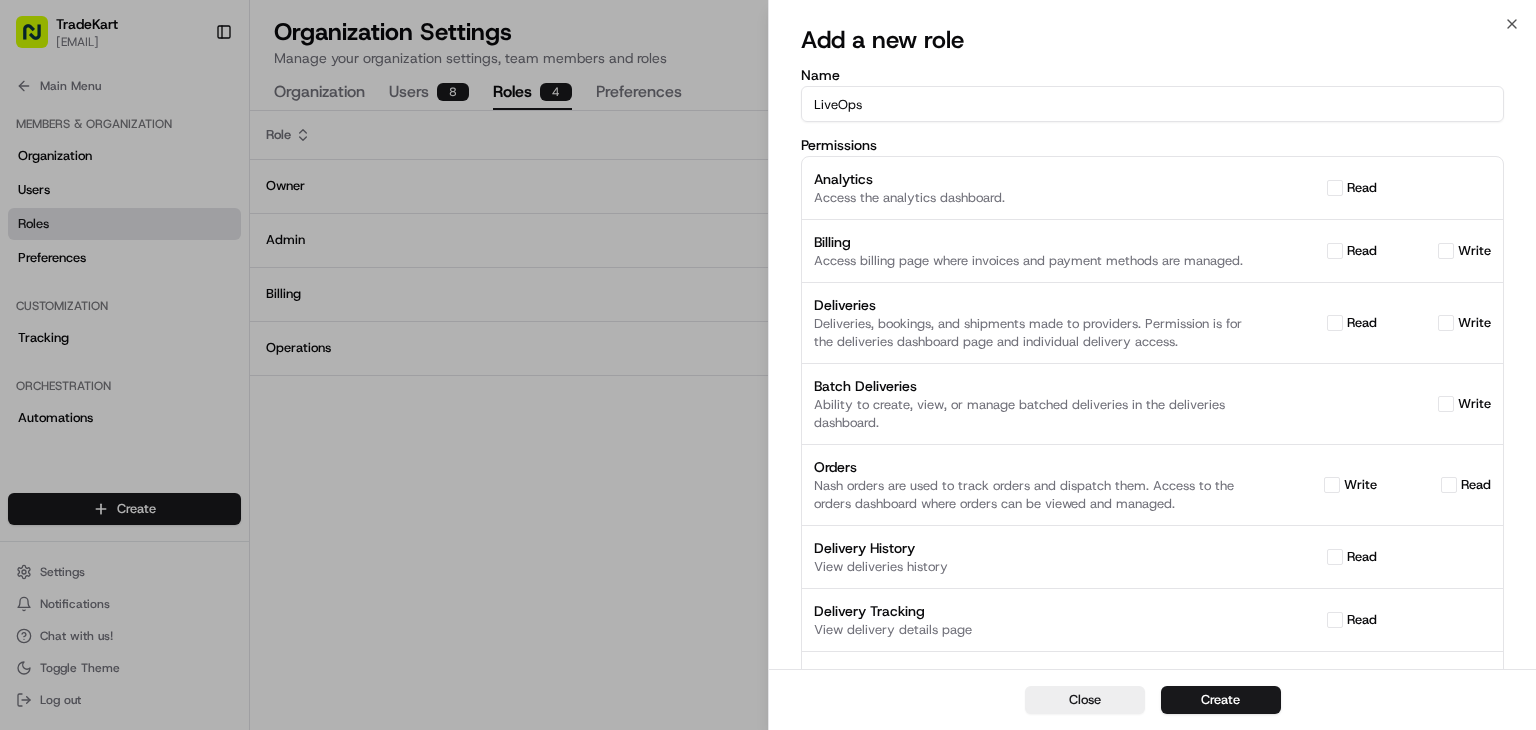 type on "LiveOps" 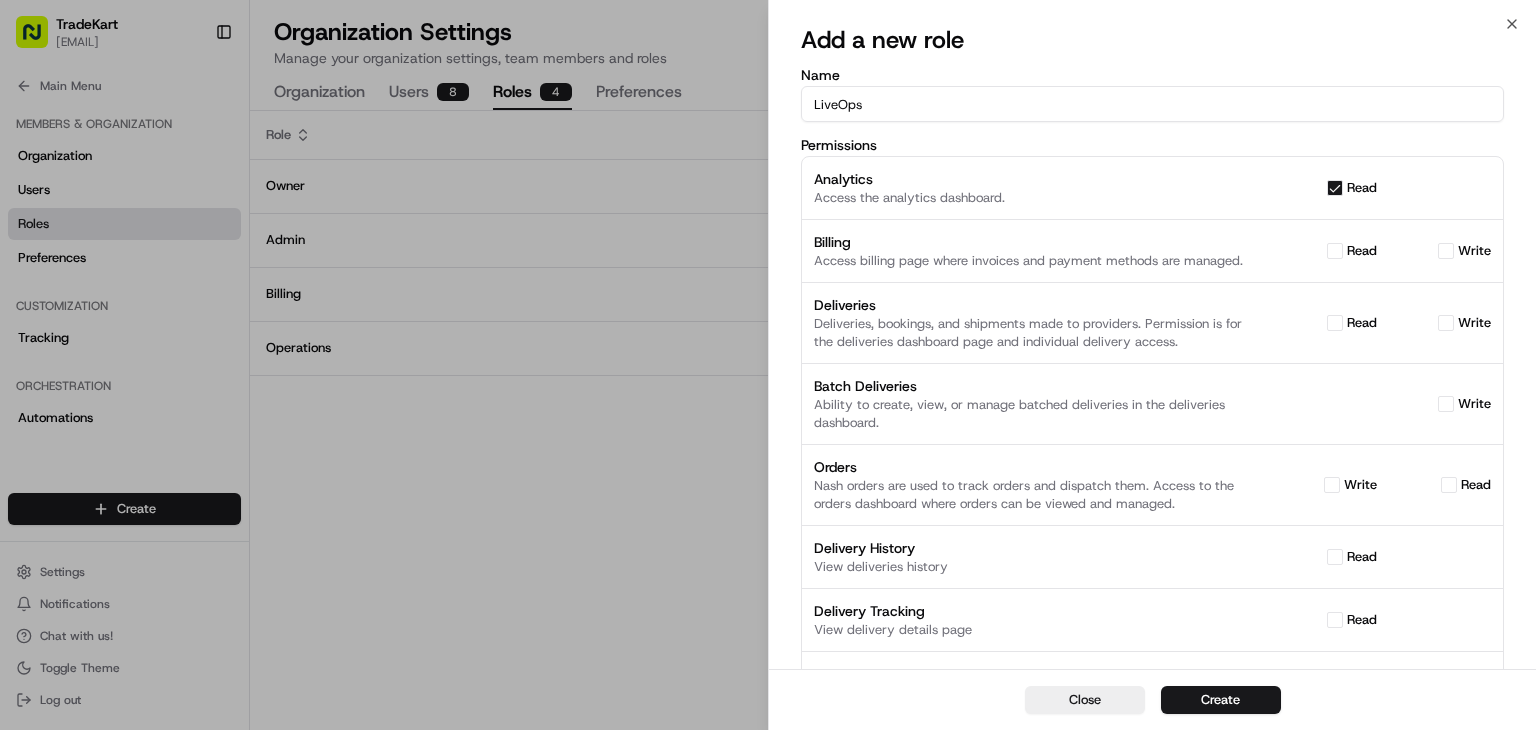 click on "read" at bounding box center (1362, 323) 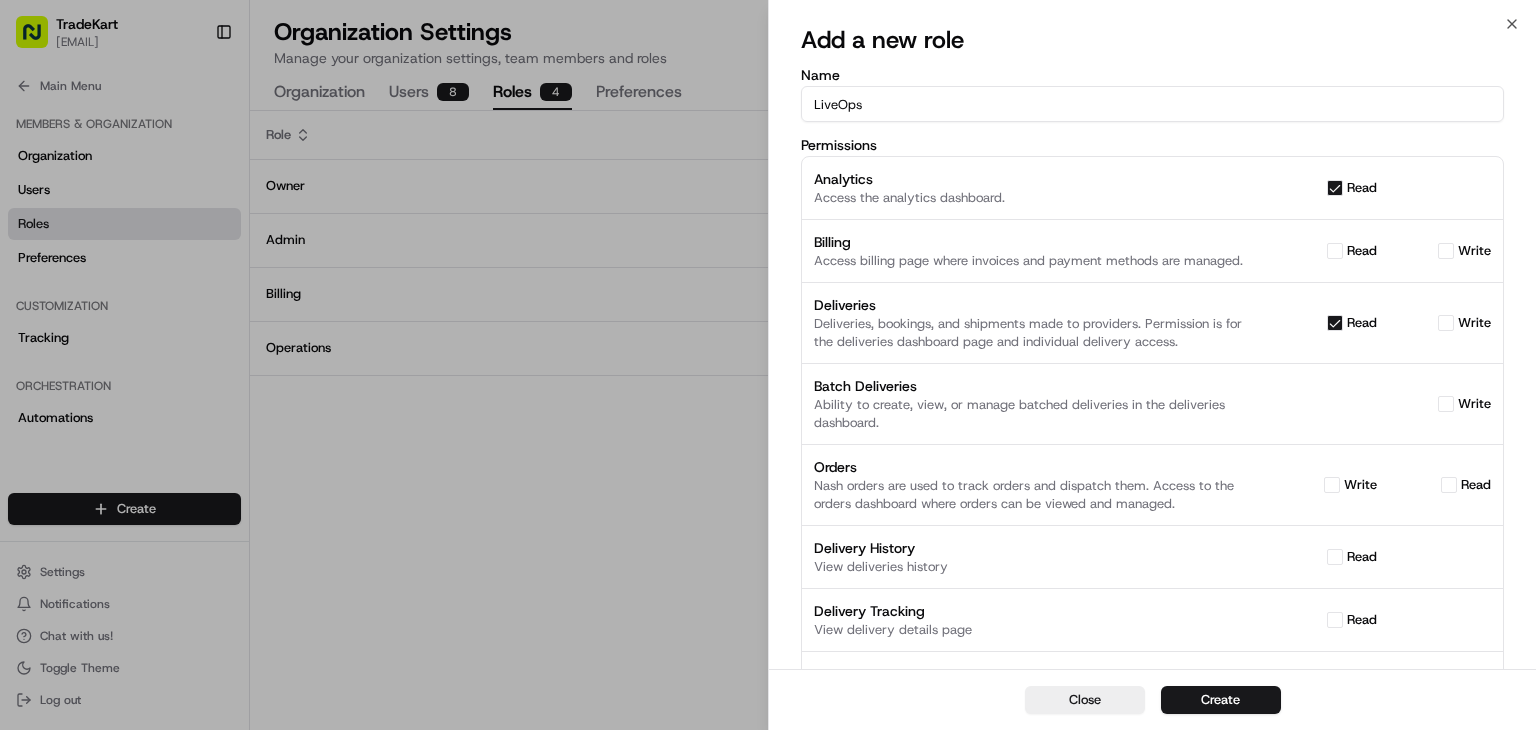 click on "write" at bounding box center (1446, 323) 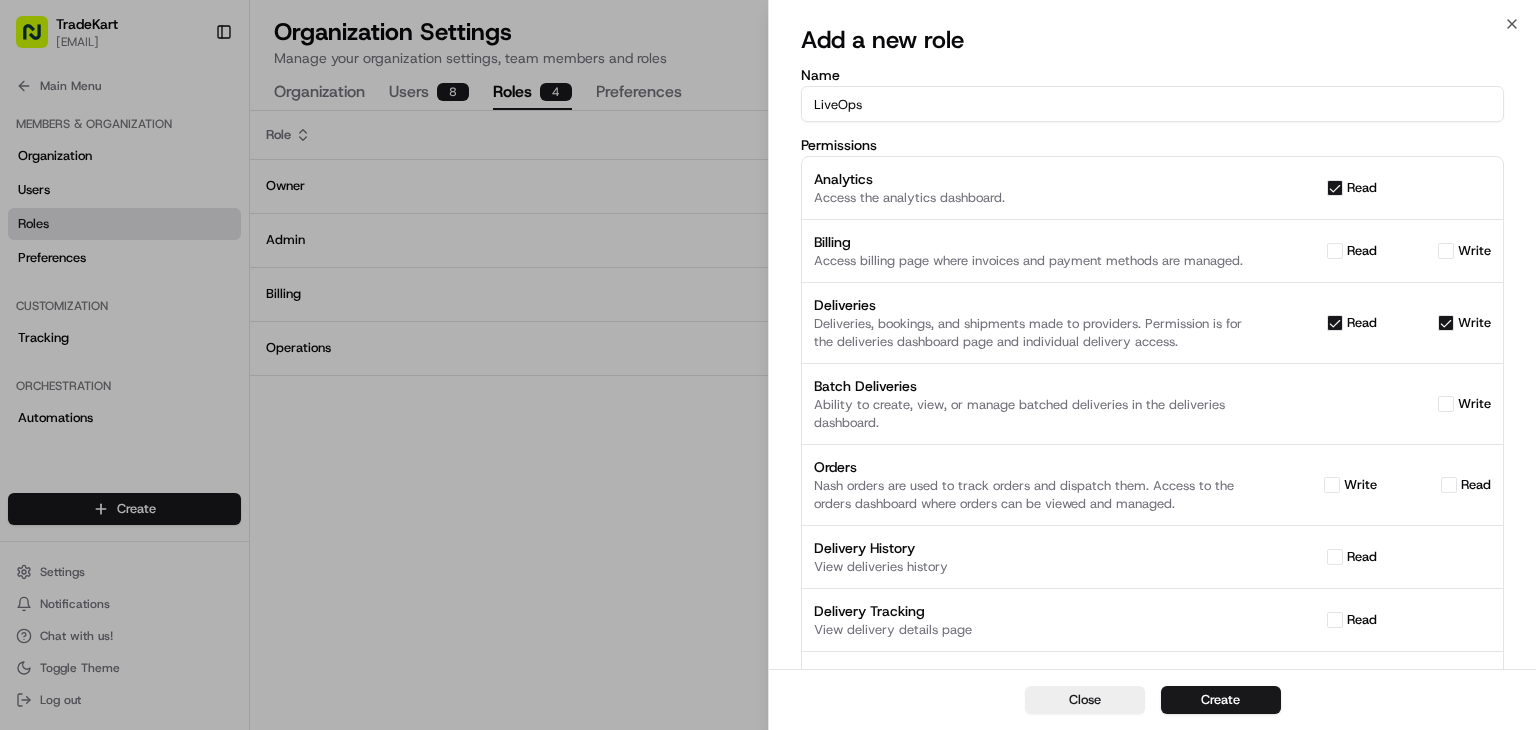 click on "write" at bounding box center [1446, 404] 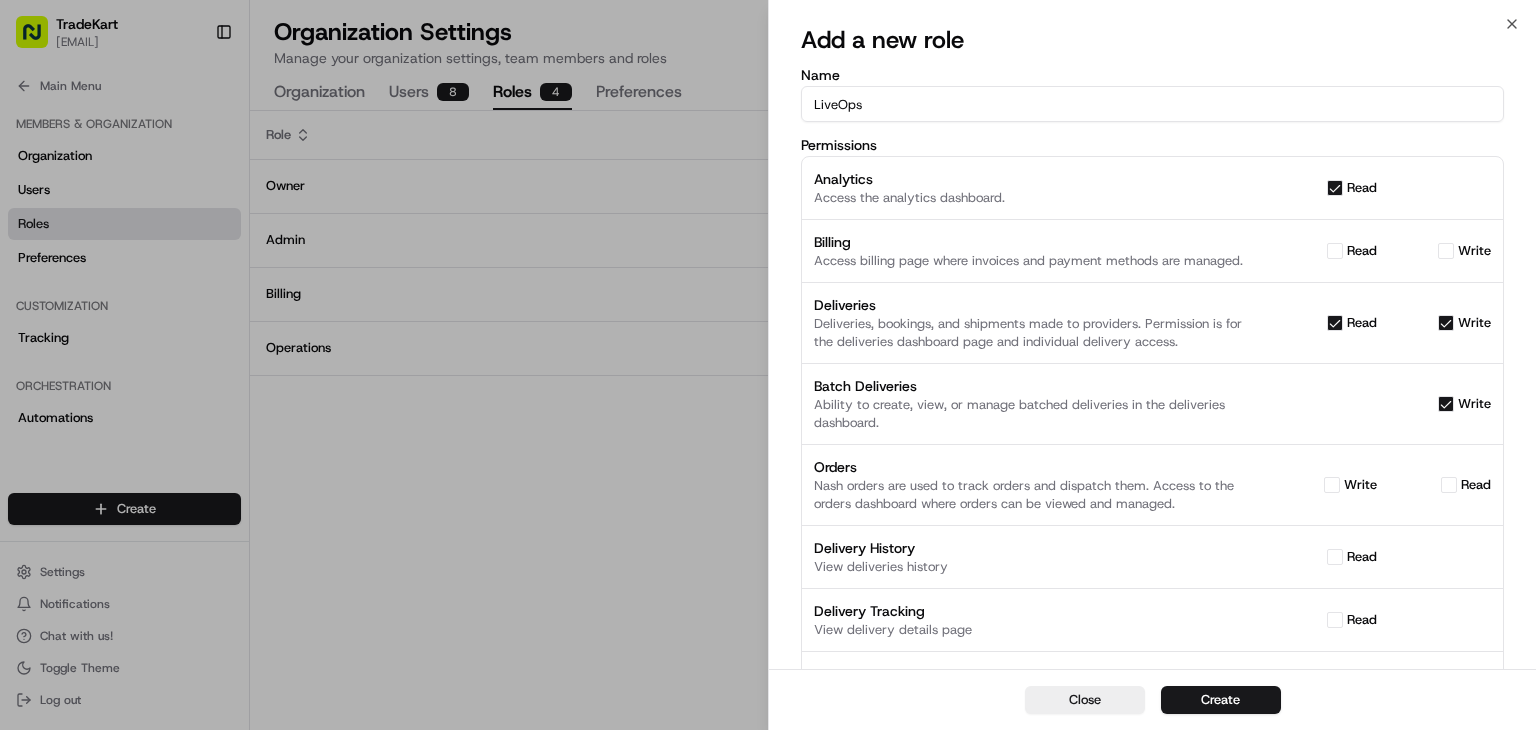 click on "Orders Nash orders are used to track orders and dispatch them. Access to the orders dashboard where orders can be viewed and managed. write read" at bounding box center (1152, 485) 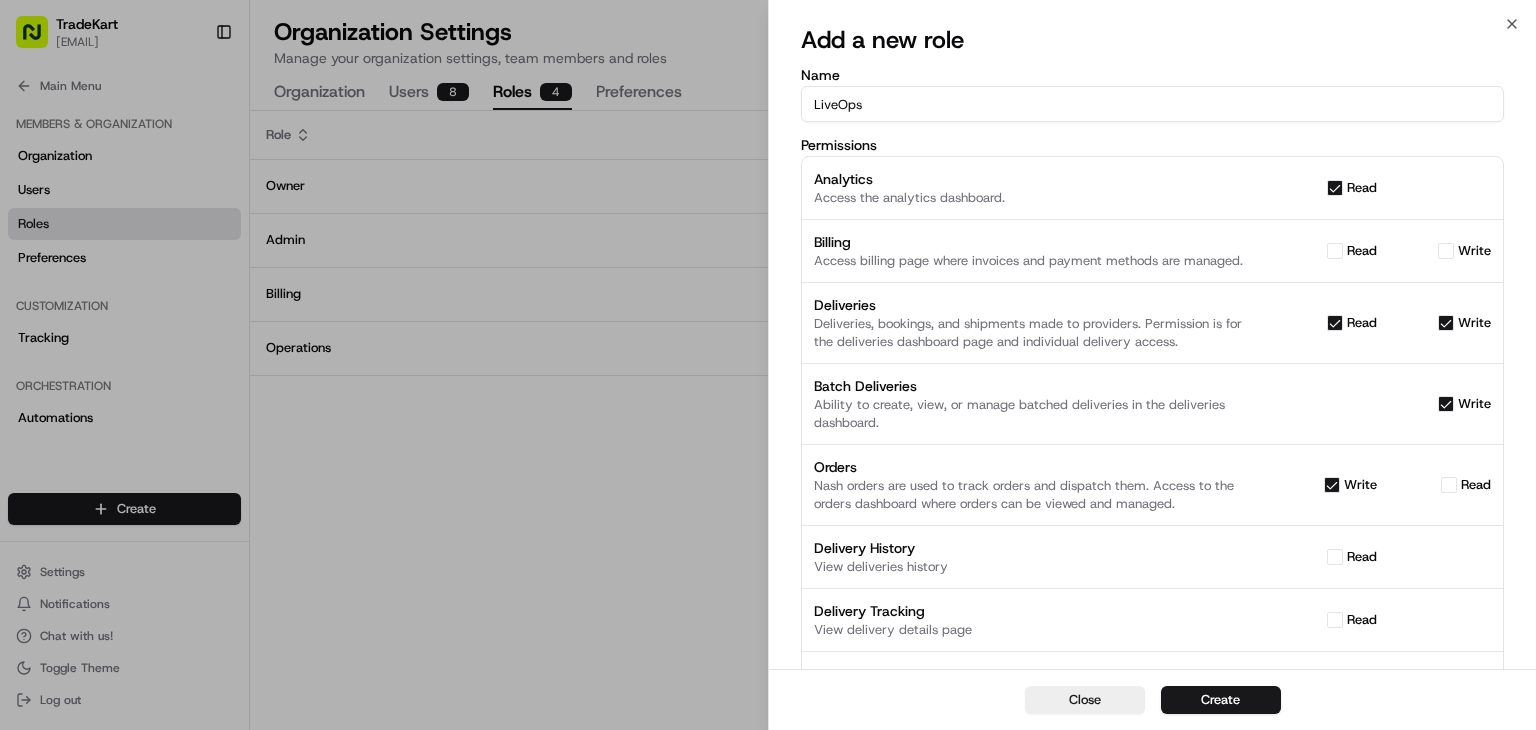 click on "read" at bounding box center (1449, 485) 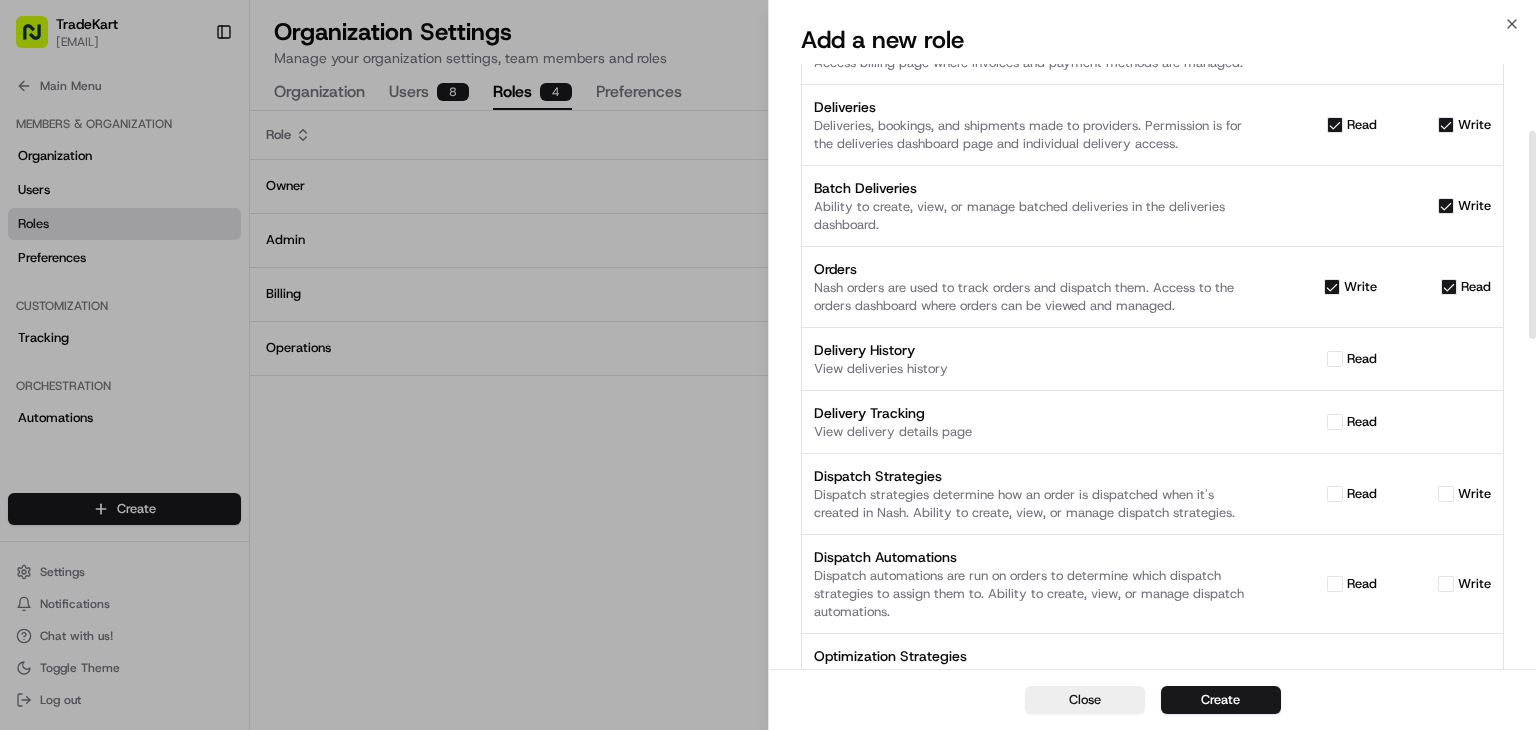 scroll, scrollTop: 208, scrollLeft: 0, axis: vertical 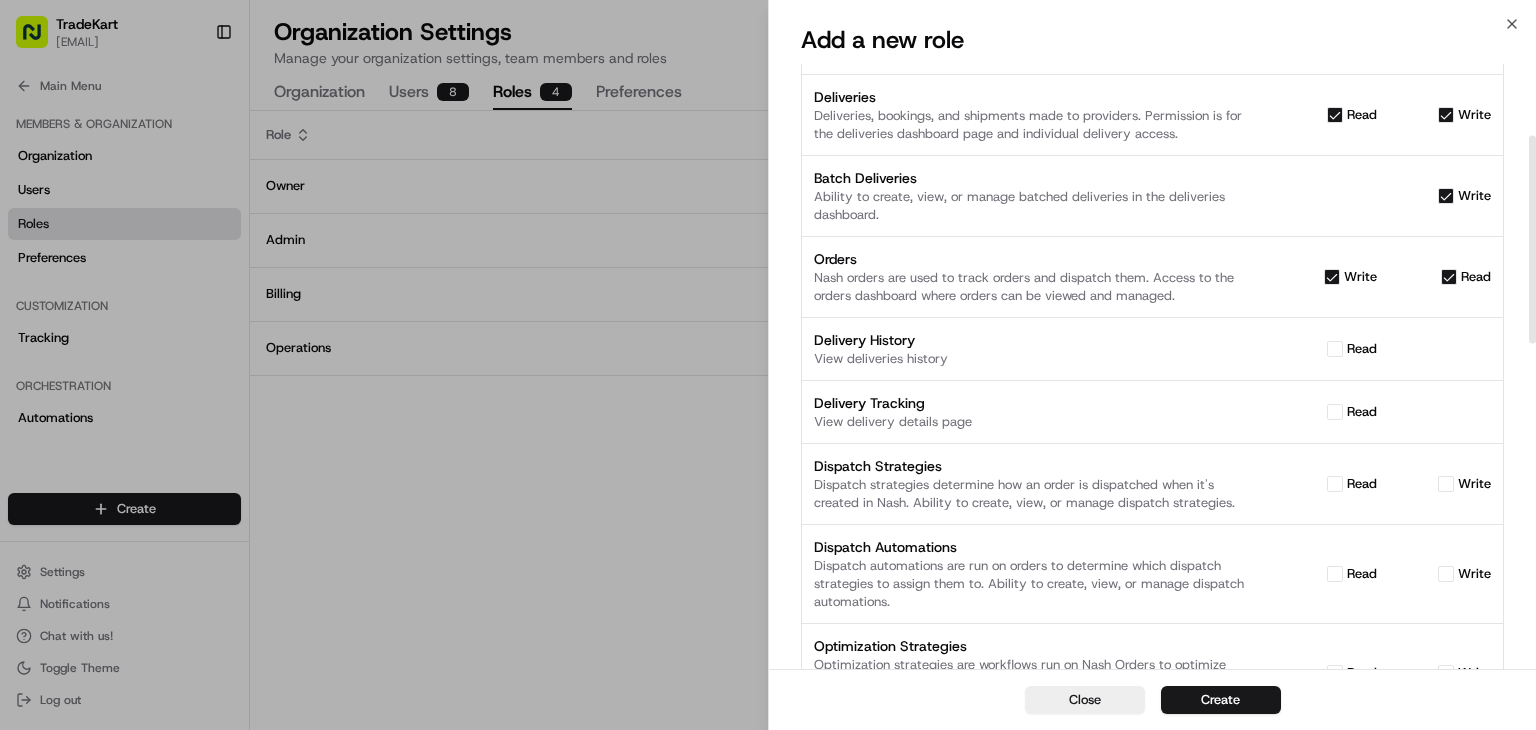 click on "read" at bounding box center [1335, 349] 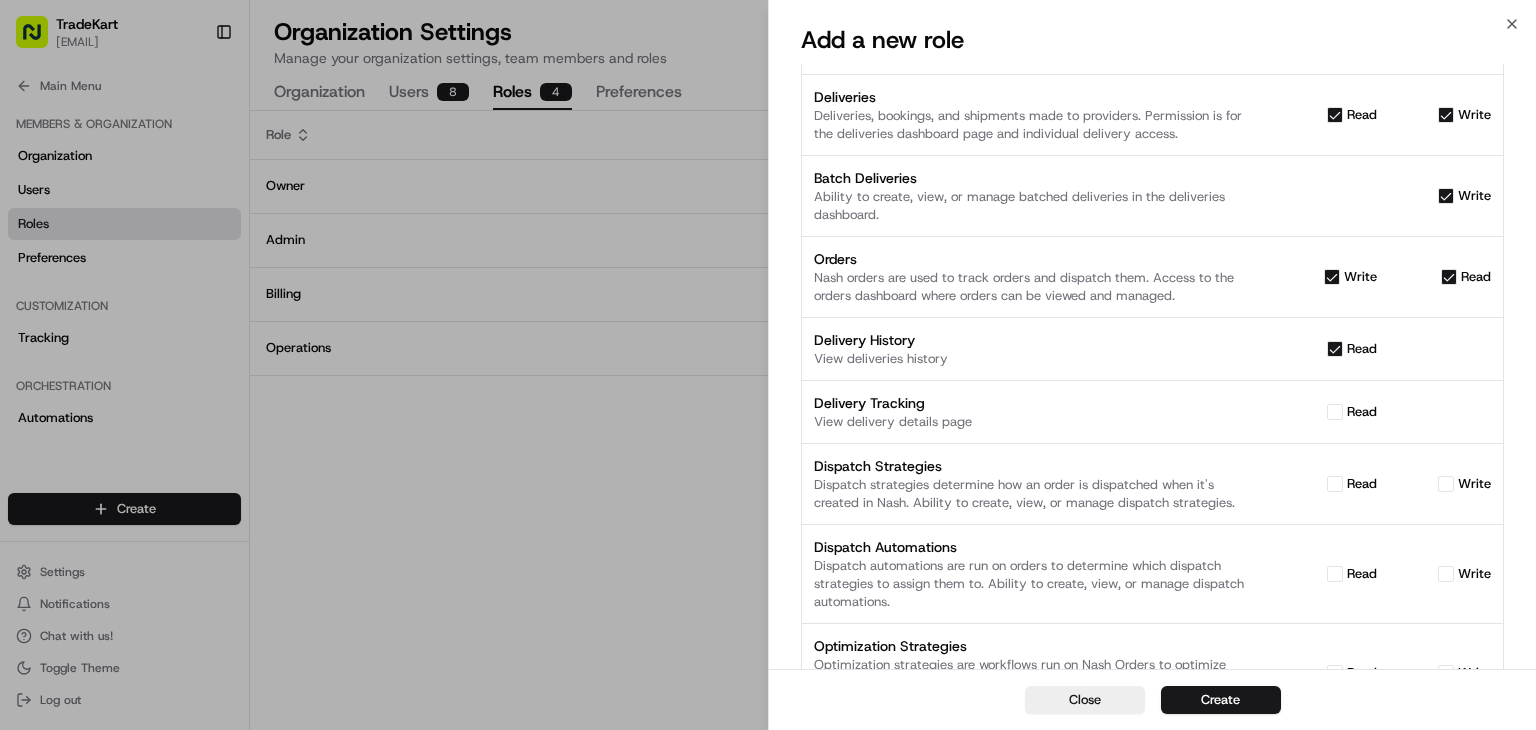 click on "read" at bounding box center [1335, 412] 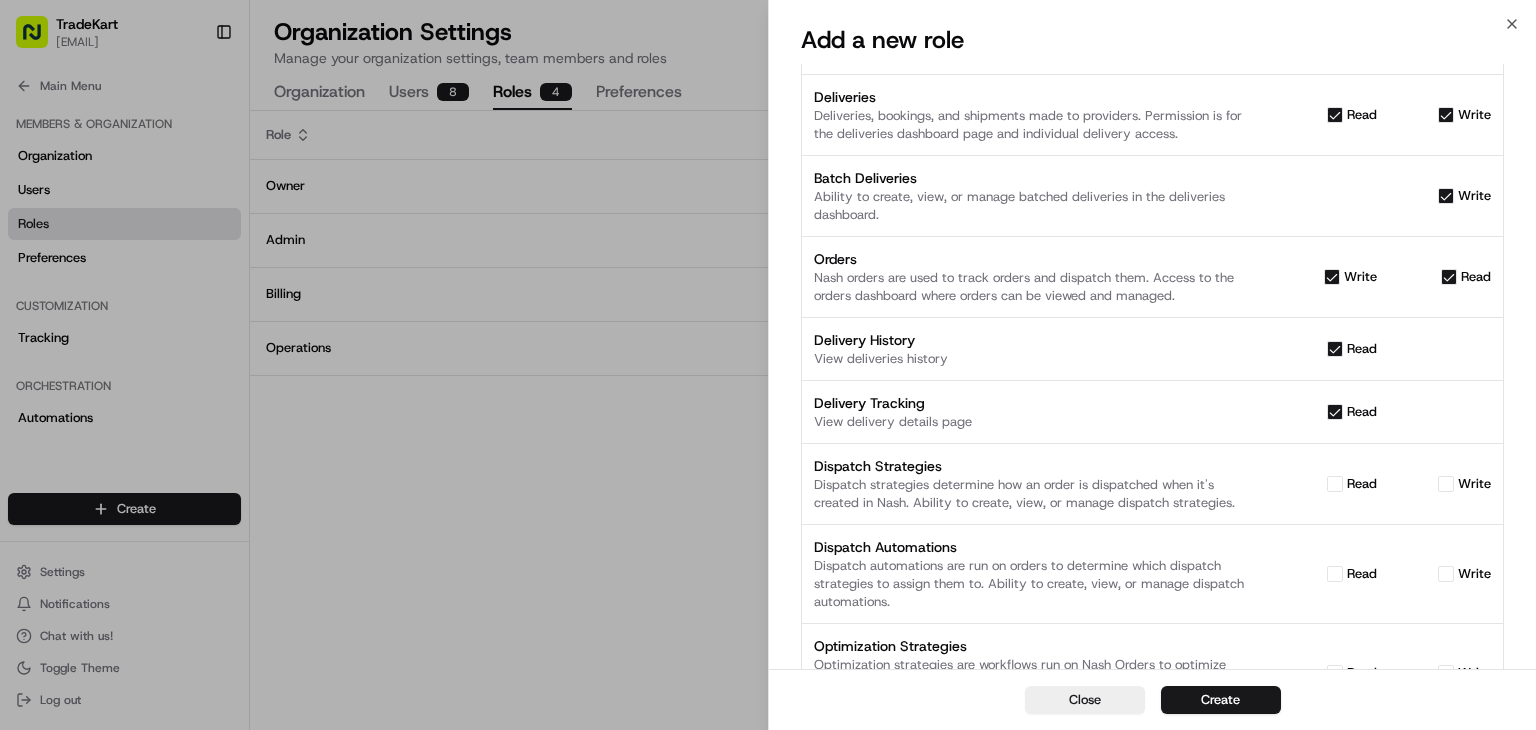 click on "read" at bounding box center [1335, 484] 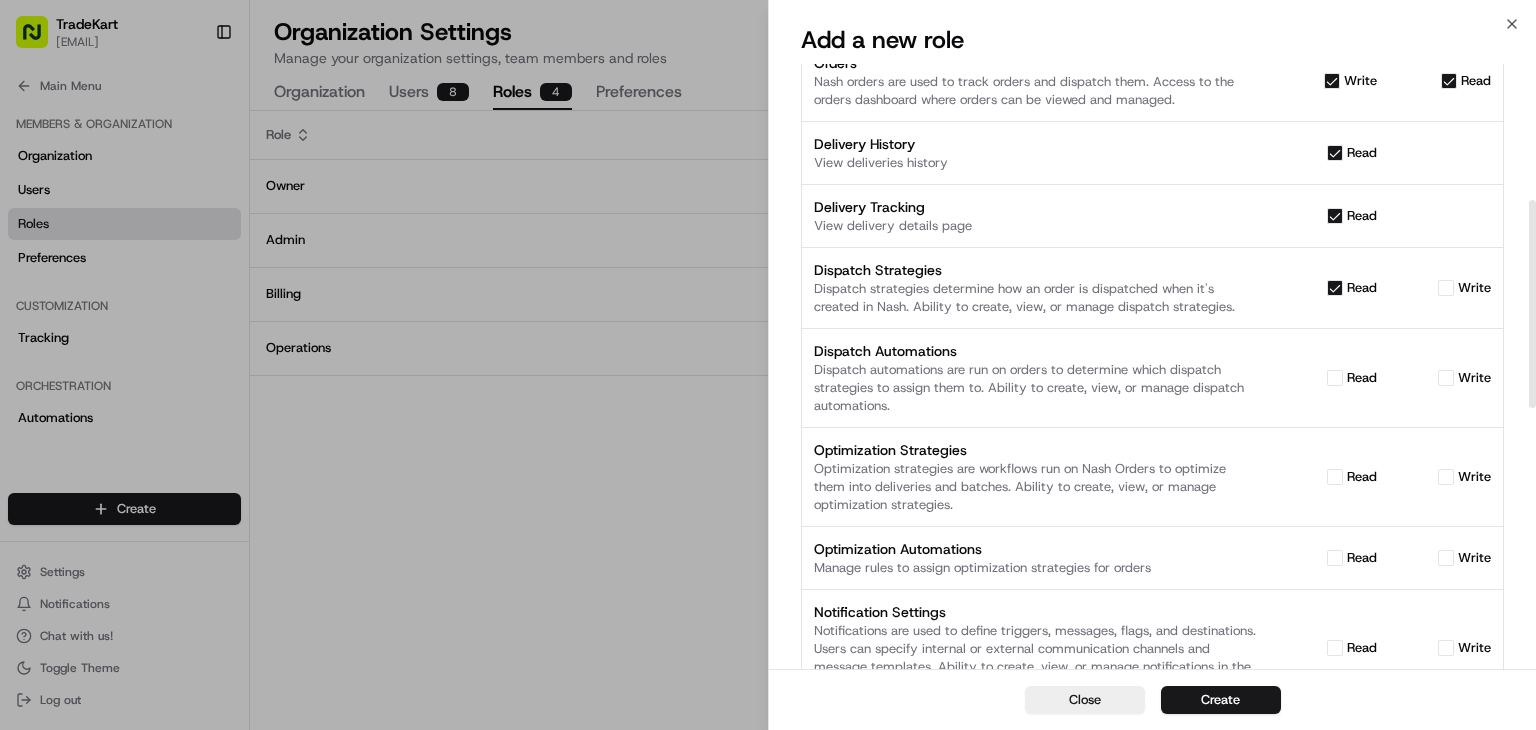 scroll, scrollTop: 430, scrollLeft: 0, axis: vertical 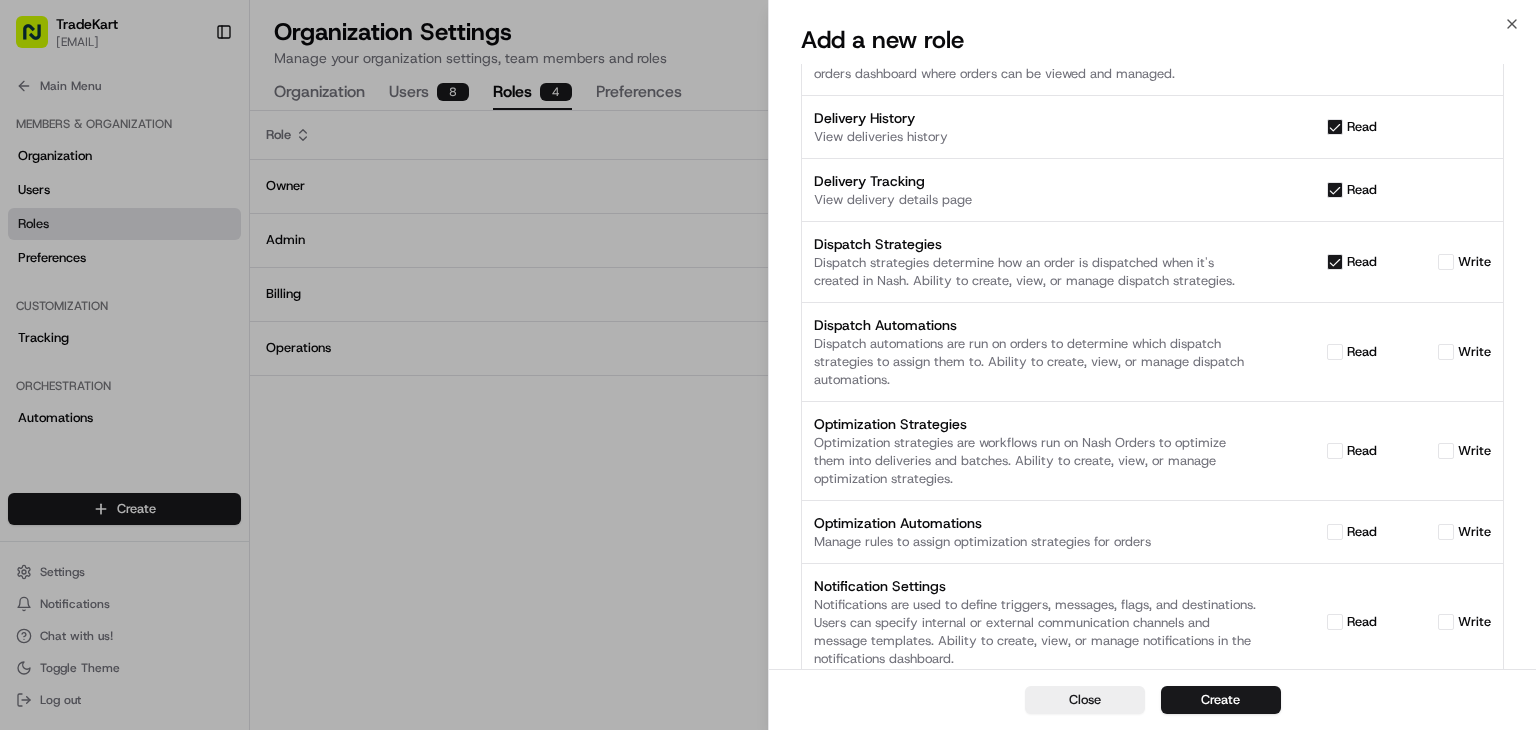 click on "read" at bounding box center (1335, 352) 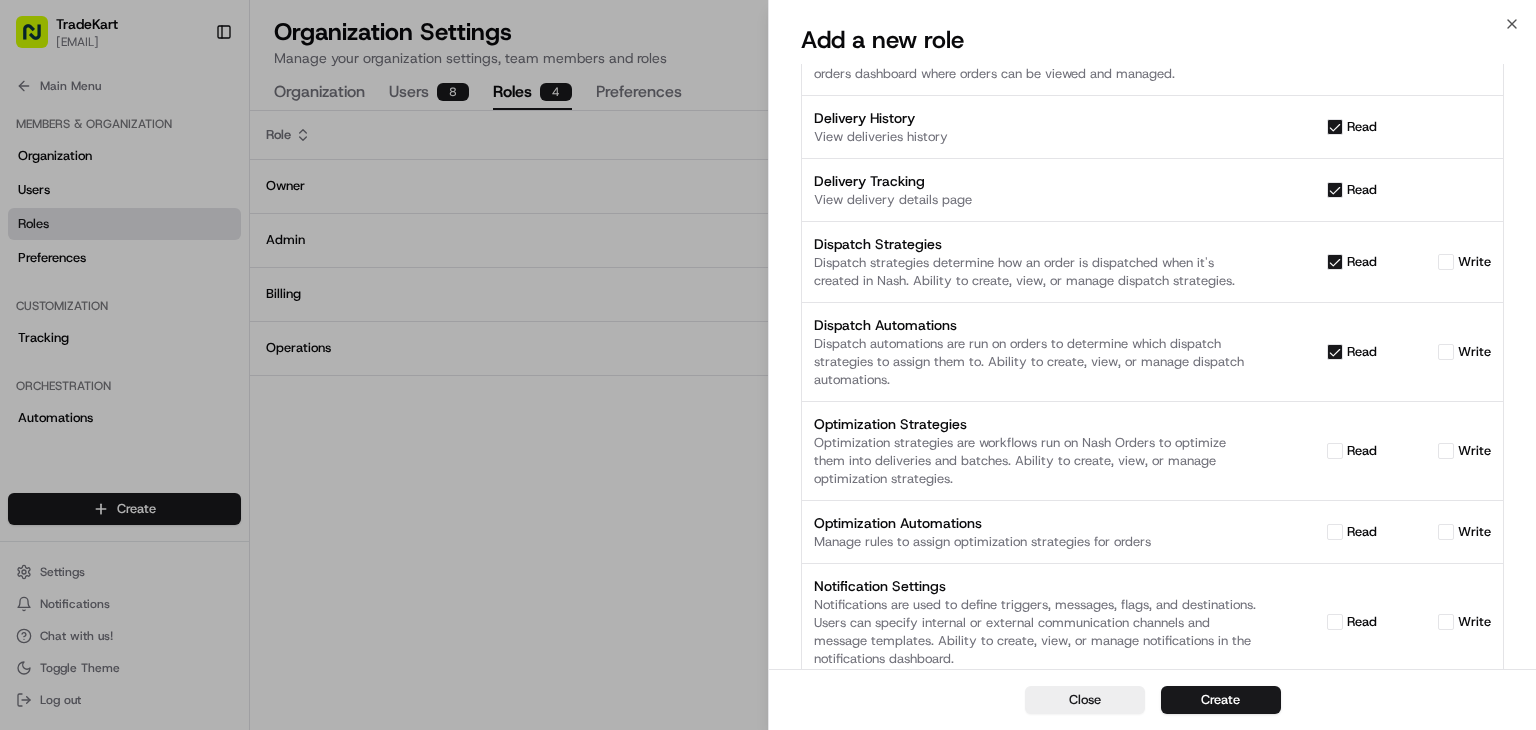click on "read" at bounding box center (1335, 451) 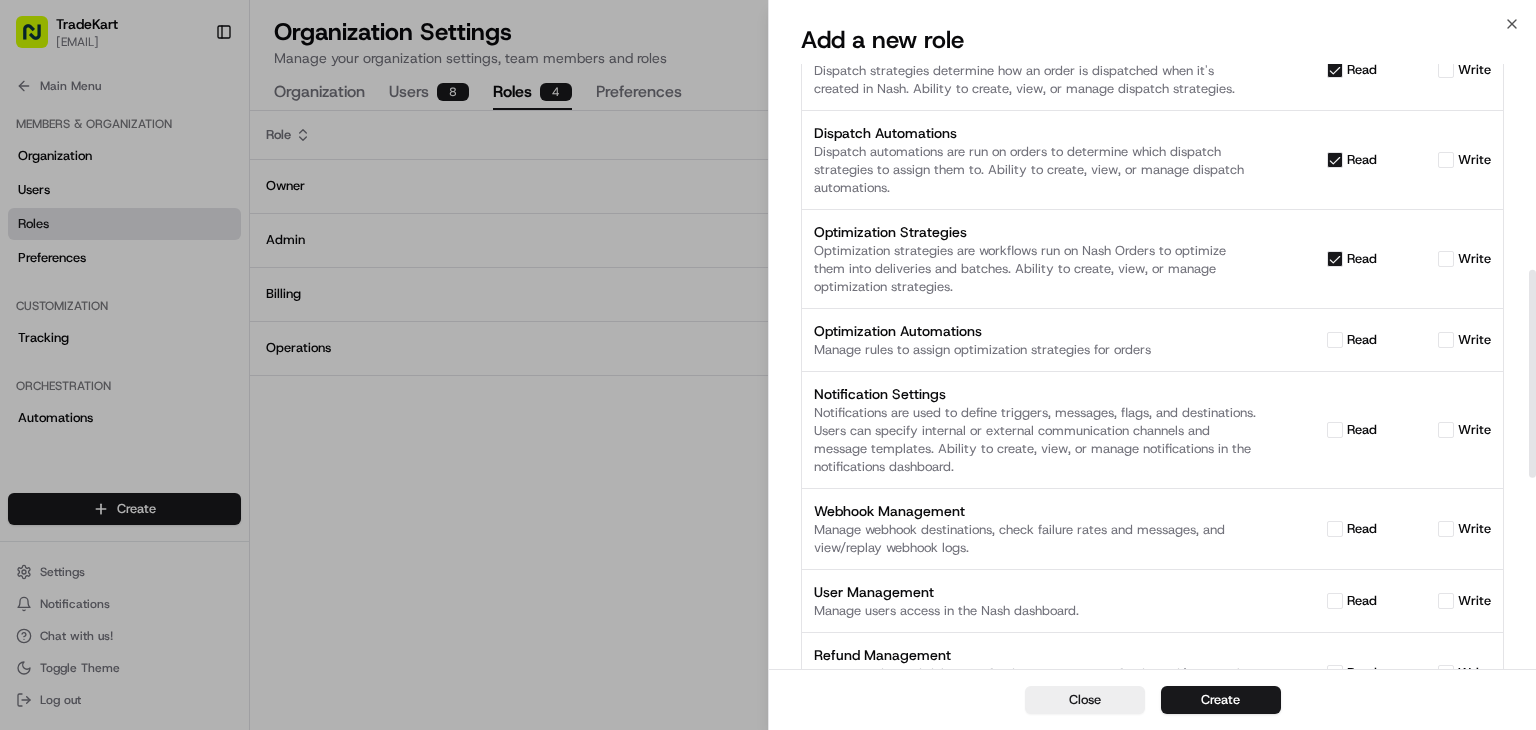 scroll, scrollTop: 626, scrollLeft: 0, axis: vertical 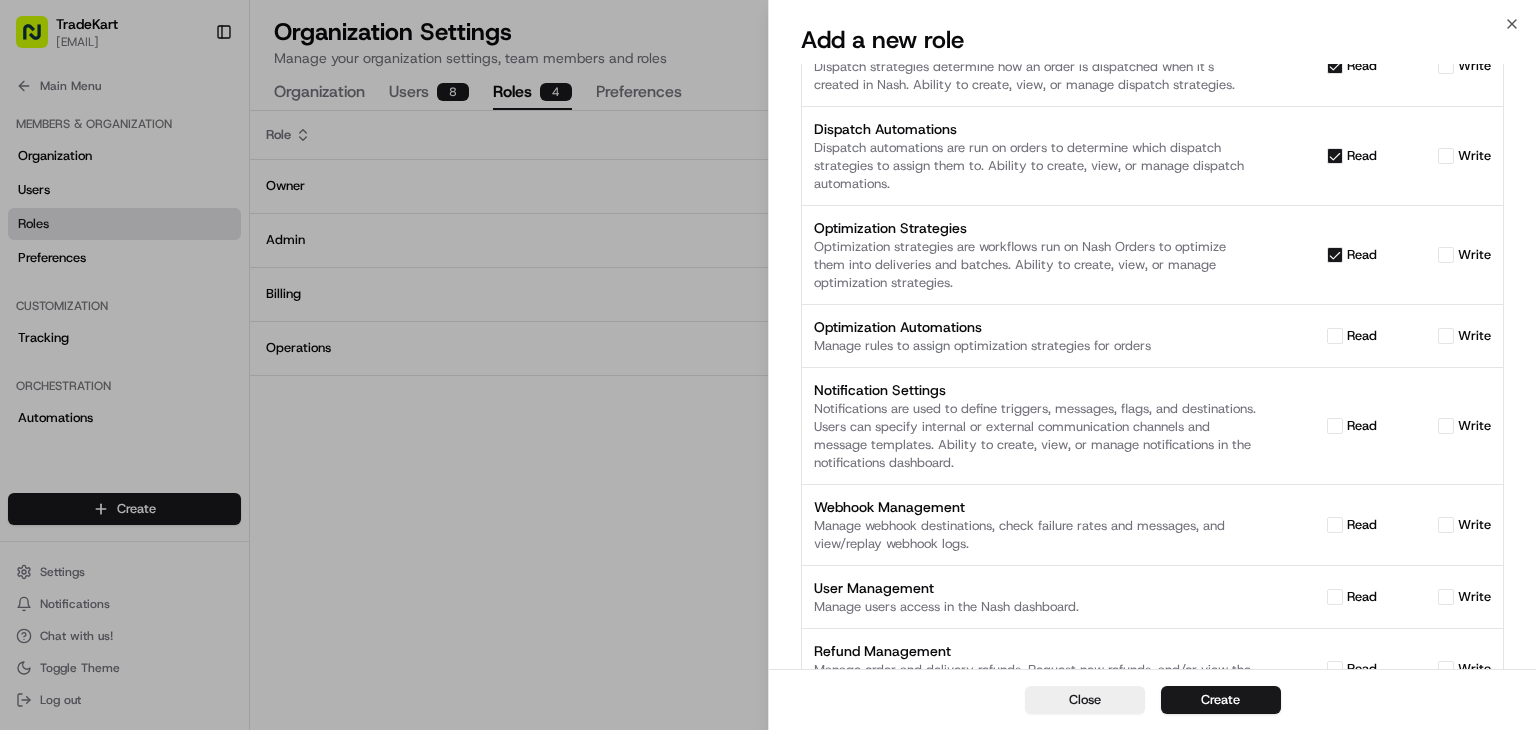 click on "read" at bounding box center [1335, 336] 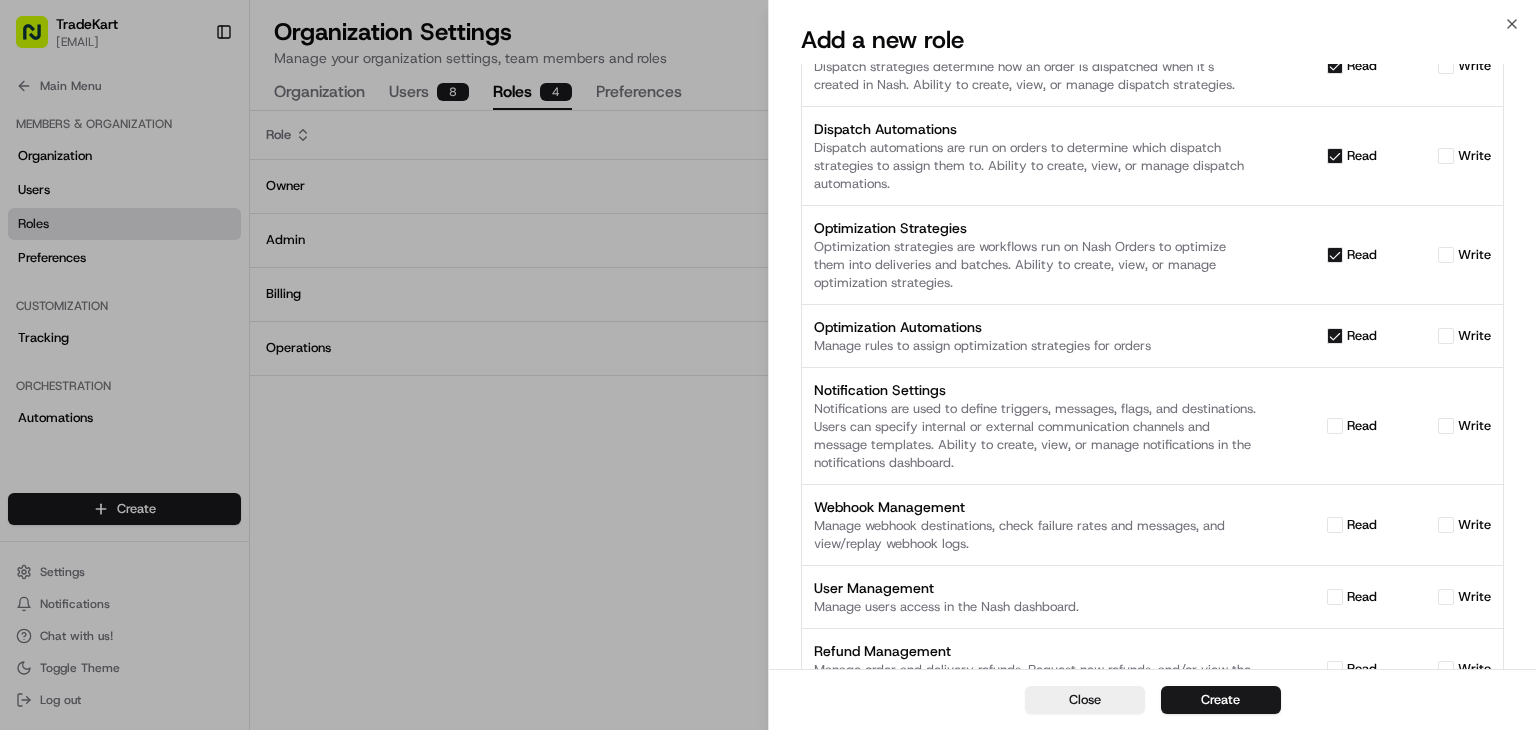 click on "read" at bounding box center (1335, 426) 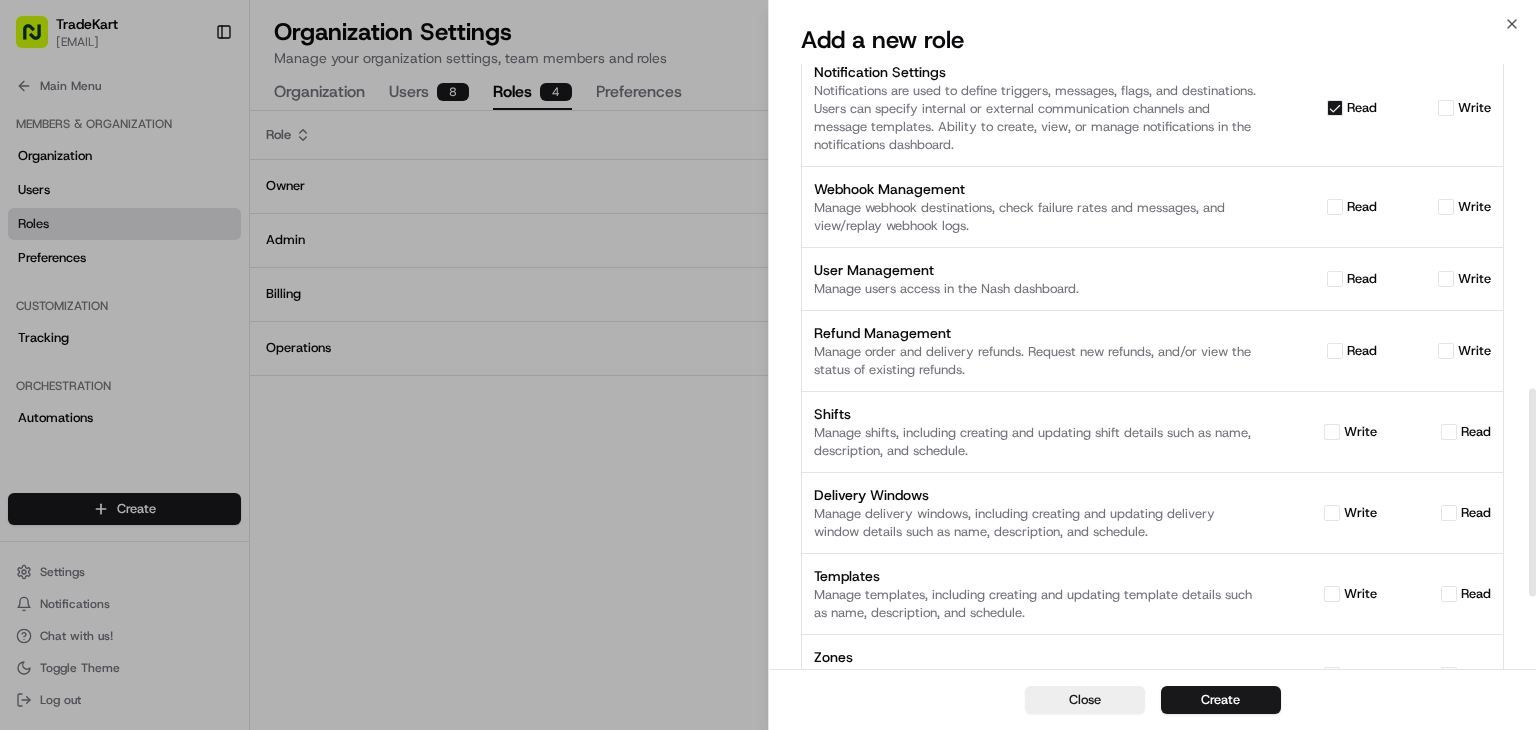 scroll, scrollTop: 948, scrollLeft: 0, axis: vertical 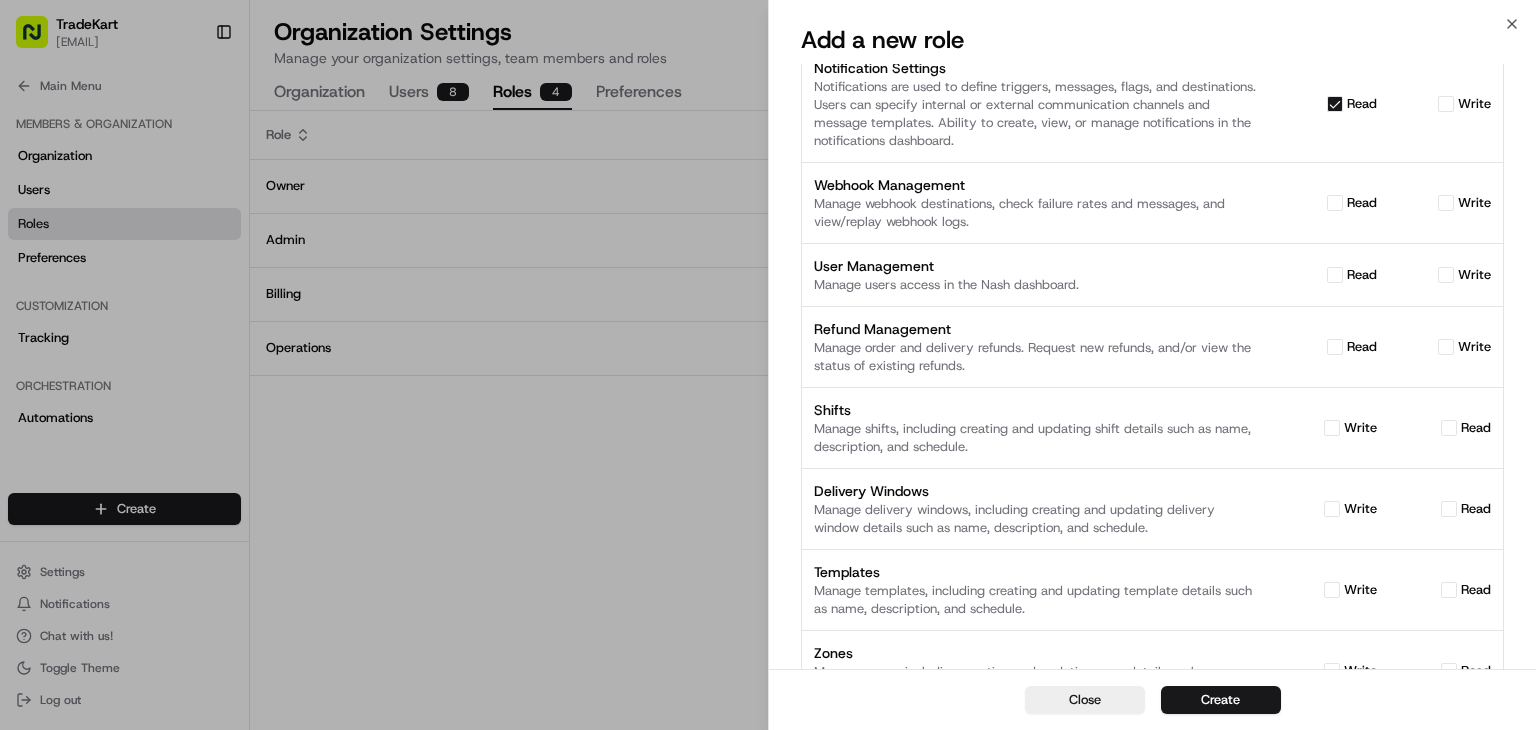 click on "read" at bounding box center [1335, 347] 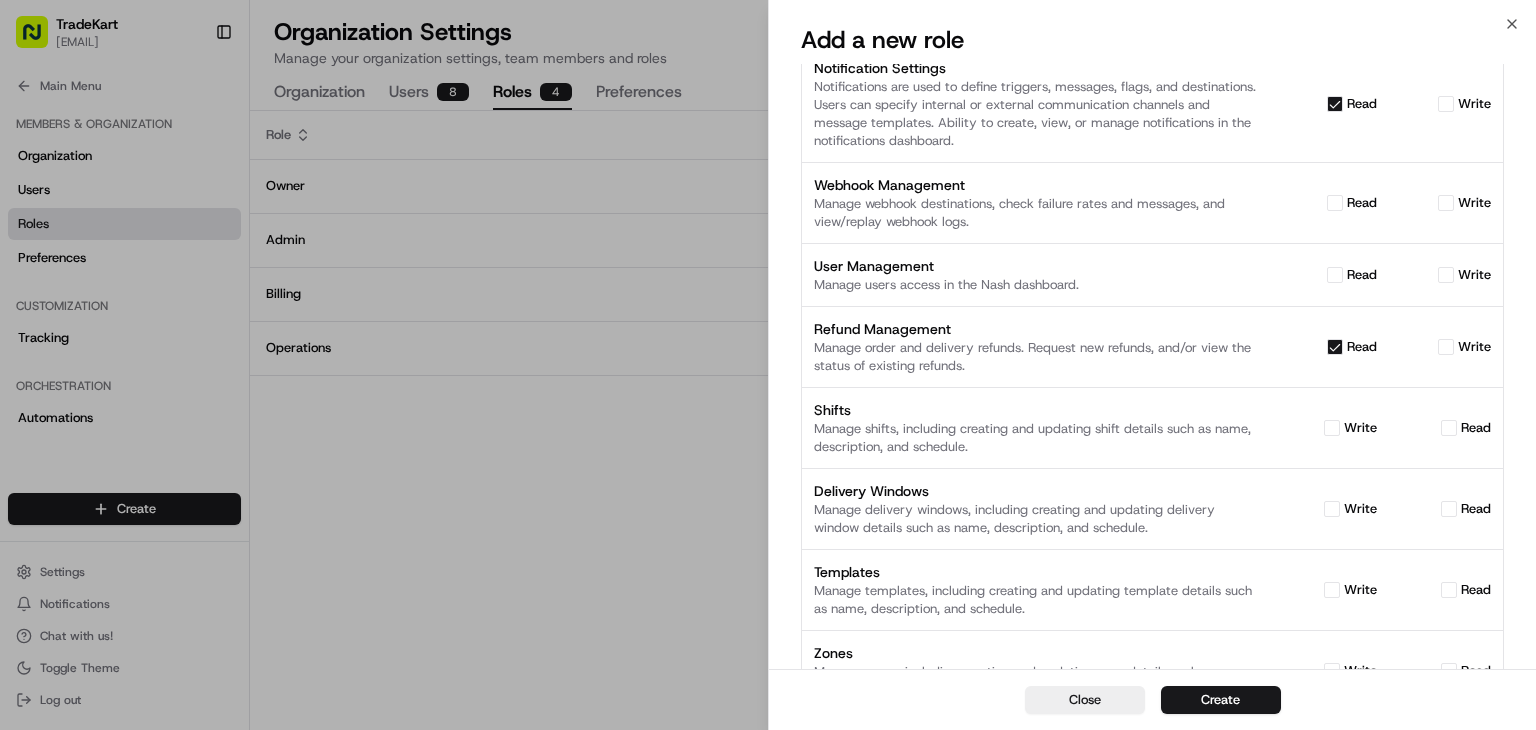 click on "write" at bounding box center [1446, 347] 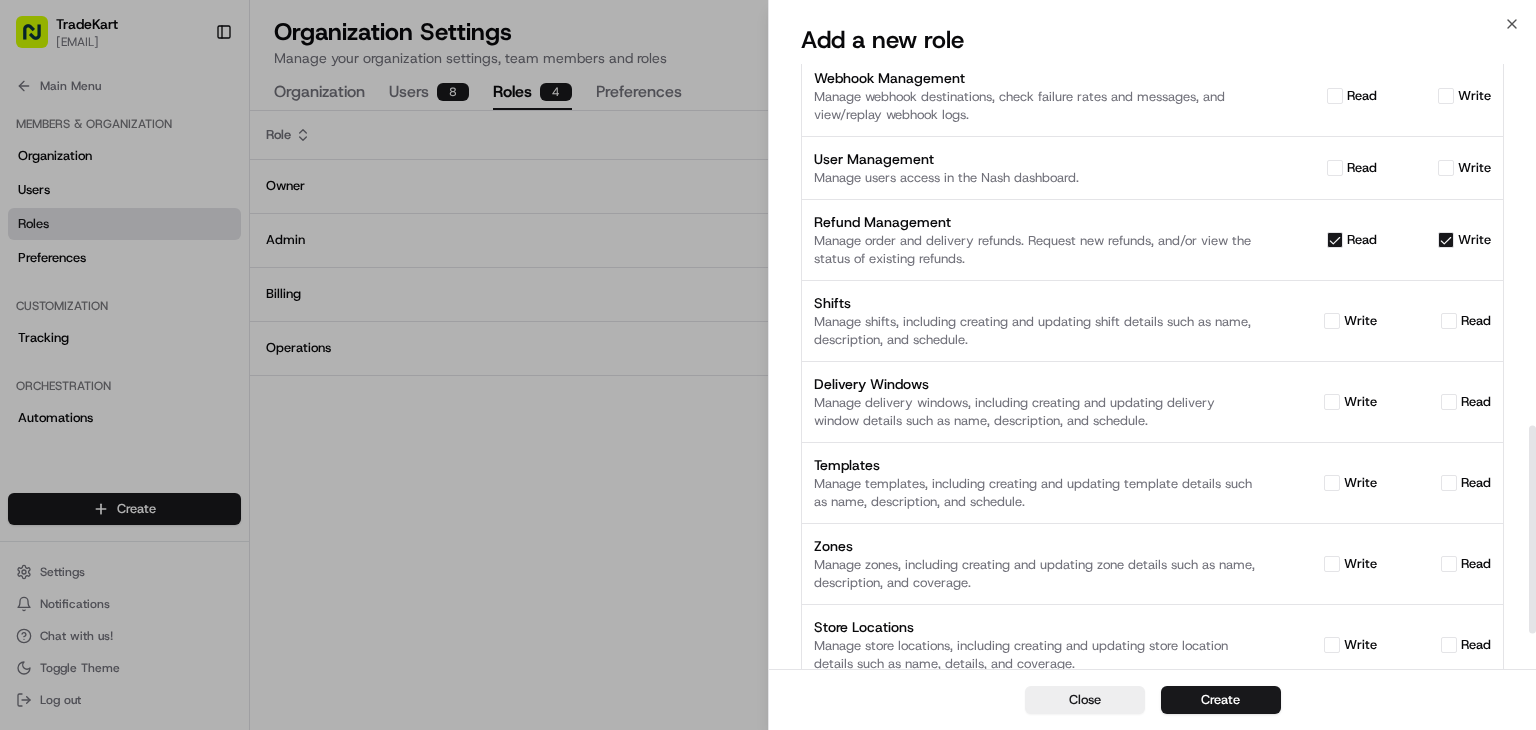 scroll, scrollTop: 1056, scrollLeft: 0, axis: vertical 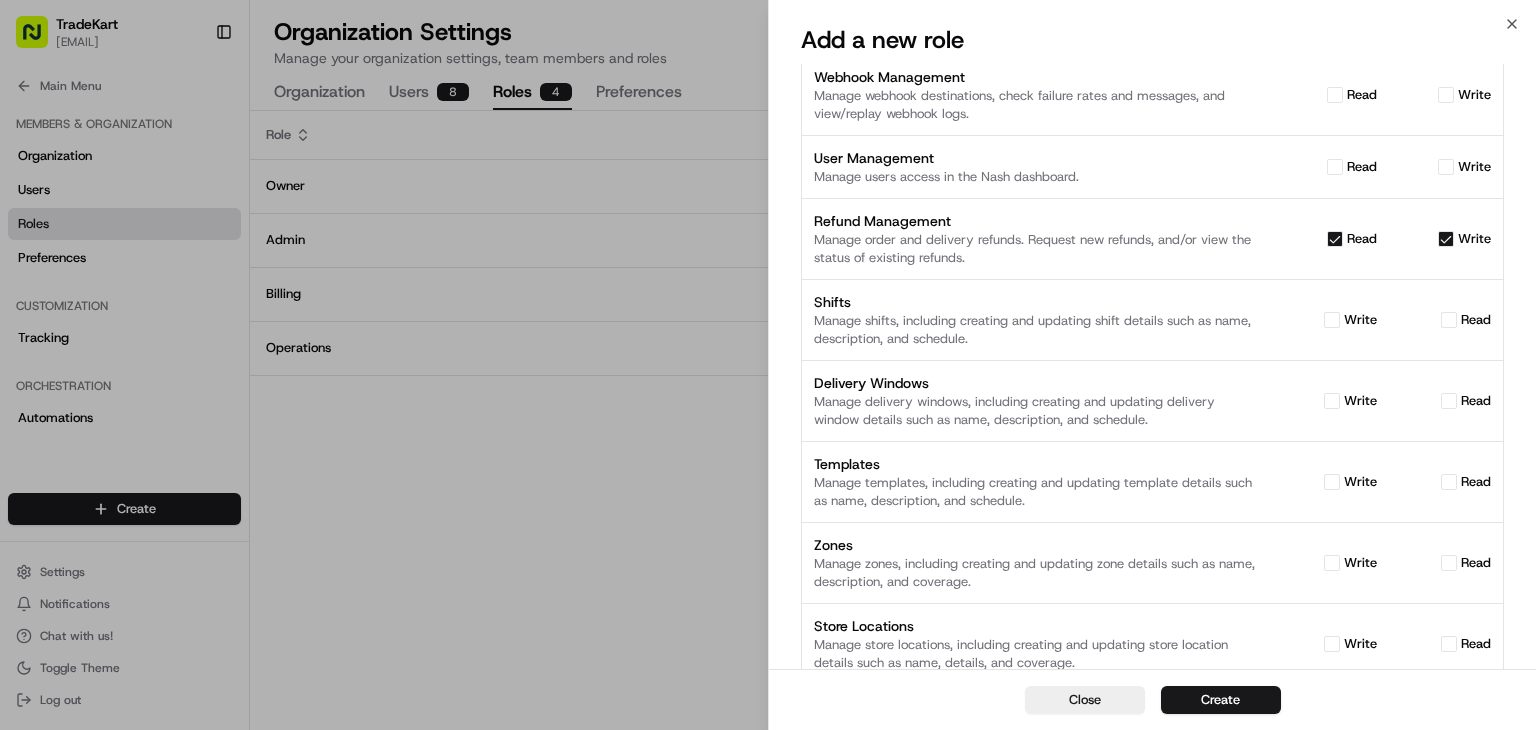 click on "write" at bounding box center (1323, 401) 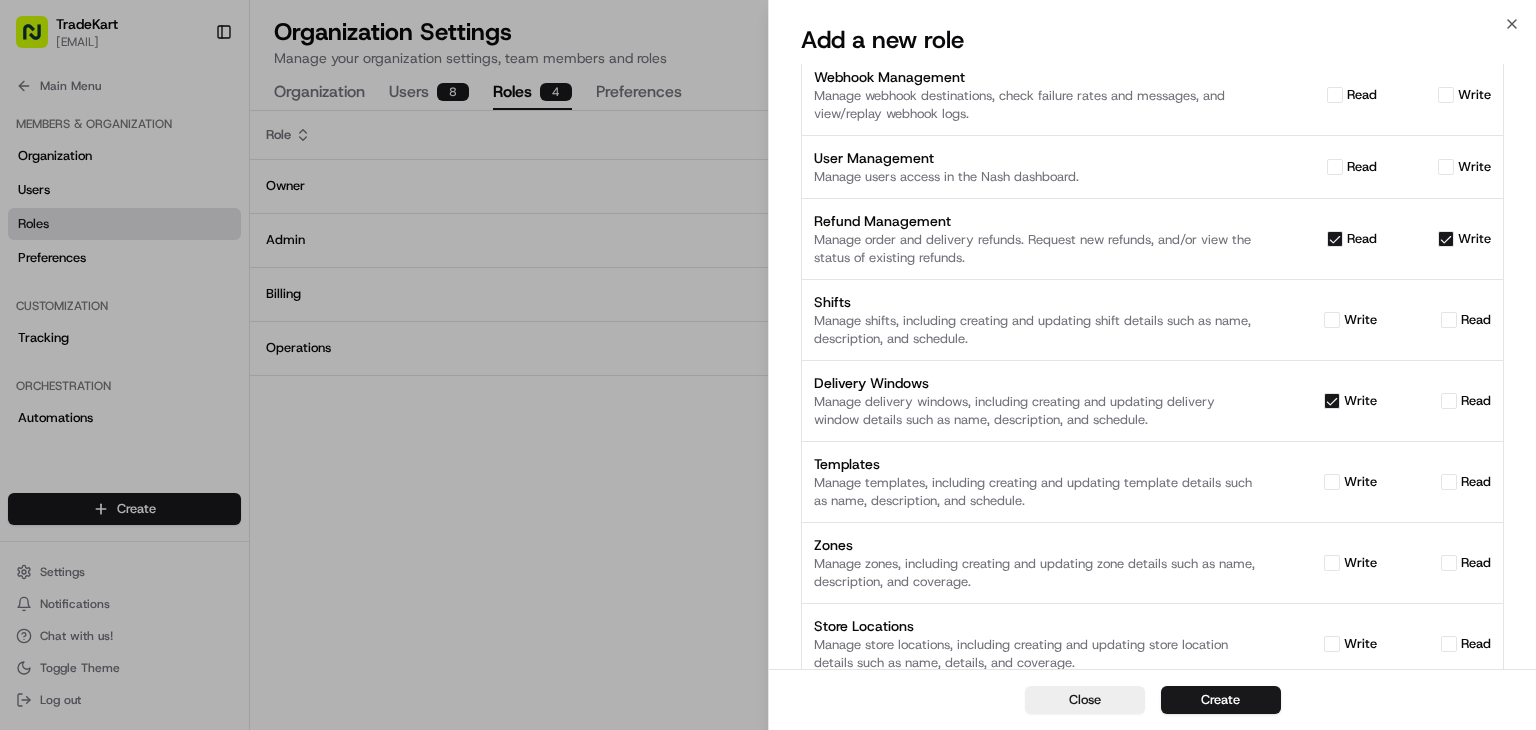click on "Delivery Windows Manage delivery windows, including creating and updating delivery window details such as name, description, and schedule. write read" at bounding box center (1152, 401) 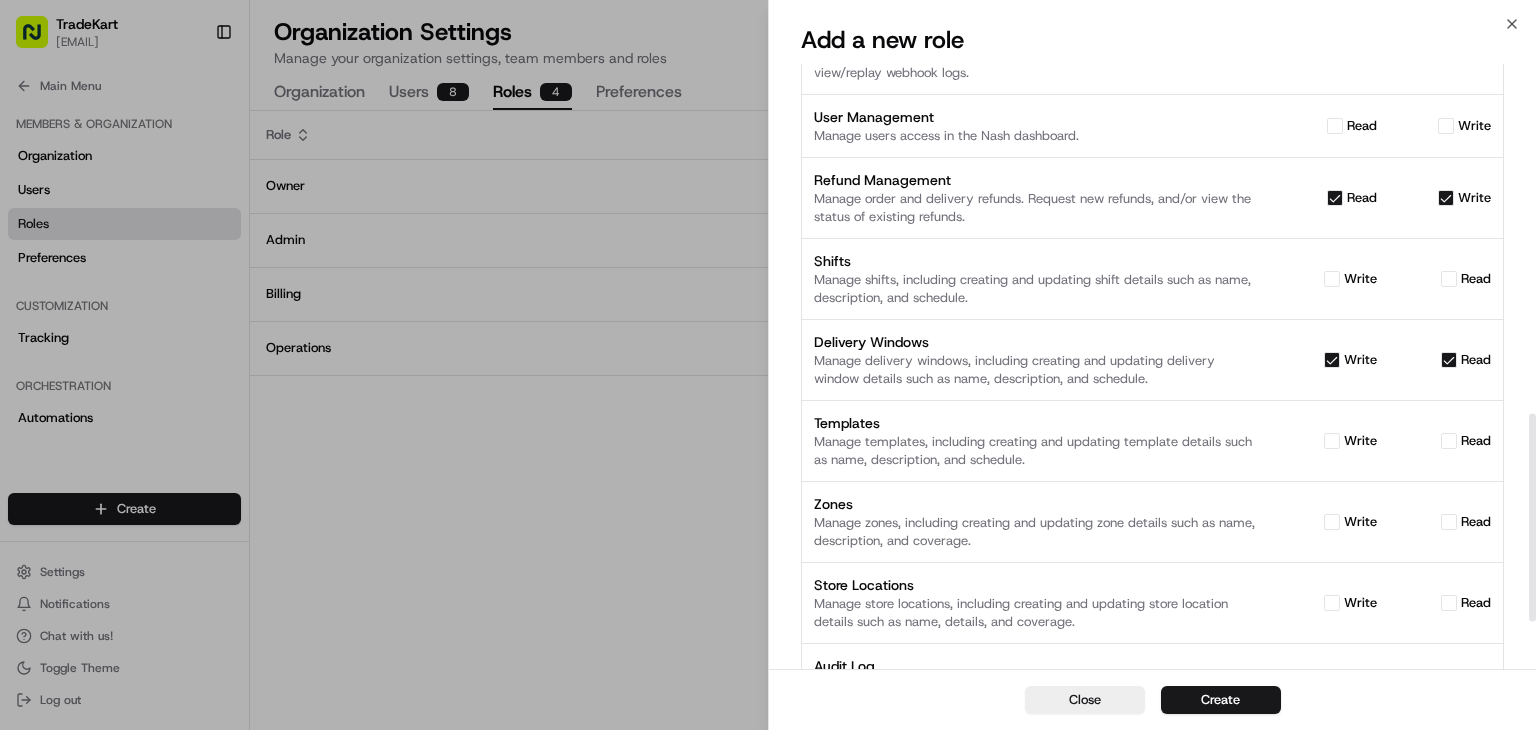 scroll, scrollTop: 1156, scrollLeft: 0, axis: vertical 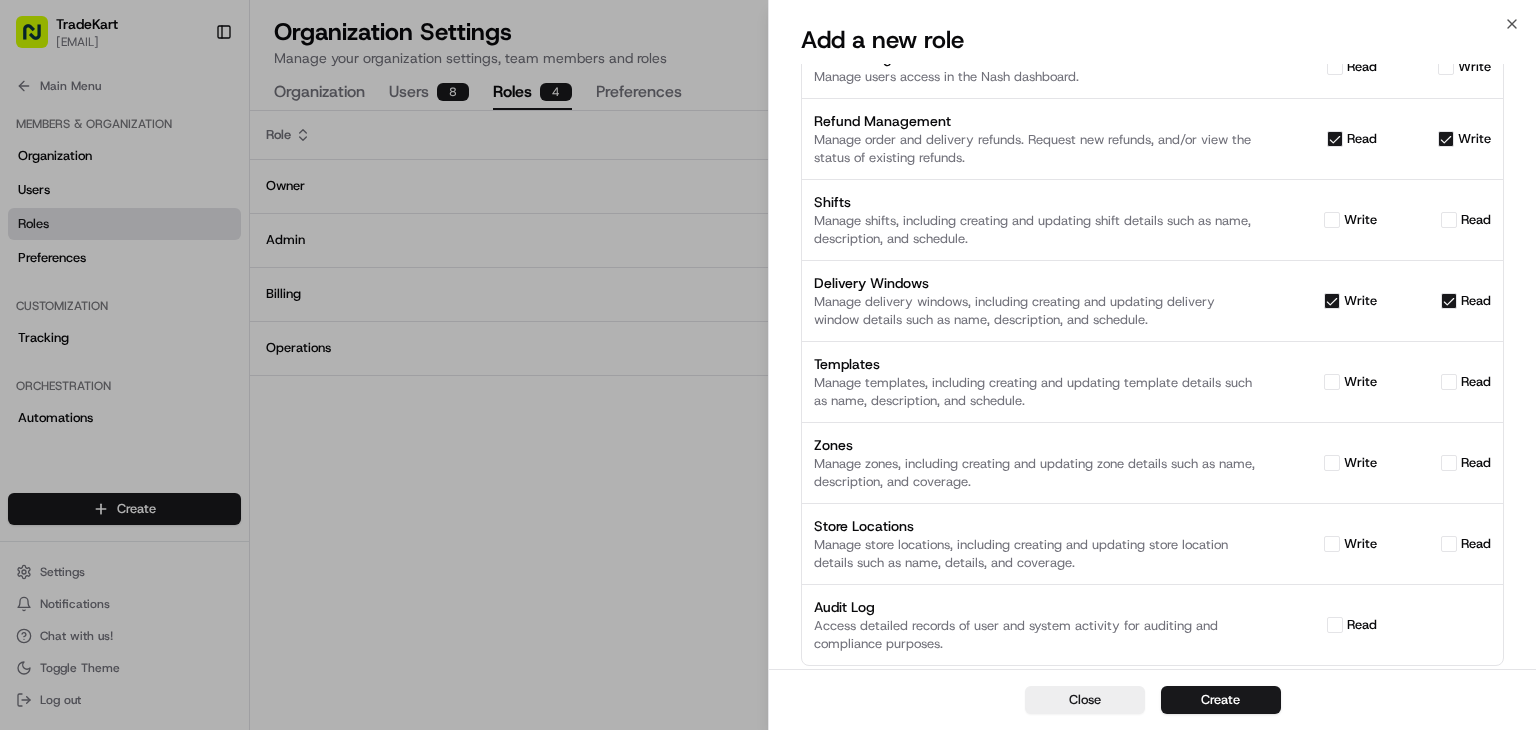 click on "Manage zones, including creating and updating zone details such as name, description, and coverage." at bounding box center [1036, 473] 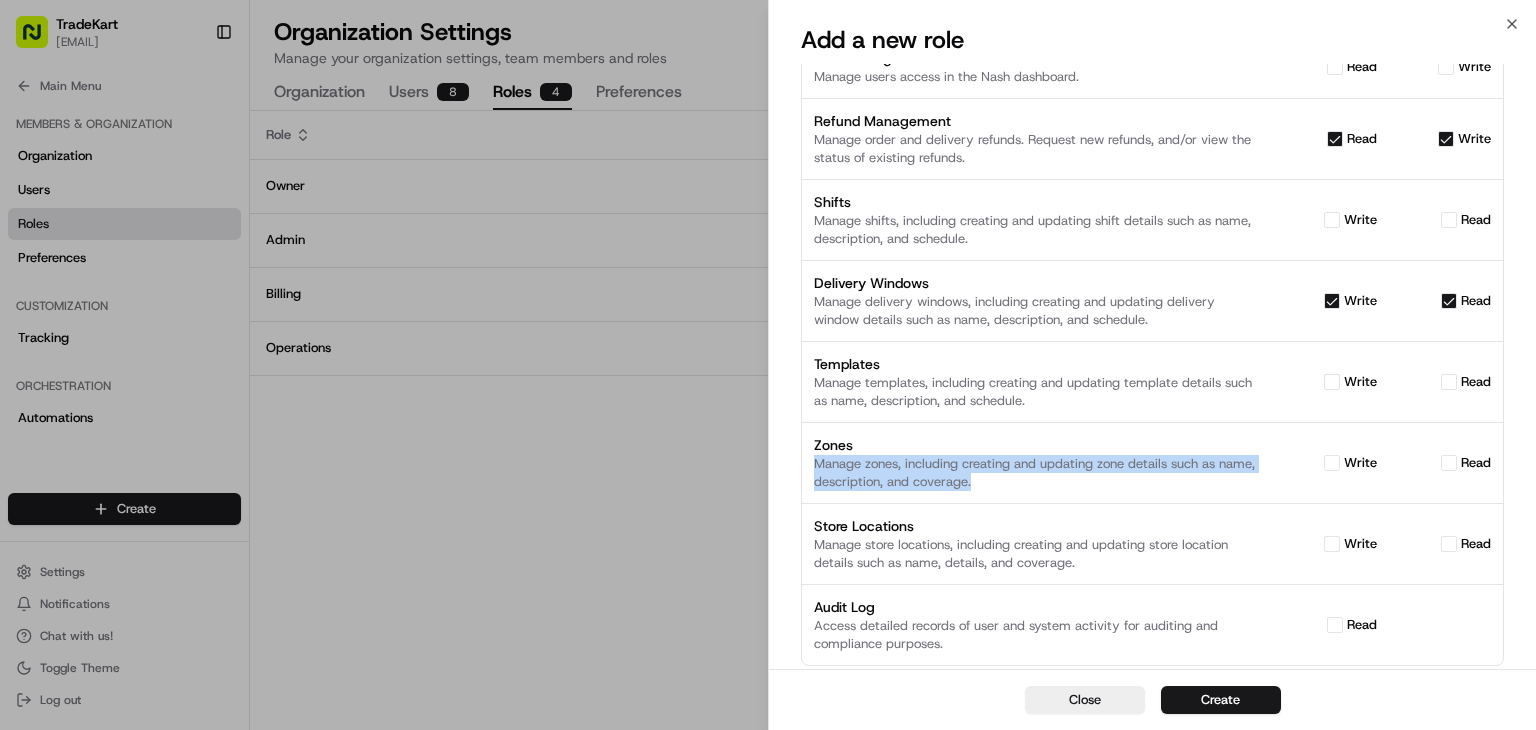 click on "Manage zones, including creating and updating zone details such as name, description, and coverage." at bounding box center [1036, 473] 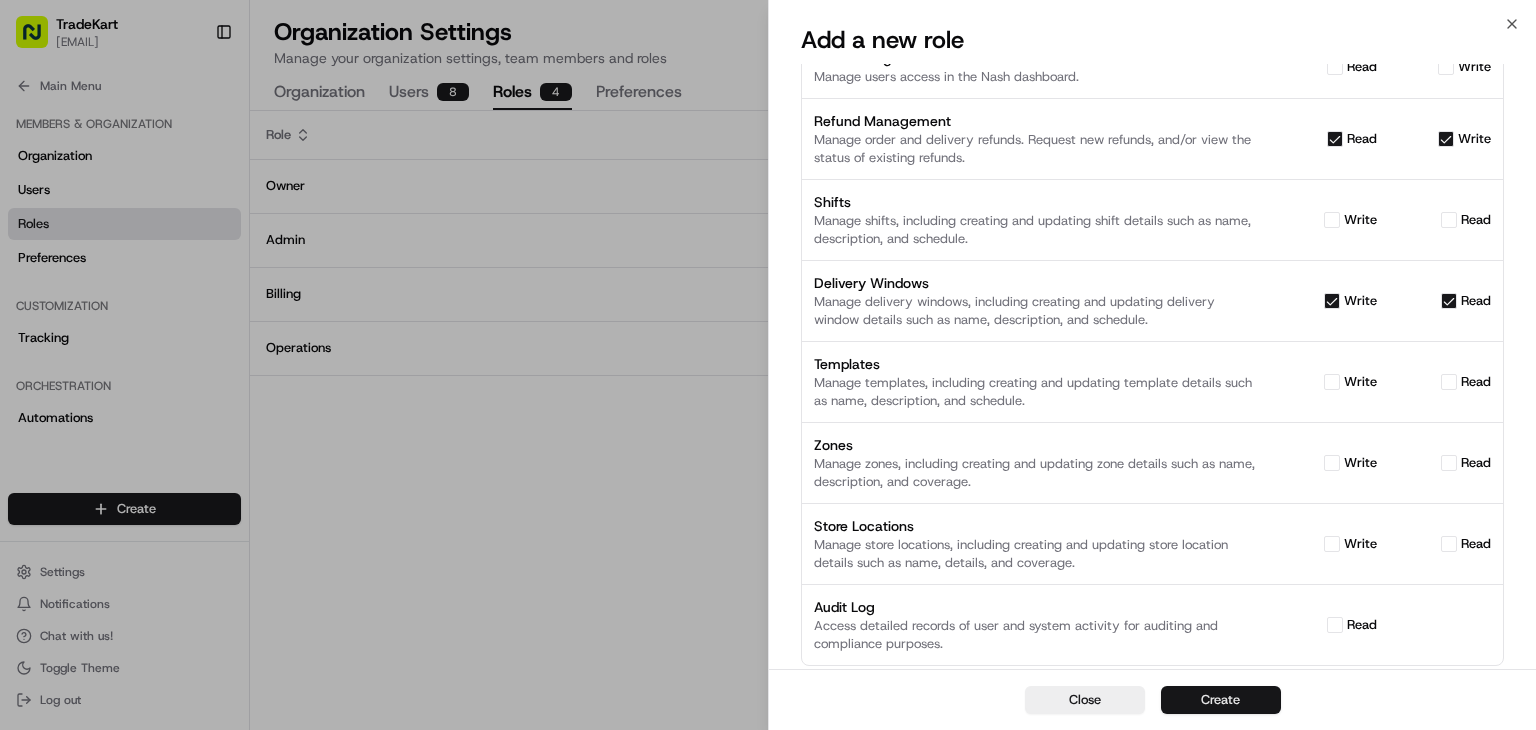 click on "Create" at bounding box center [1221, 700] 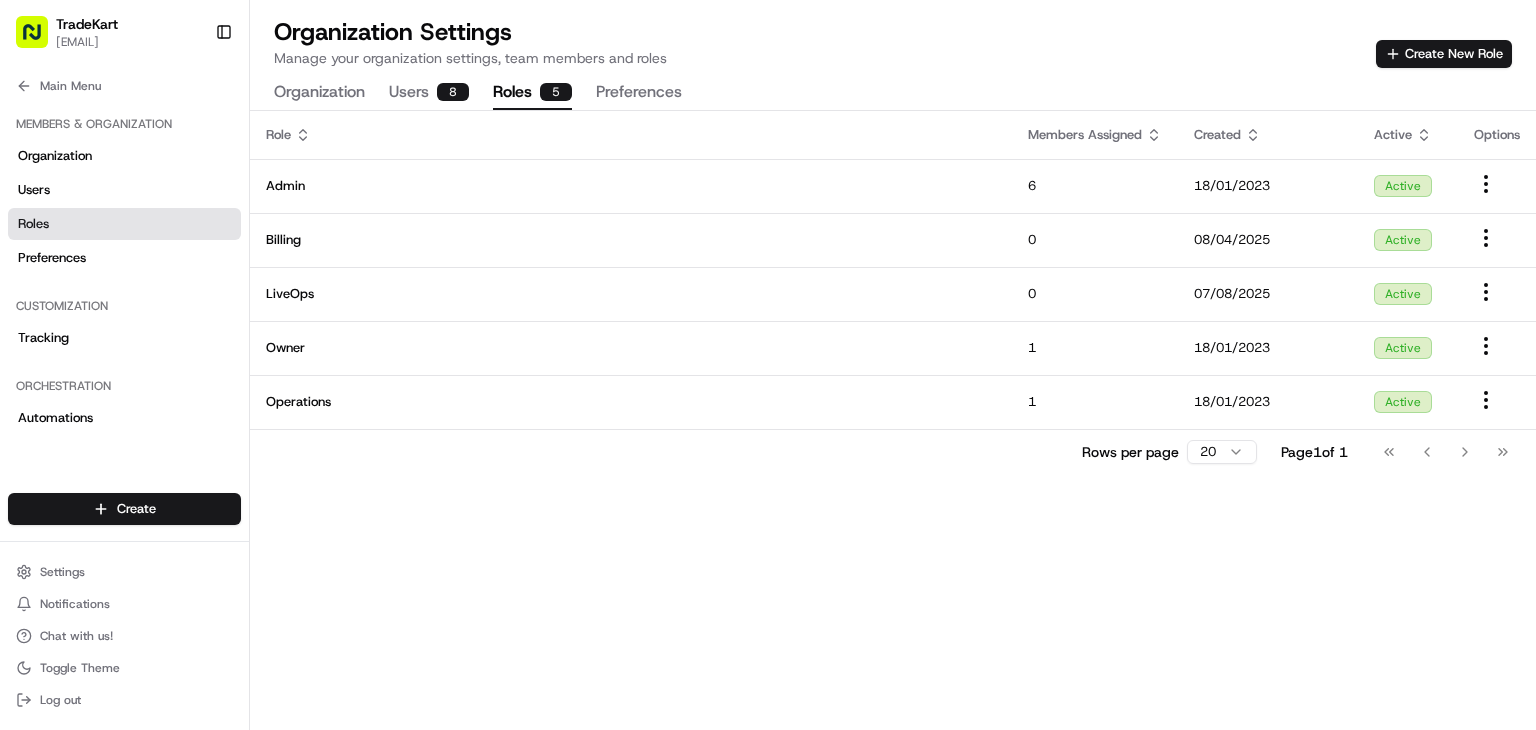 click on "Users 8" at bounding box center [429, 93] 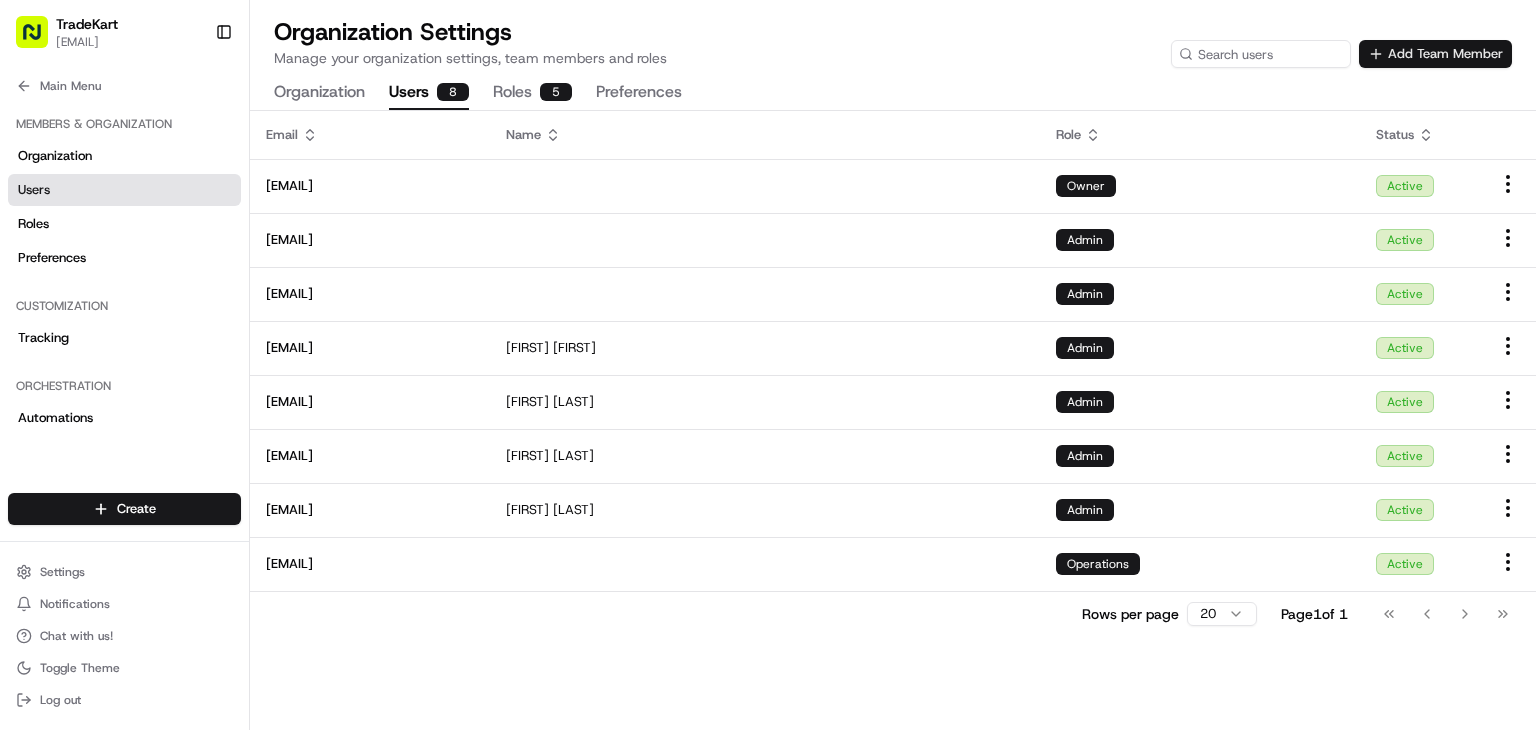 click on "Add Team Member" at bounding box center [1435, 54] 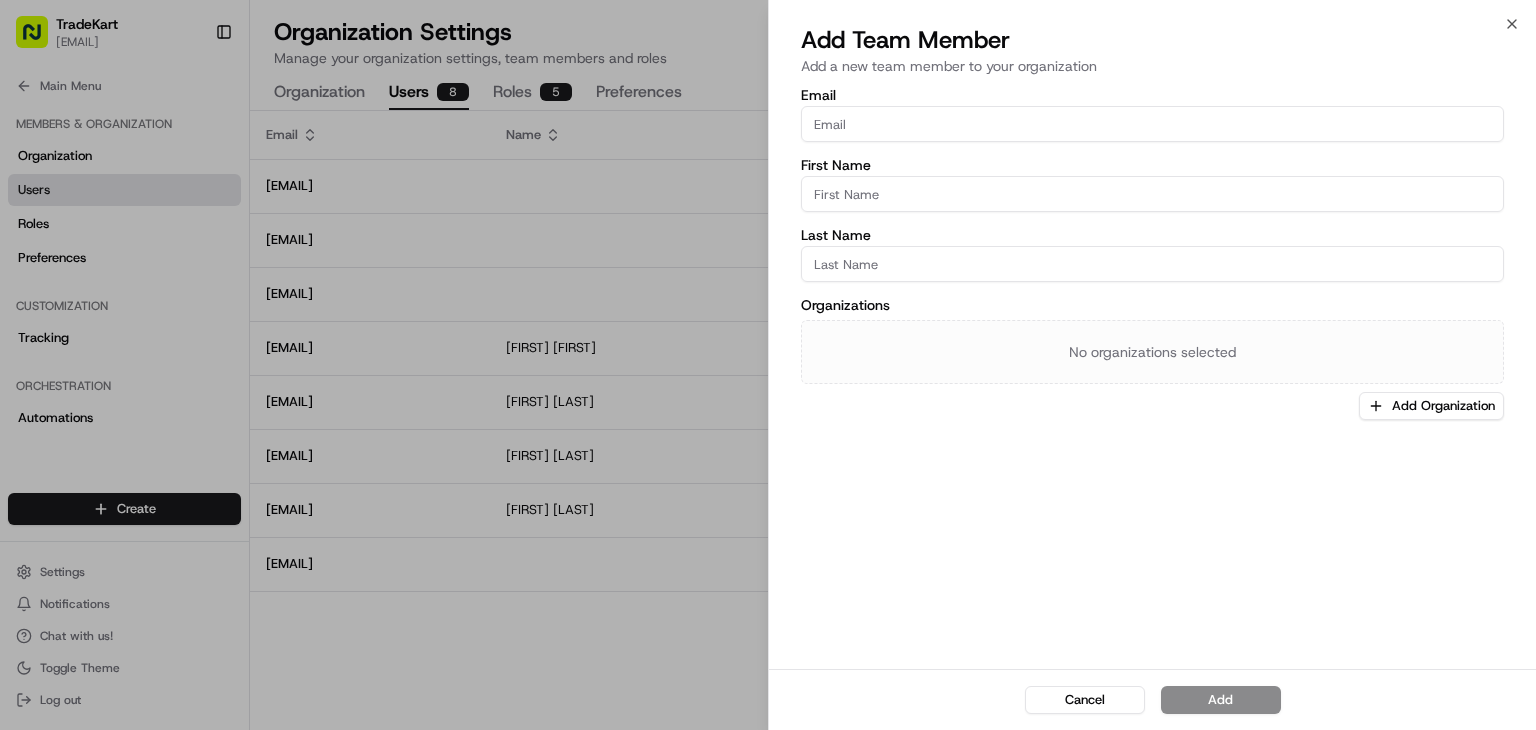 click on "Email" at bounding box center (1152, 124) 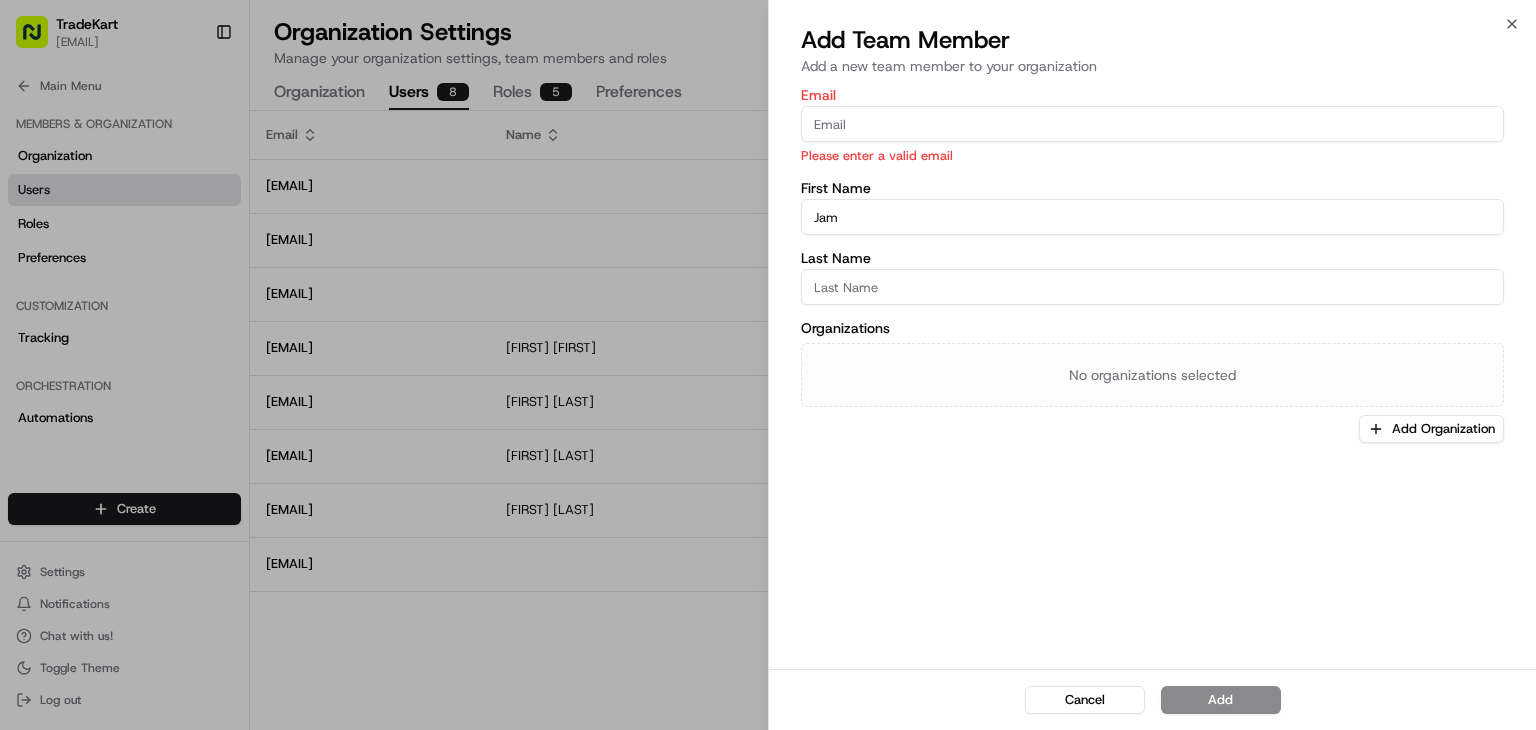 type on "[FIRST]" 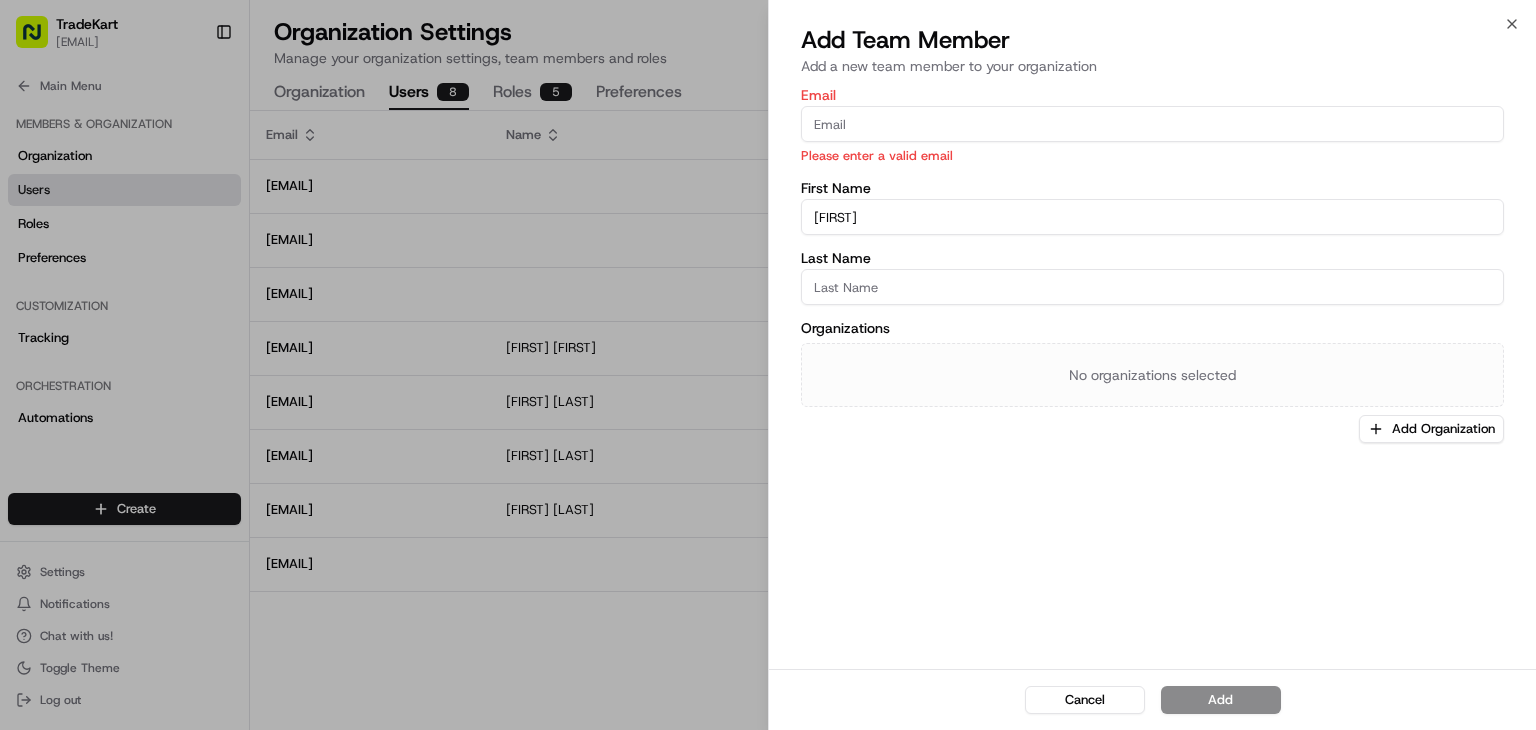 click on "Last Name" at bounding box center [1152, 287] 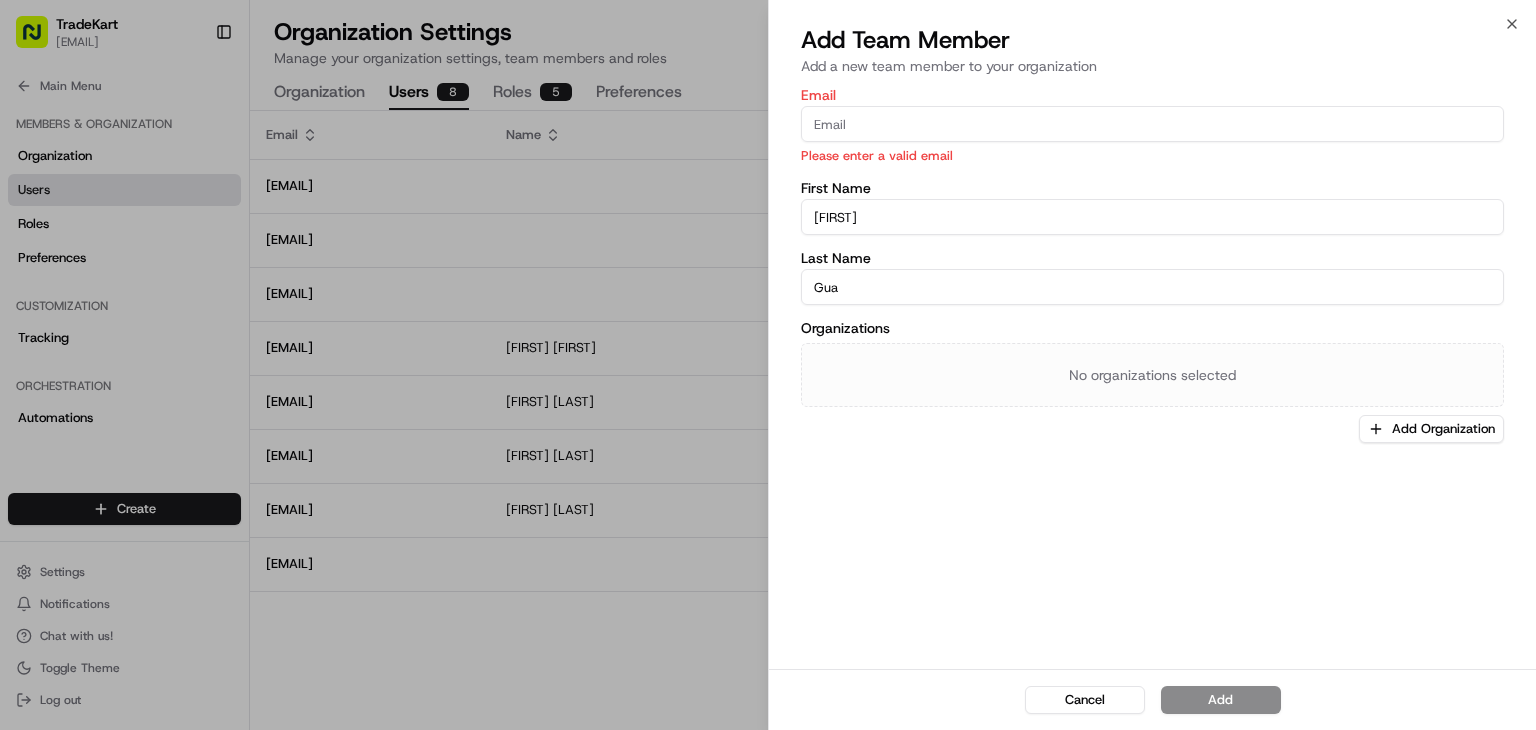 type on "Guanzon" 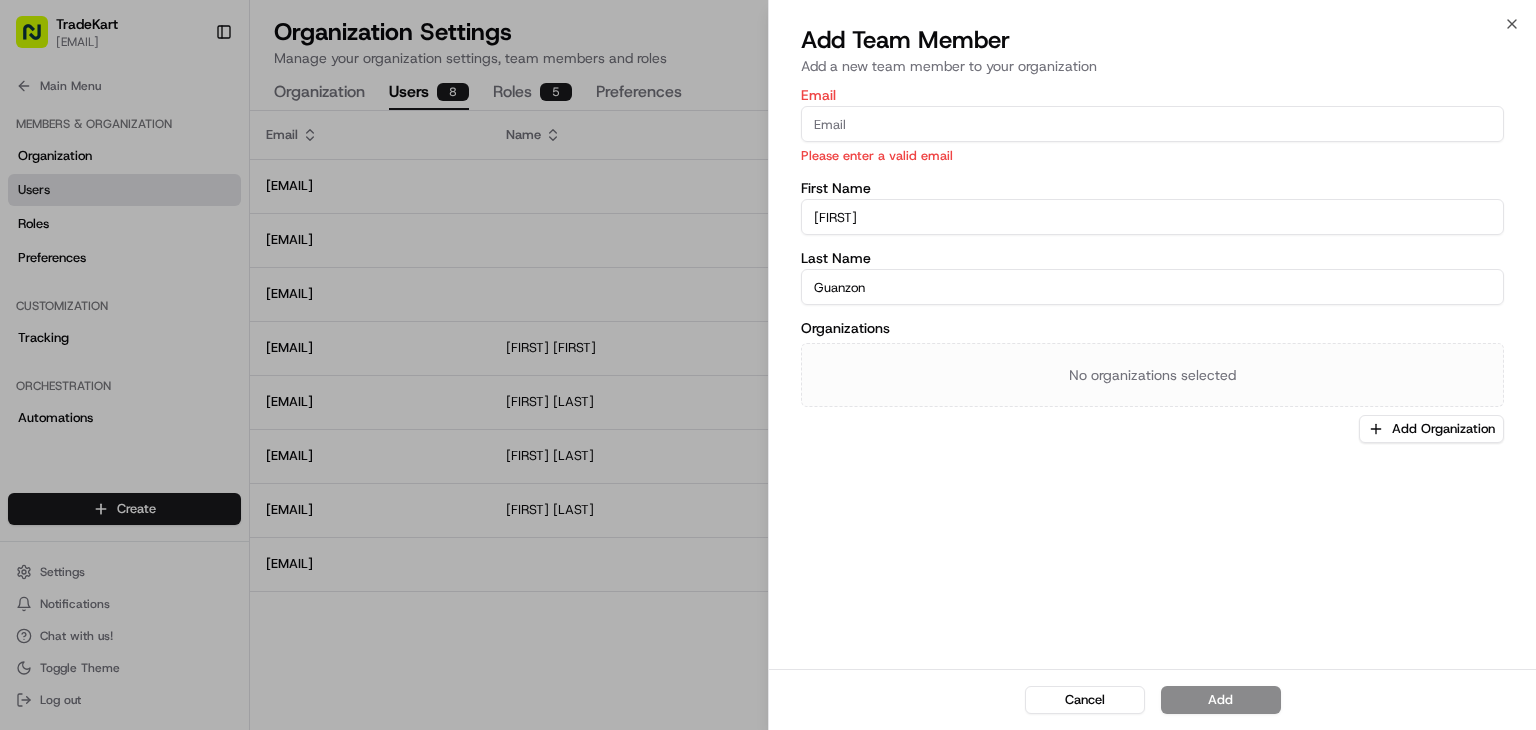 click on "Email" at bounding box center [1152, 124] 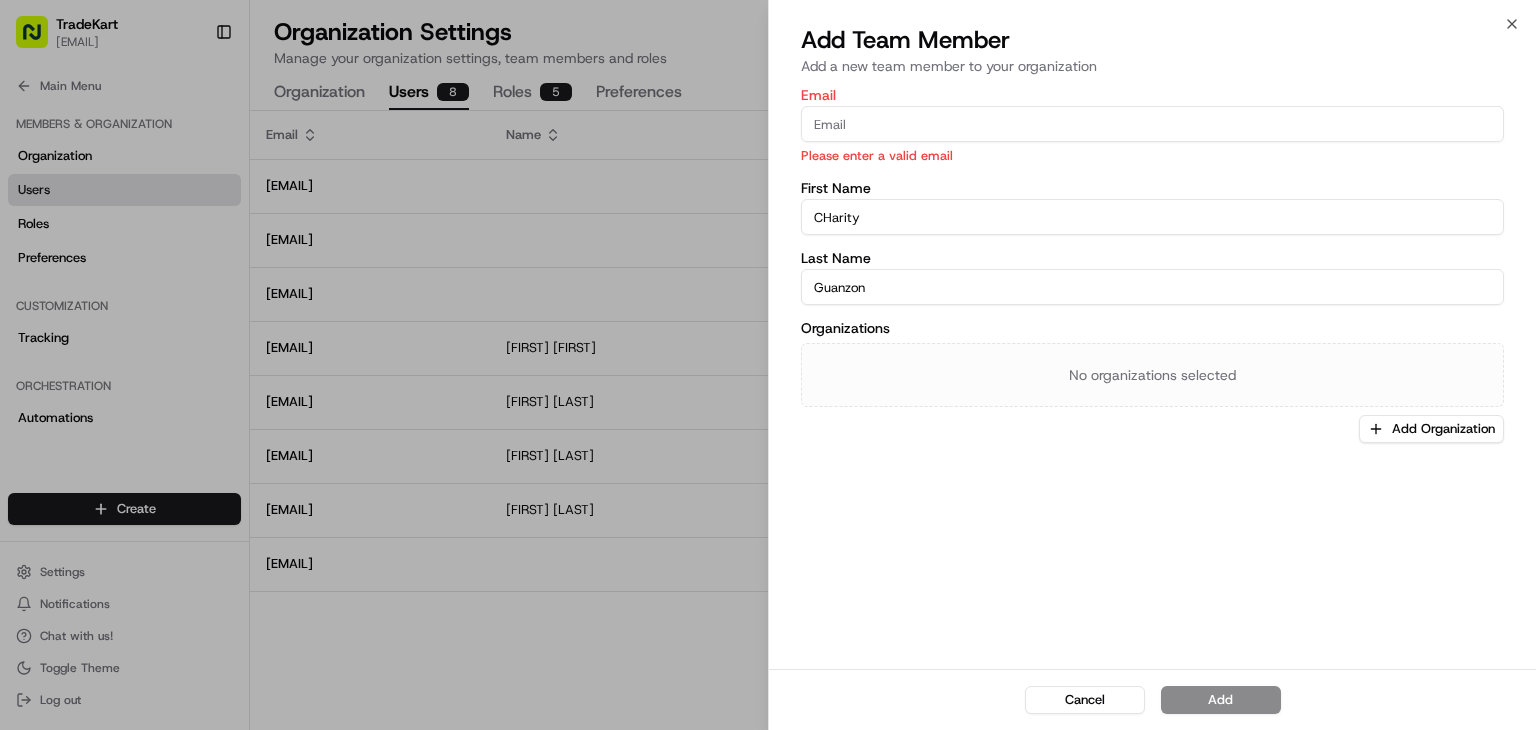 type on "Charity" 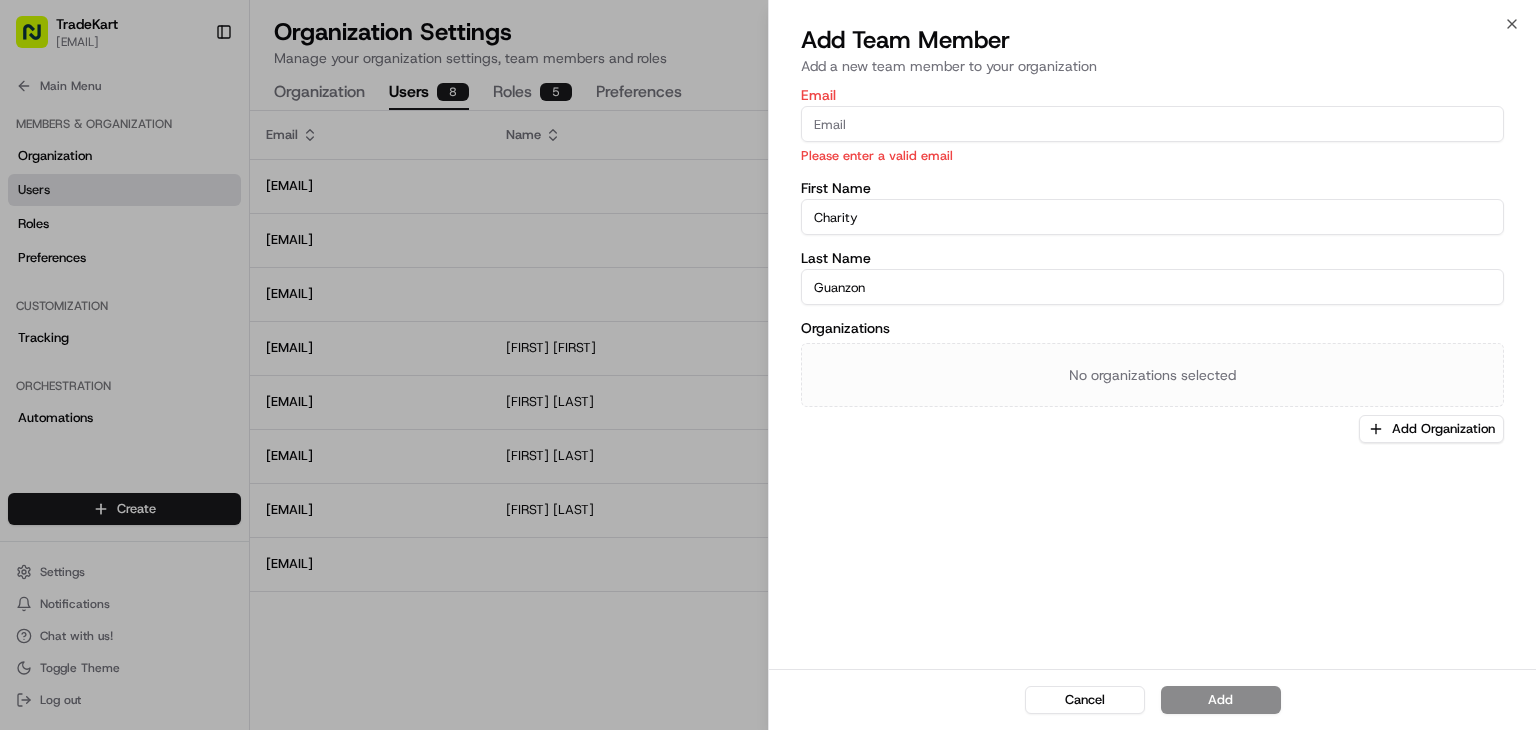 click on "Guanzon" at bounding box center [1152, 287] 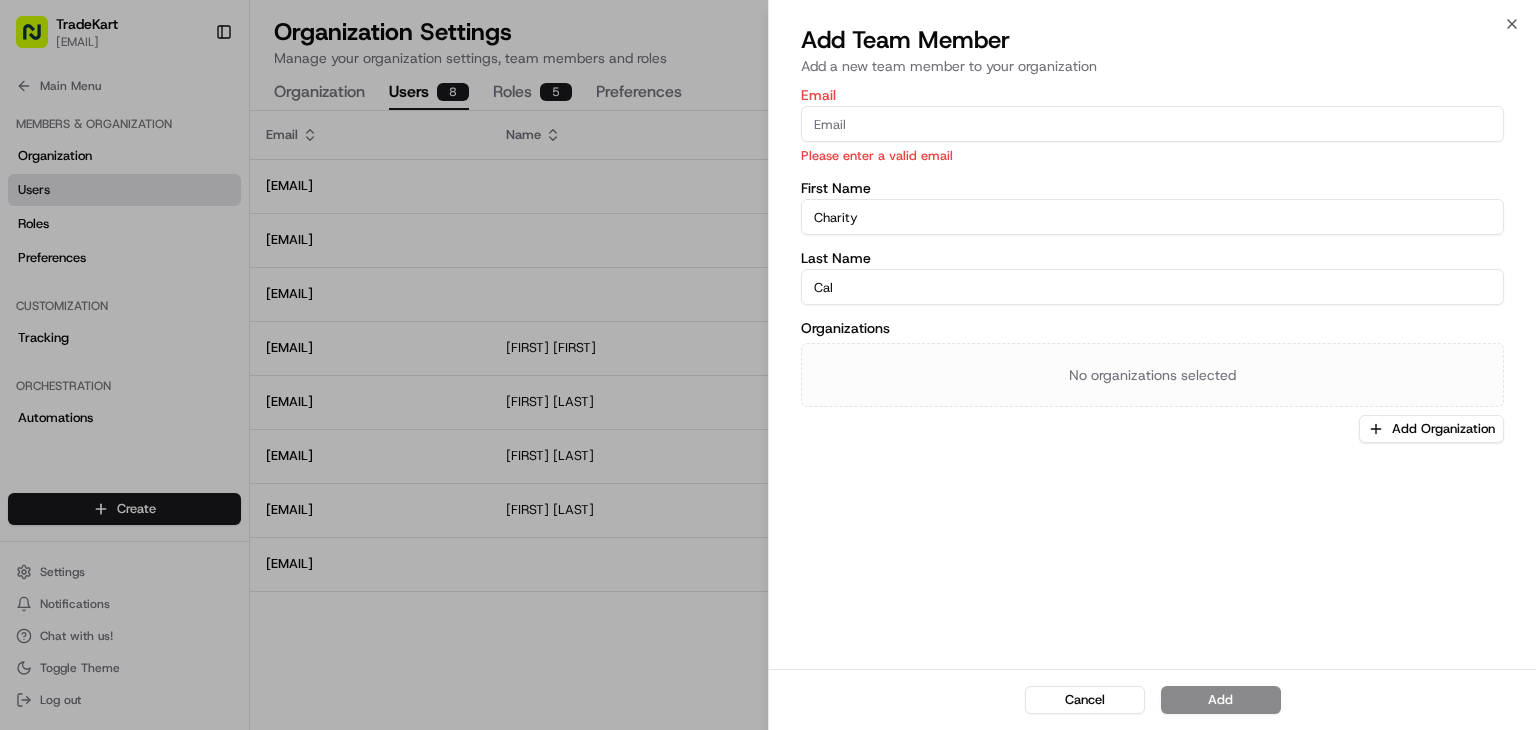 type on "[LAST]" 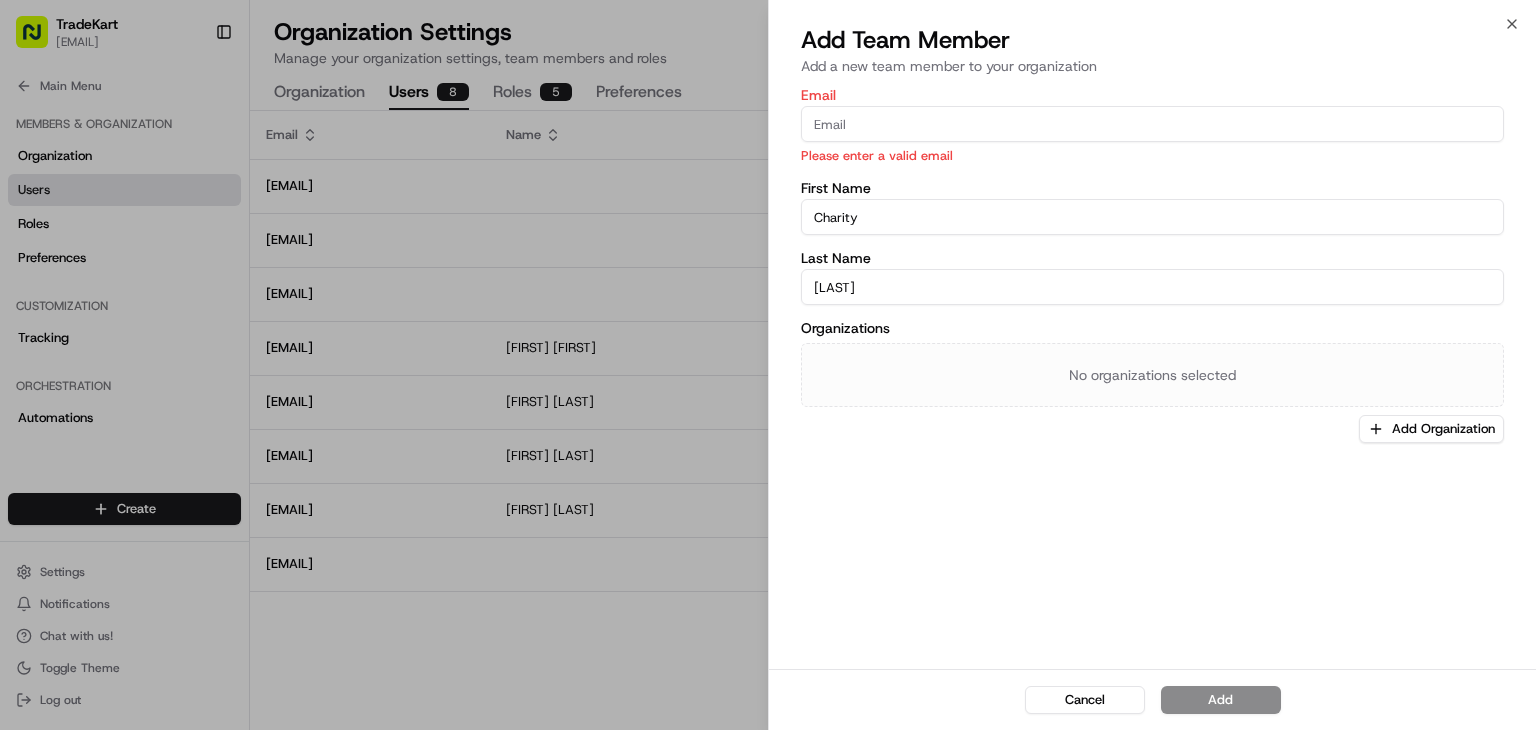 click on "Email" at bounding box center [1152, 124] 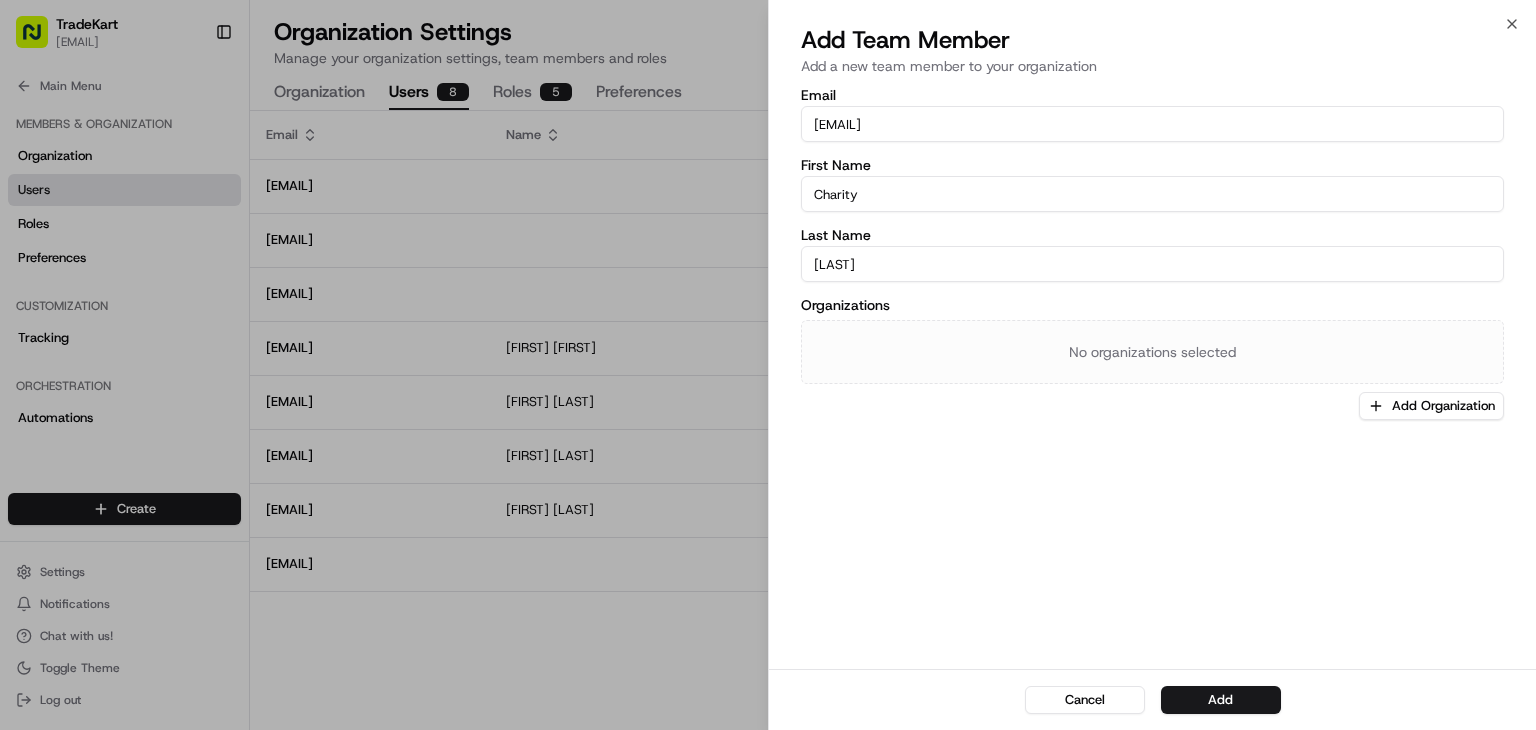 type on "[EMAIL]" 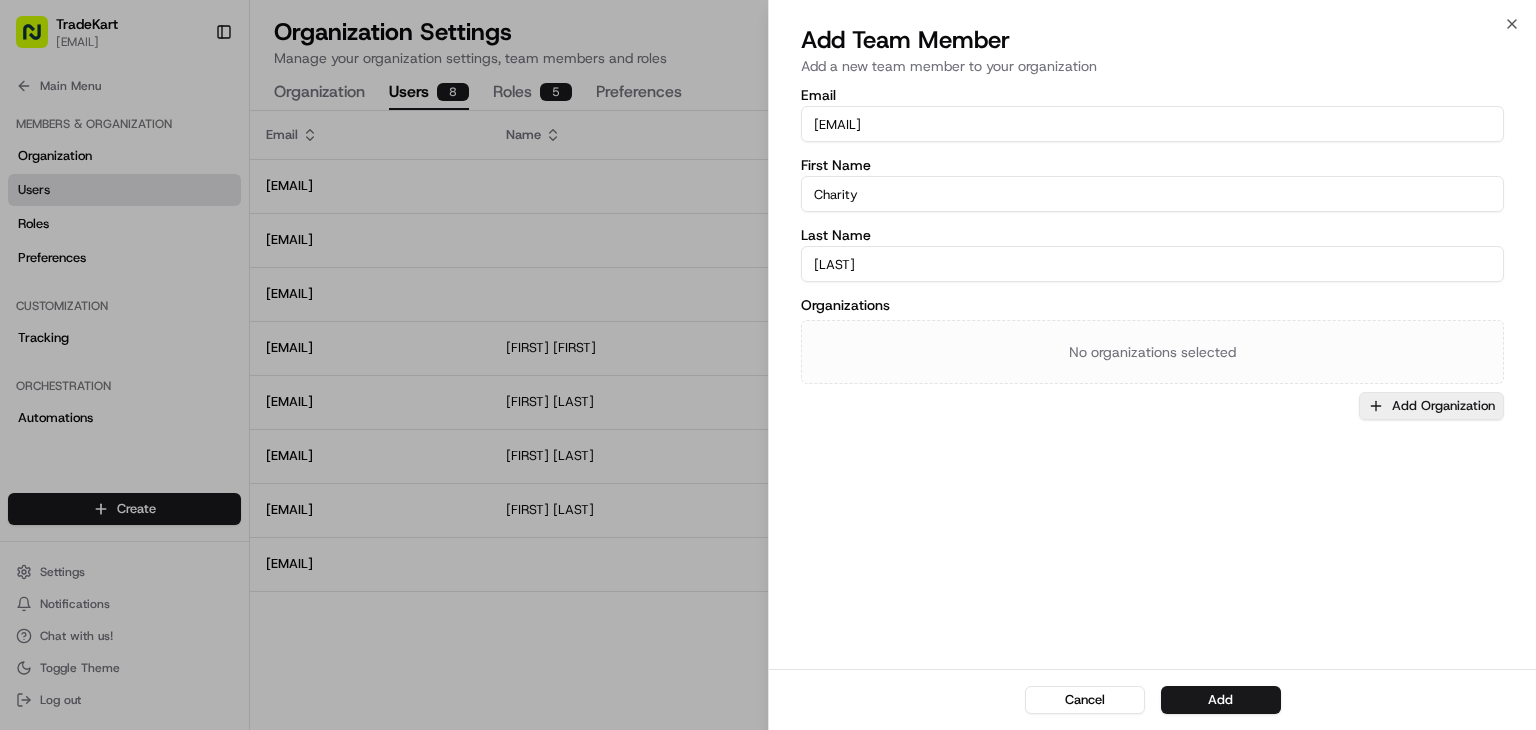 click on "Add Organization" at bounding box center [1431, 406] 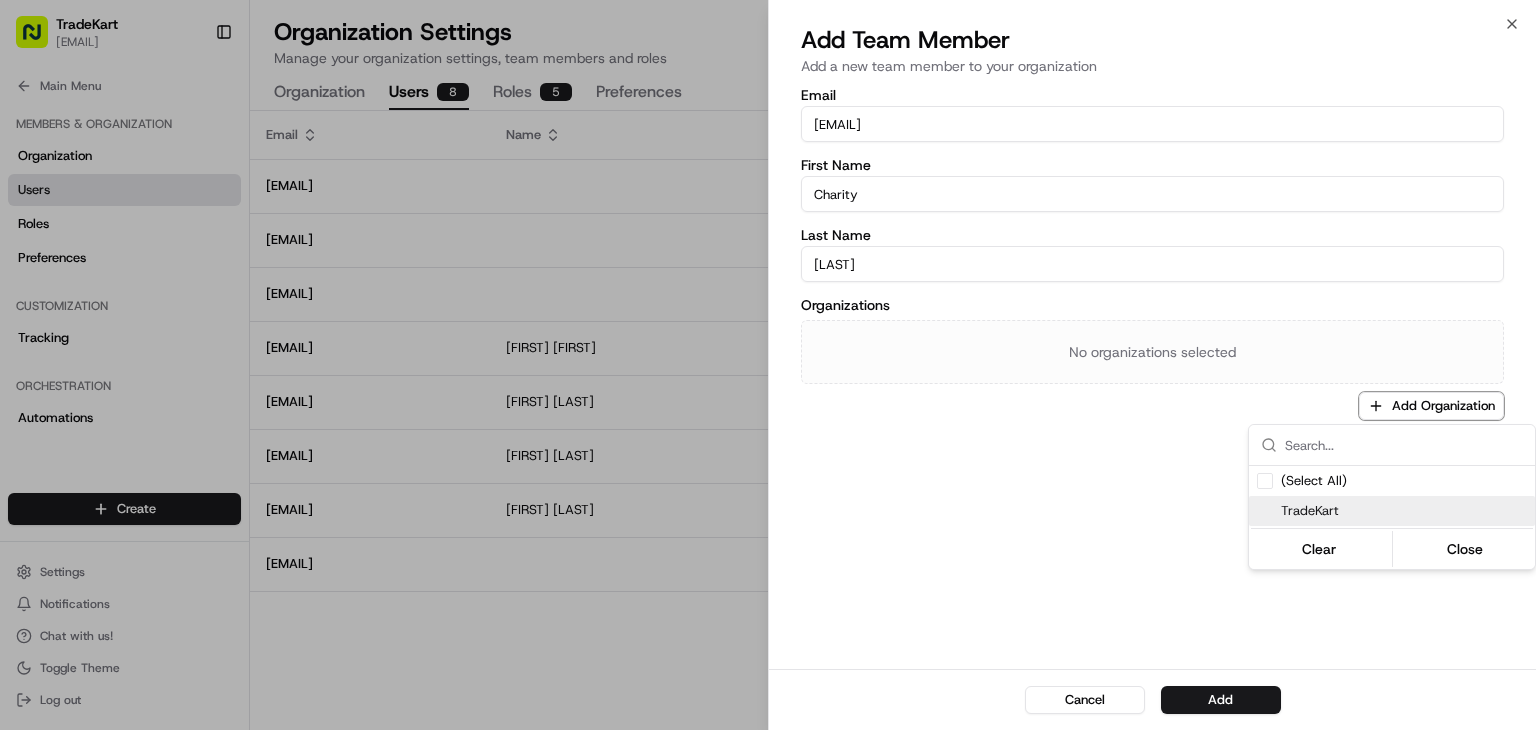 click on "TradeKart" at bounding box center (1404, 511) 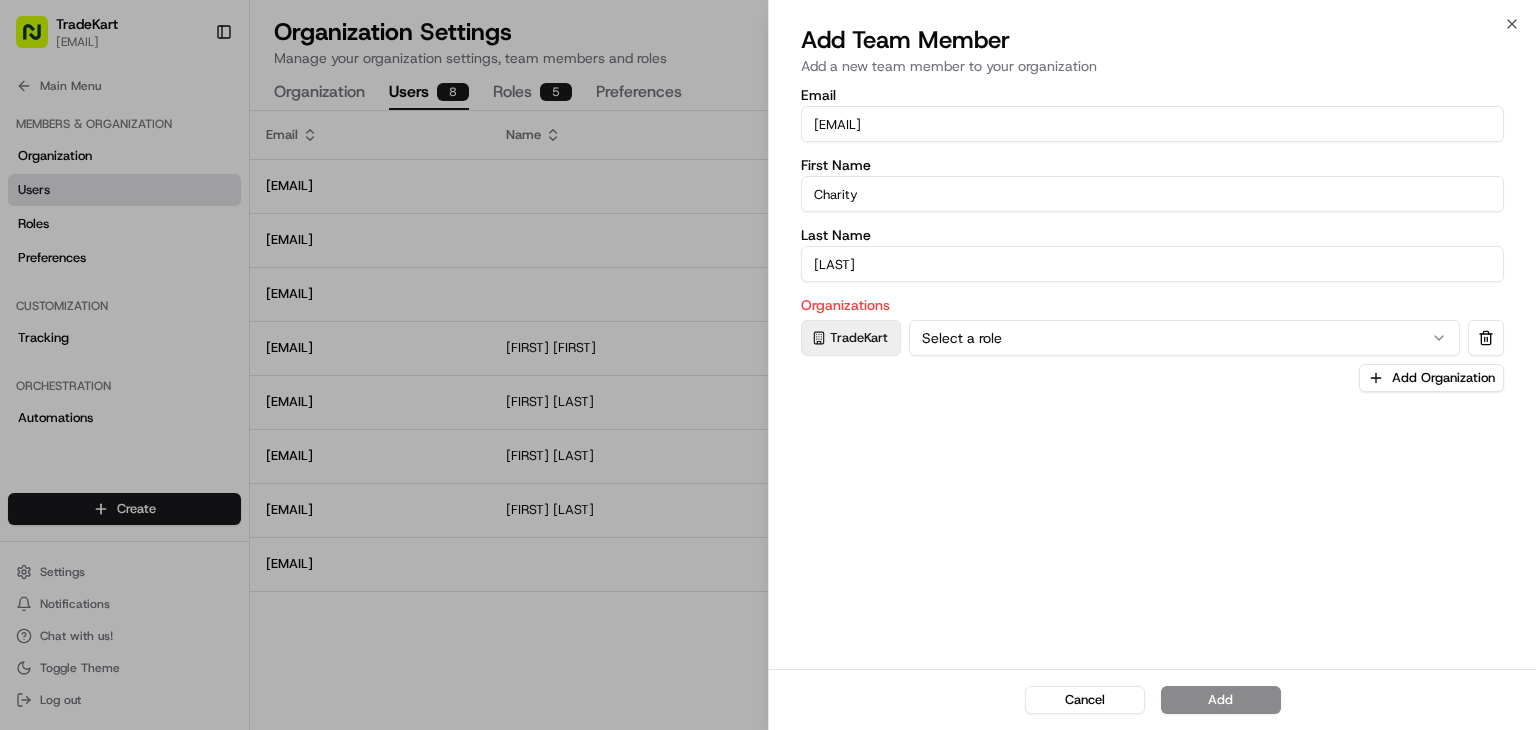 click on "TradeKart [EMAIL] Toggle Sidebar Orders Deliveries Providers Nash AI Analytics Favorites Portal Dispatch Strategy Optimization Strategy Main Menu Members & Organization Organization Users Roles Preferences Customization Tracking Orchestration Automations Dispatch Strategy Locations Pickup Locations Dropoff Locations Billing Billing Refund Requests Integrations Notification Triggers Webhooks API Keys Request Logs Create Settings Notifications Chat with us! Toggle Theme Log out Organization Settings Manage your organization settings, team members and roles Add Team Member Organization Users 8 Roles 5 Preferences Email Name Role Status [EMAIL] Owner Active [EMAIL] Admin Active [EMAIL] Admin Active [EMAIL] [FIRST] [LAST] Admin Active [EMAIL] [FIRST] [LAST] Admin Active [EMAIL] [FIRST] [LAST] Admin Active [EMAIL] [FIRST] [LAST] Admin Active" at bounding box center [768, 365] 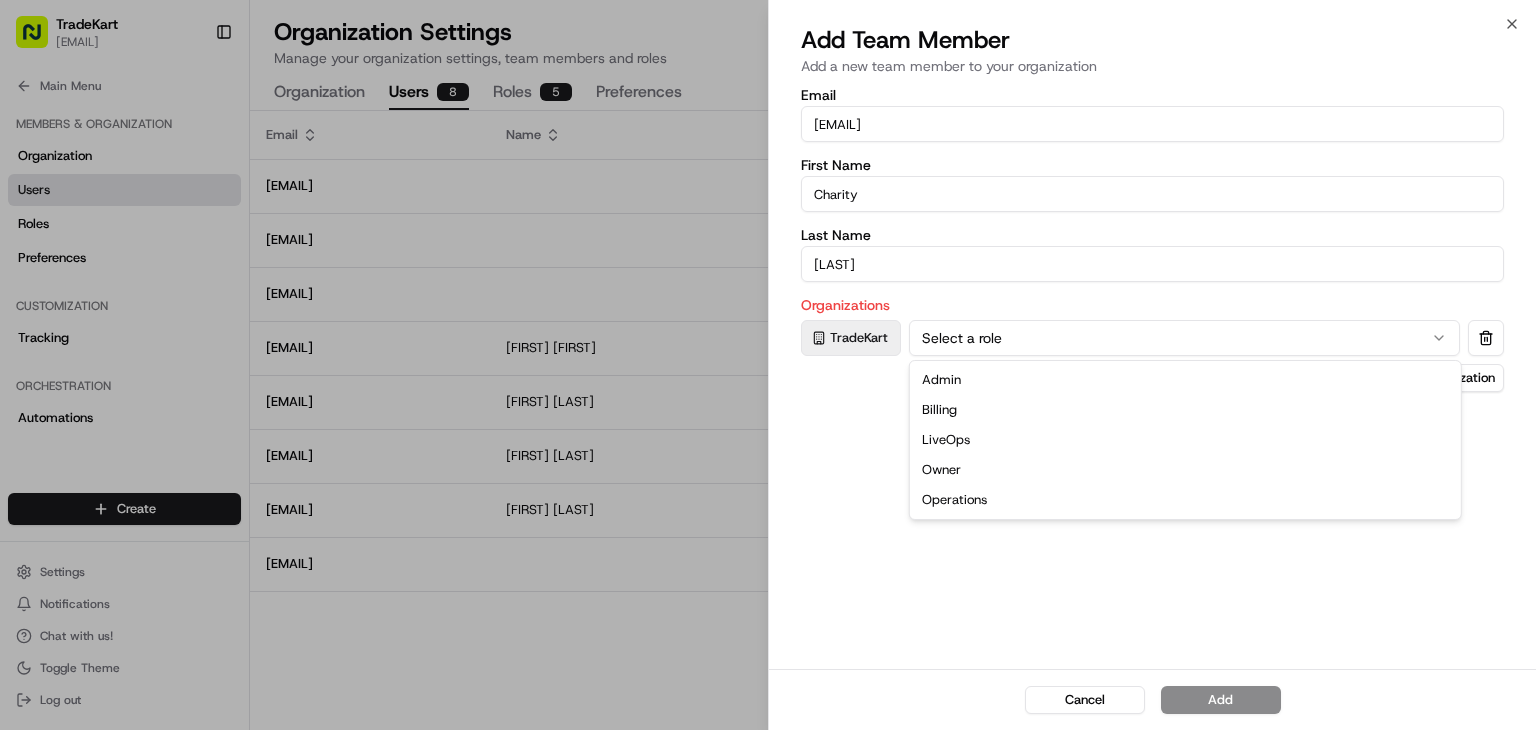 click on "Select a role" at bounding box center [1184, 338] 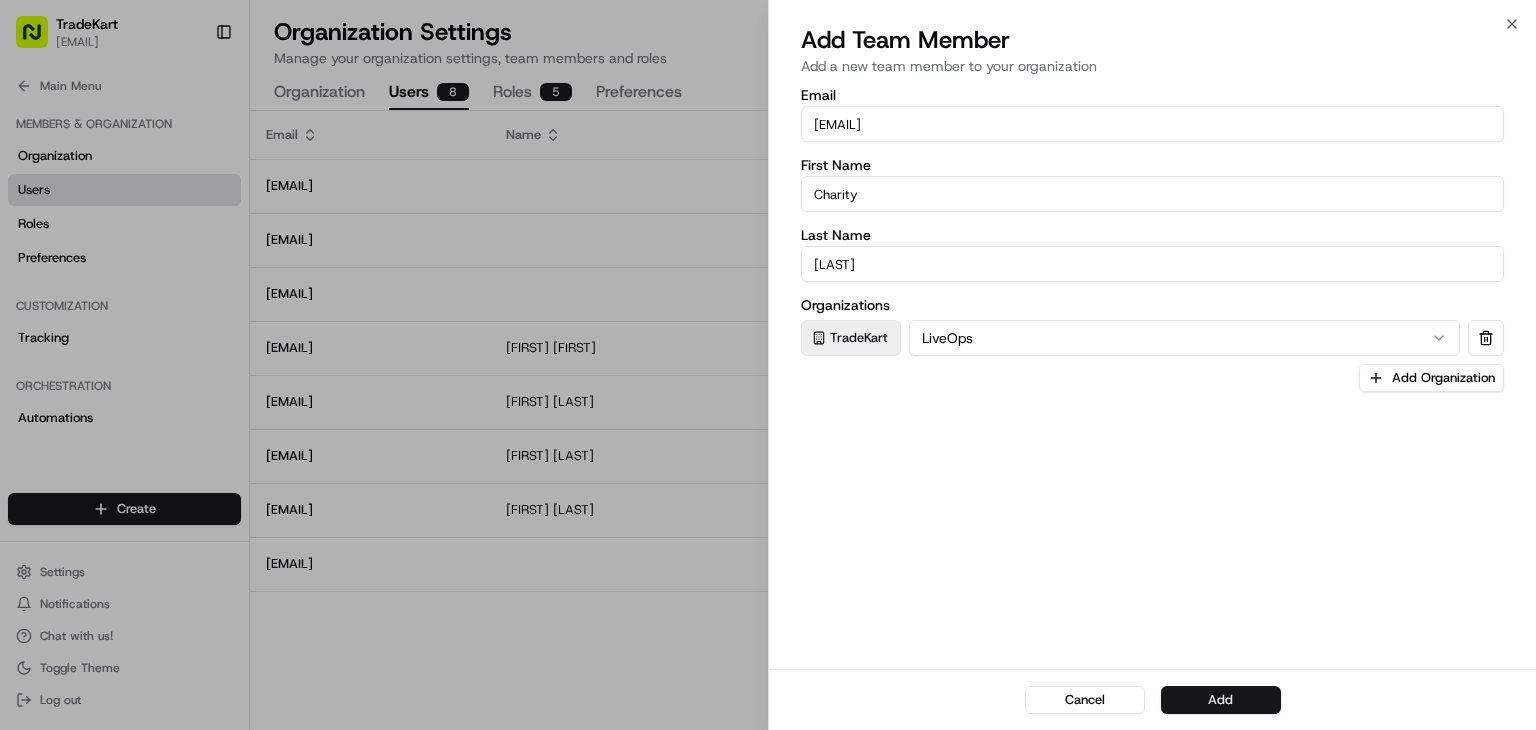 click on "Add" at bounding box center [1221, 700] 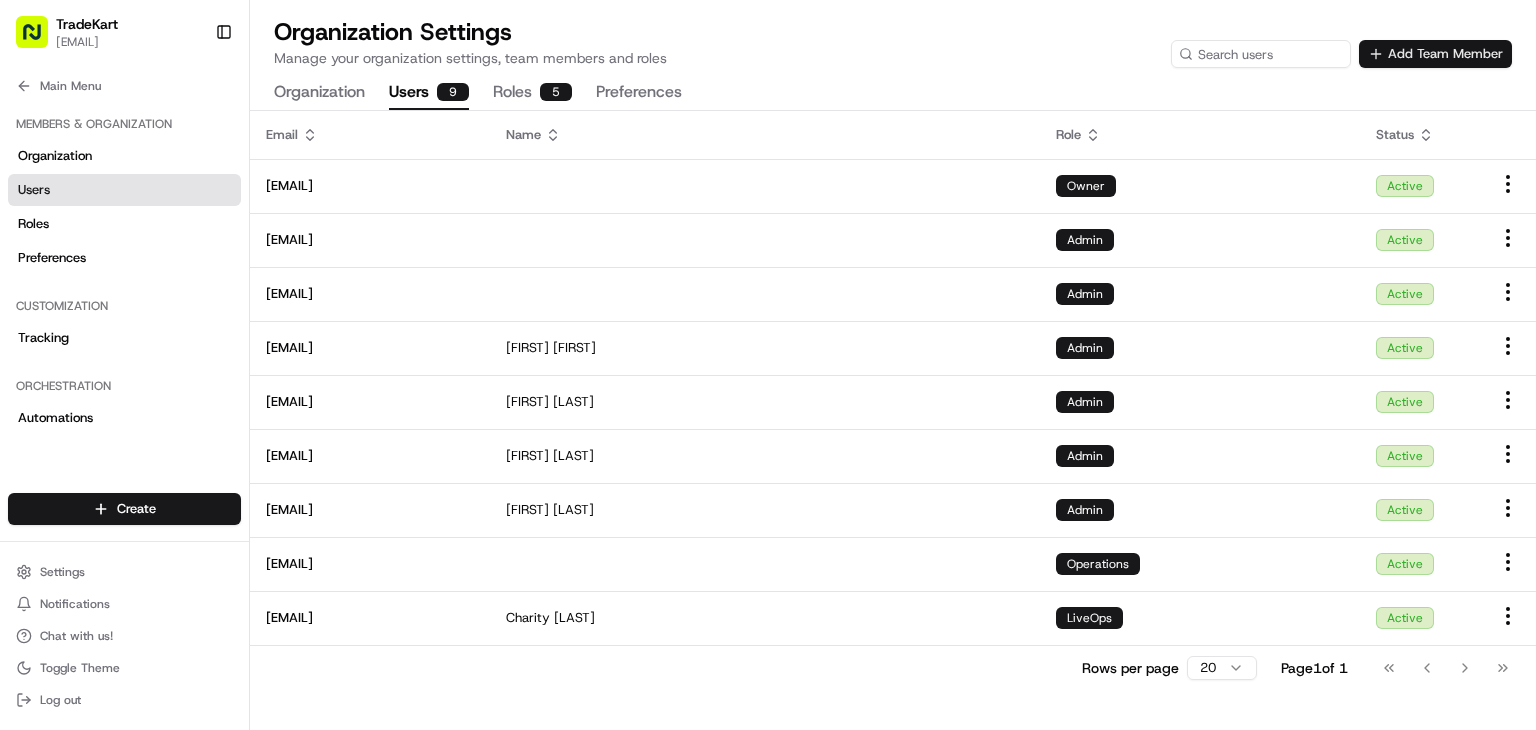 click on "Add Team Member" at bounding box center [1435, 54] 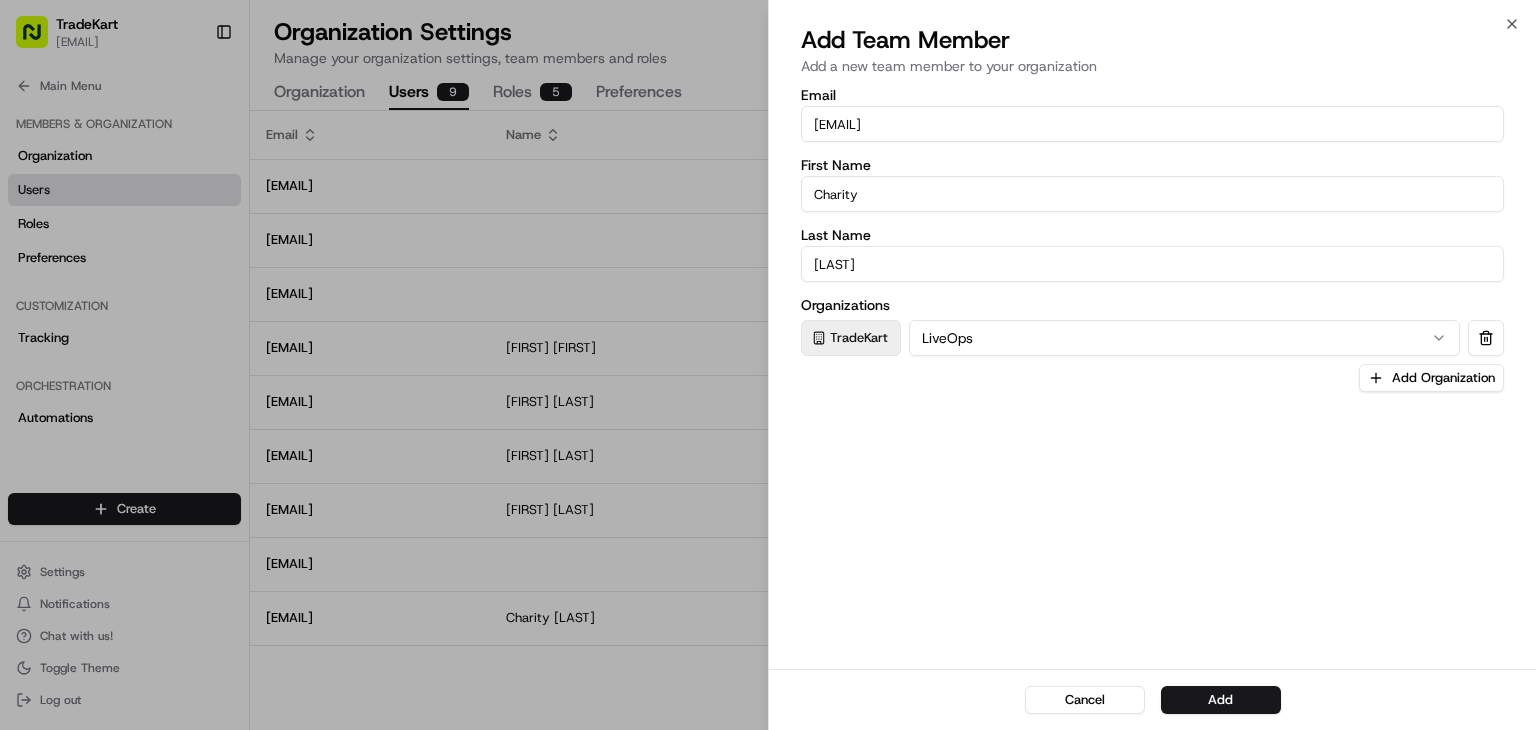 click on "[EMAIL]" at bounding box center [1152, 124] 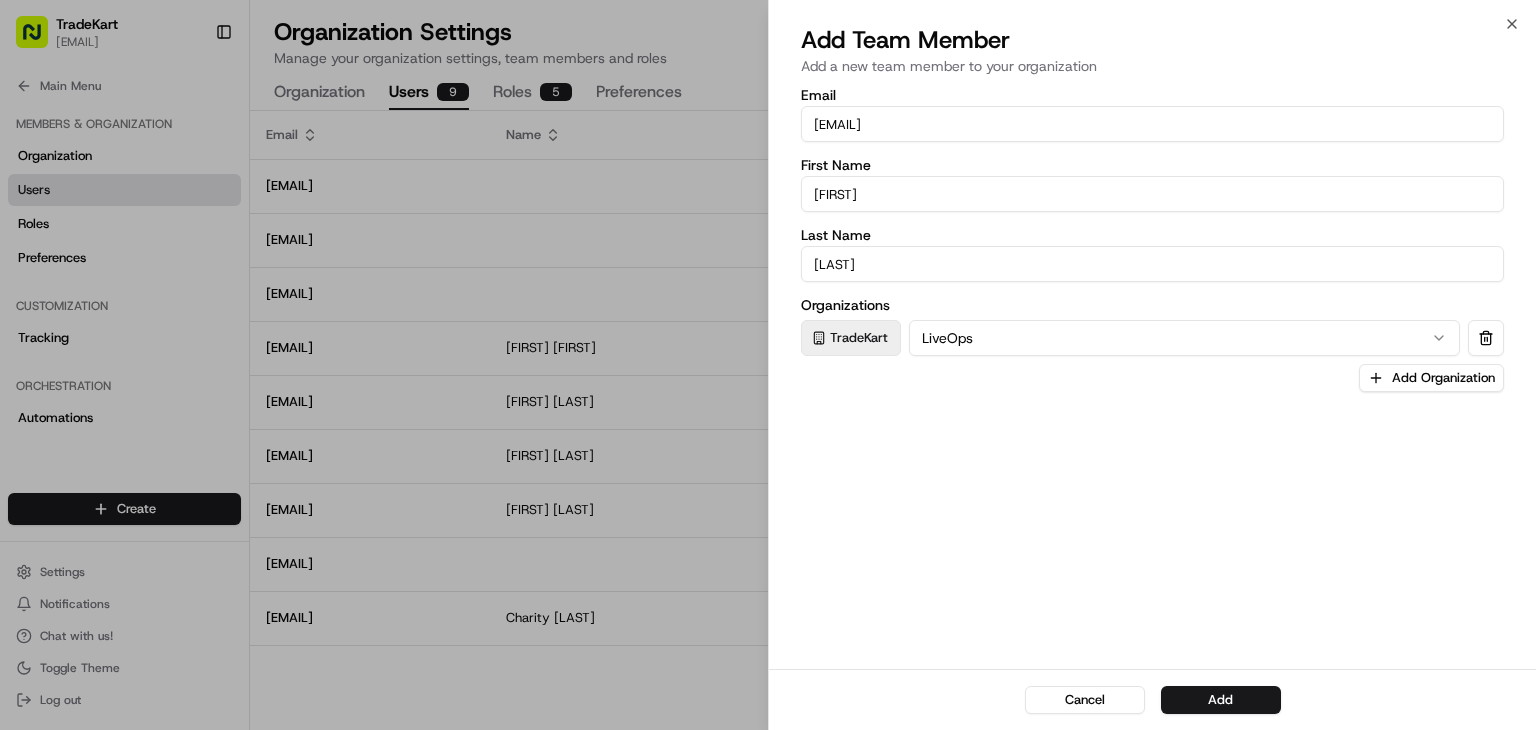 type on "[FIRST]" 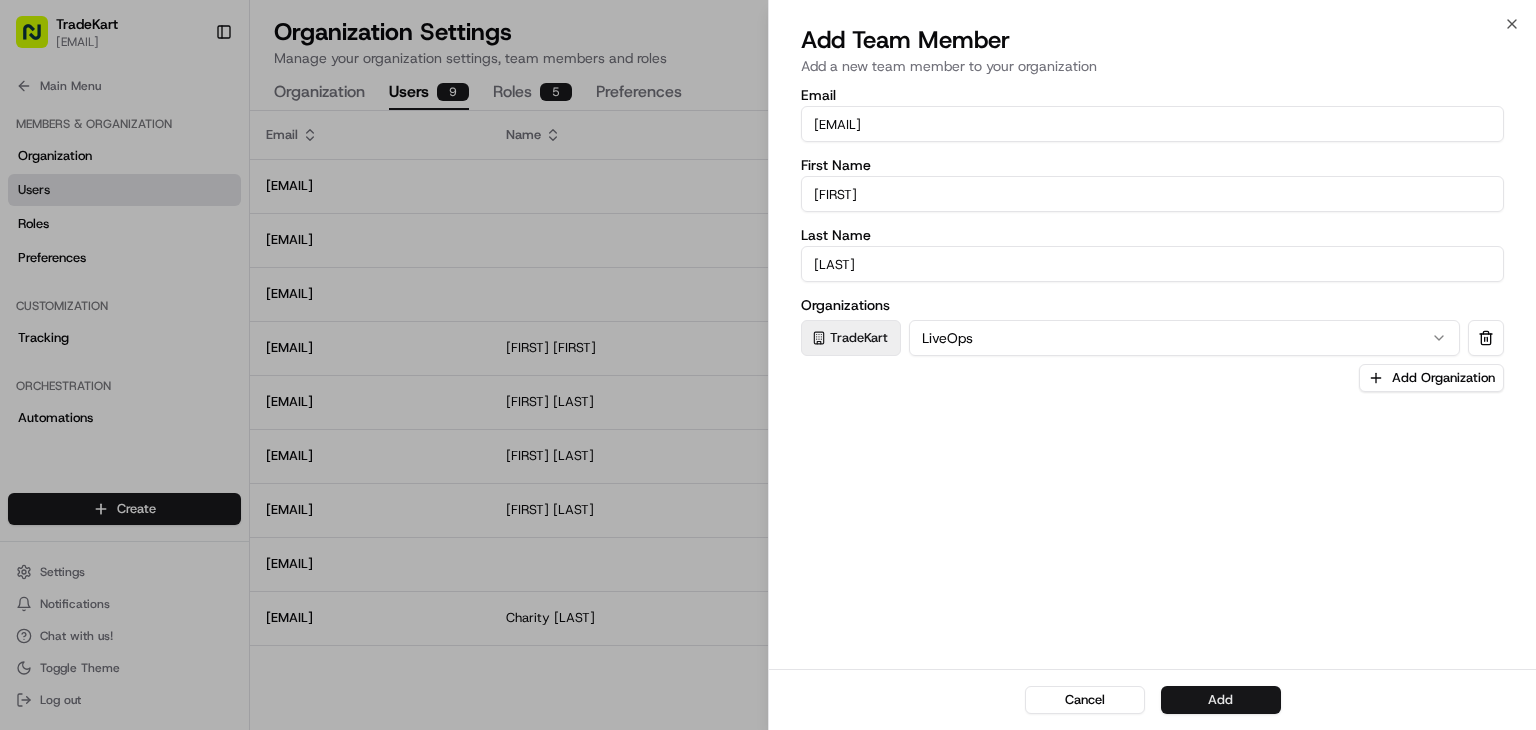 type on "[LAST]" 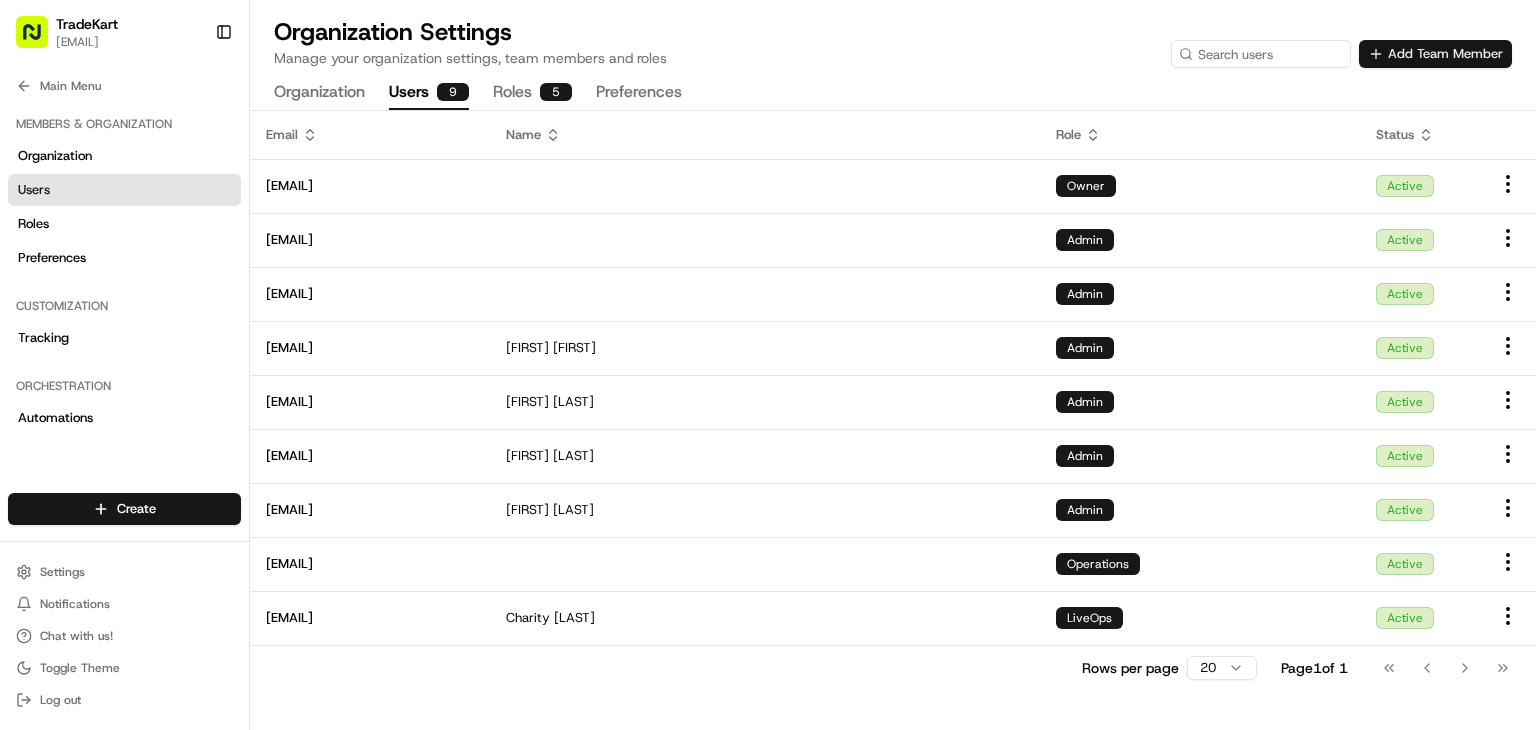 click on "Add Team Member" at bounding box center (1435, 54) 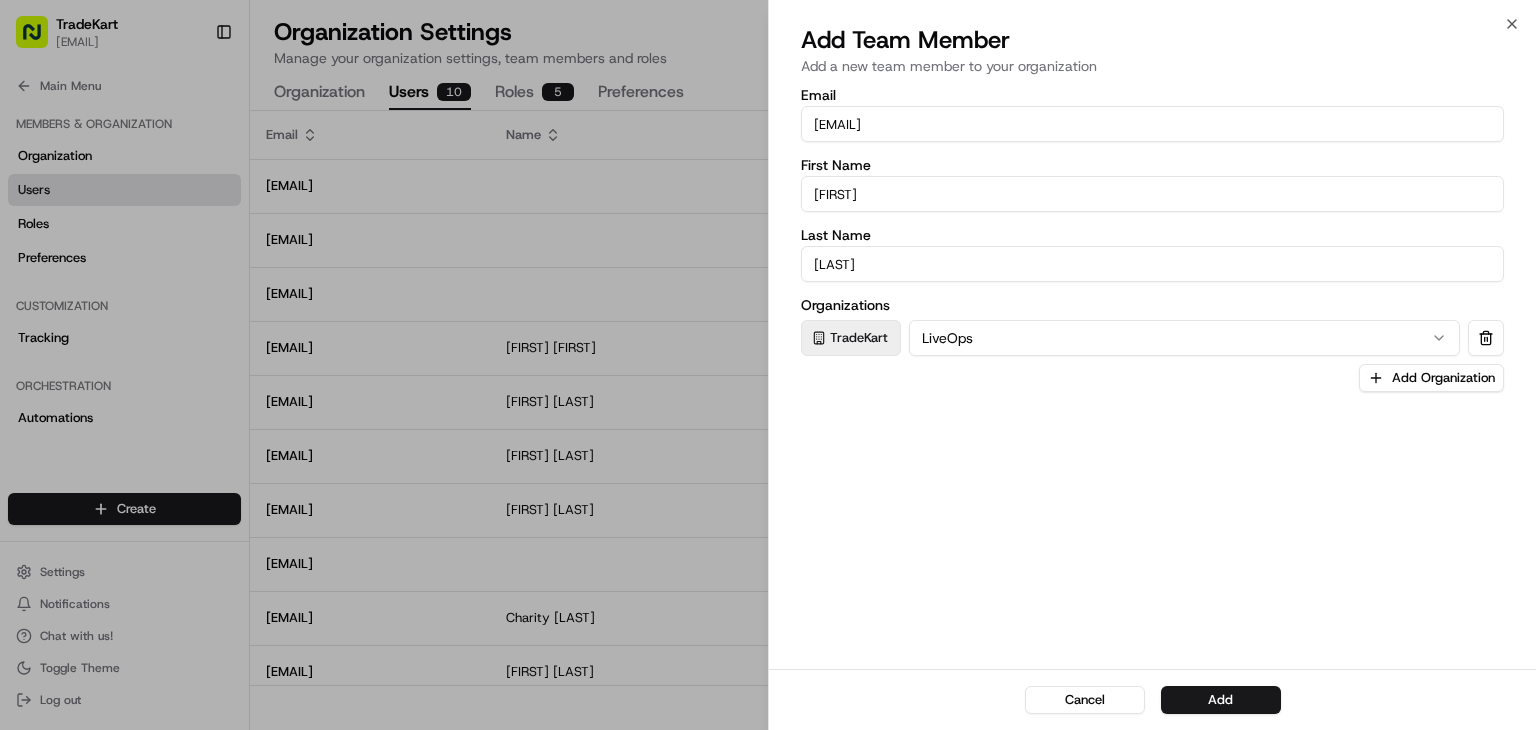 click on "[EMAIL]" at bounding box center (1152, 124) 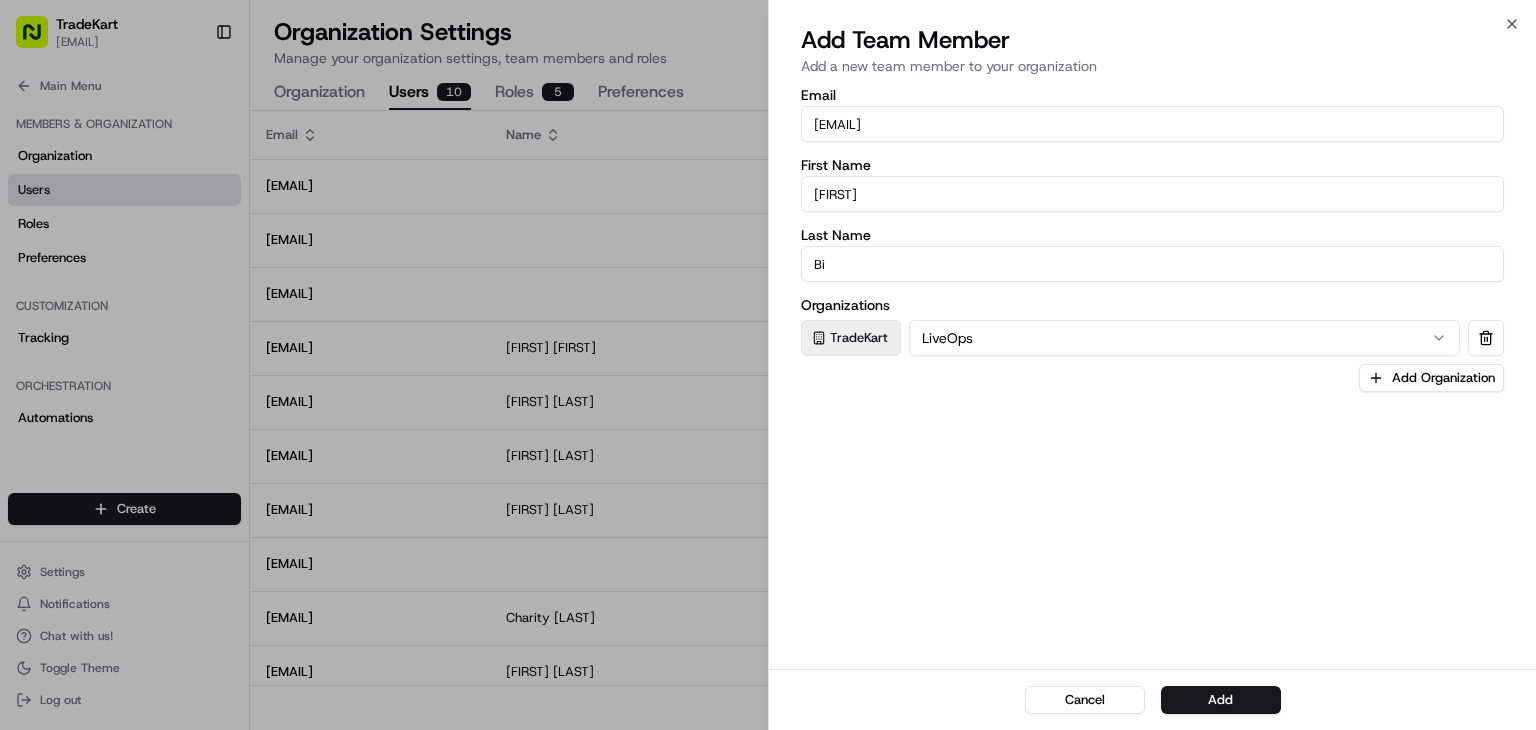 type on "Binas" 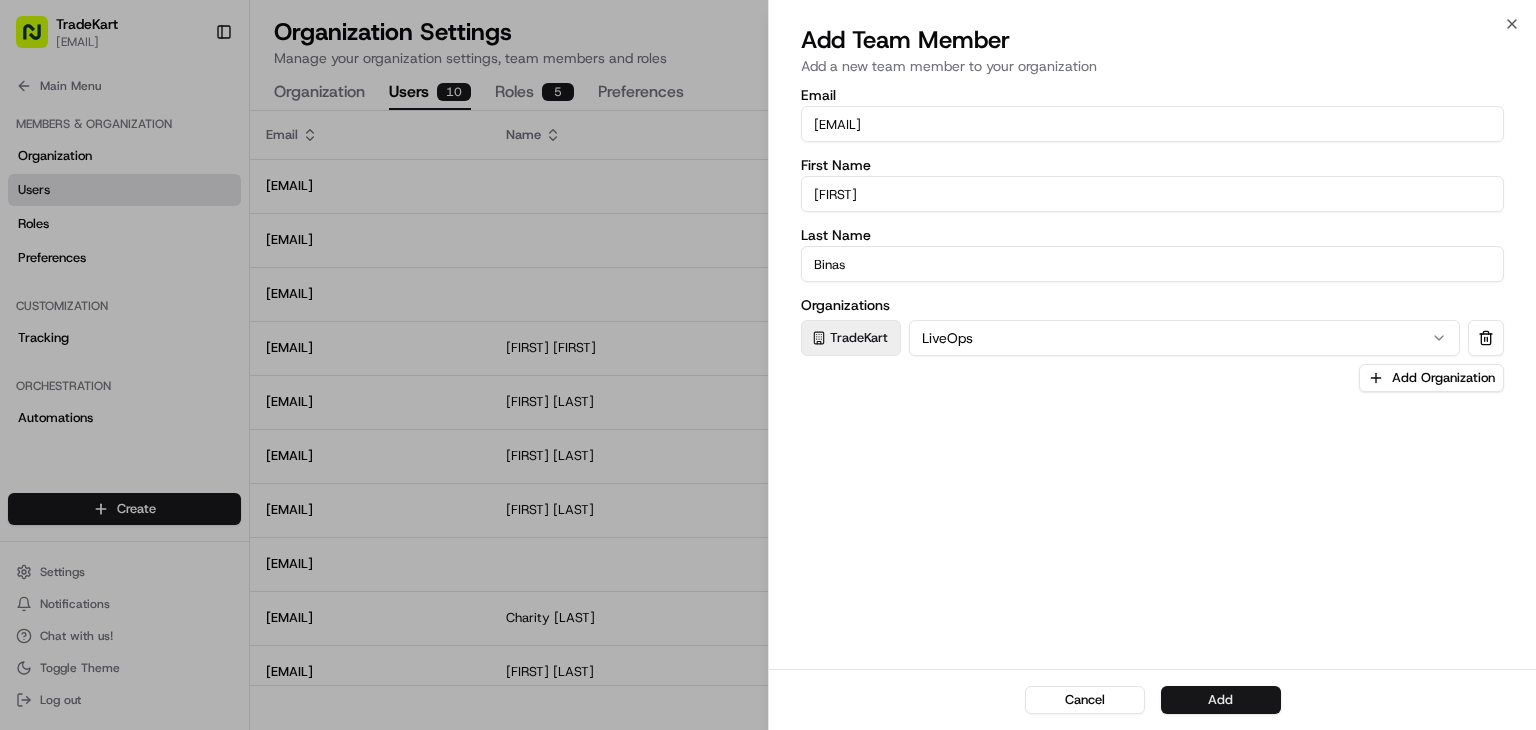 click on "Add" at bounding box center [1221, 700] 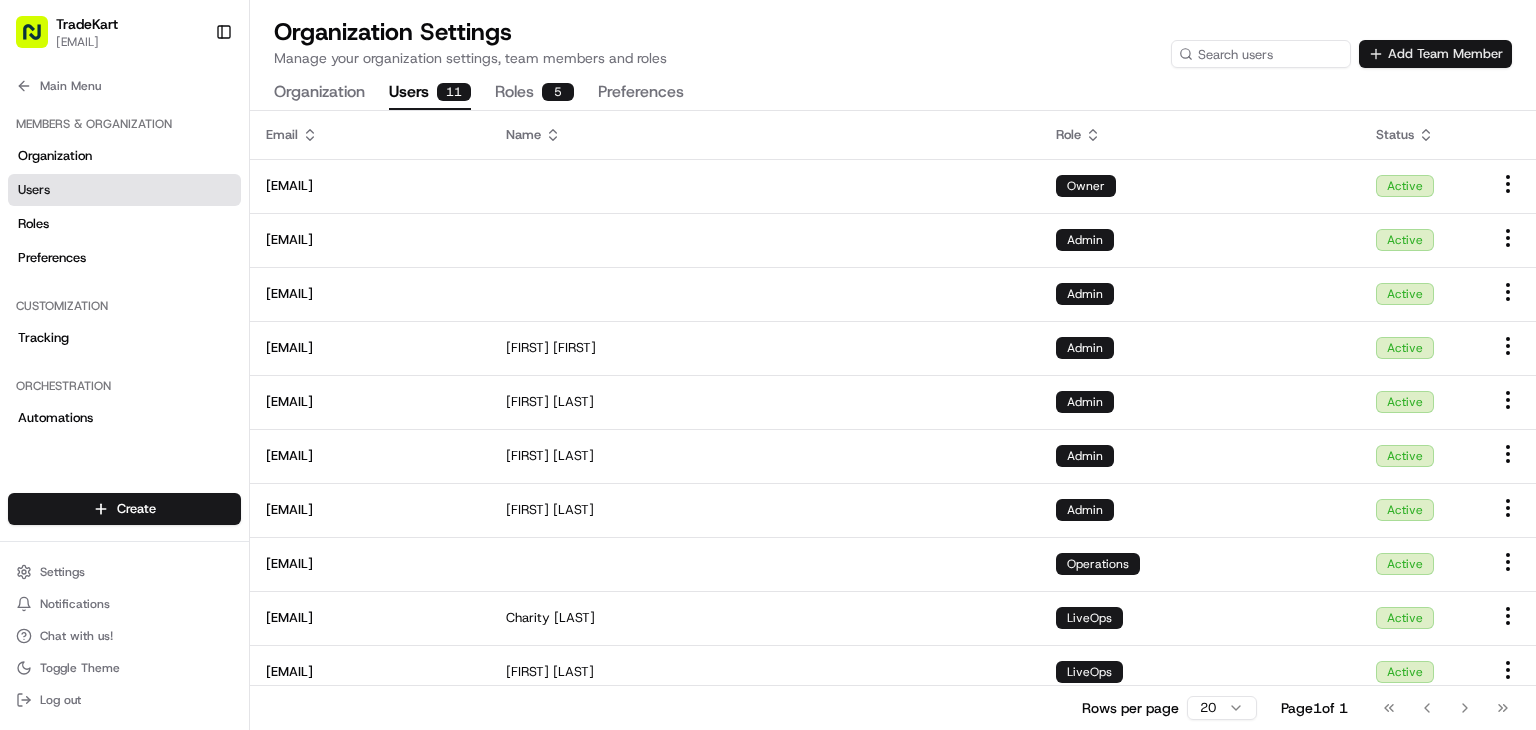 click on "Add Team Member" at bounding box center [1435, 54] 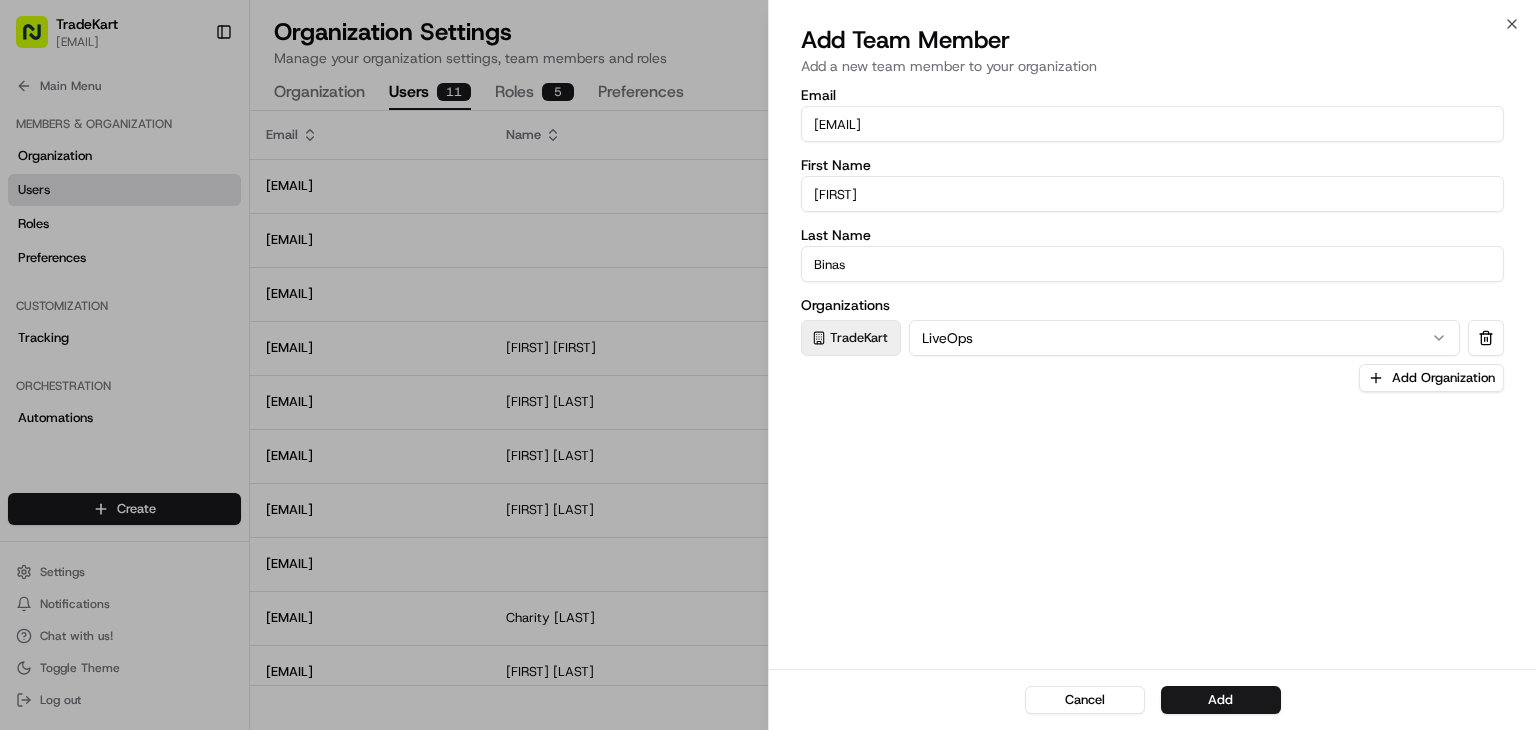 click on "[EMAIL]" at bounding box center (1152, 124) 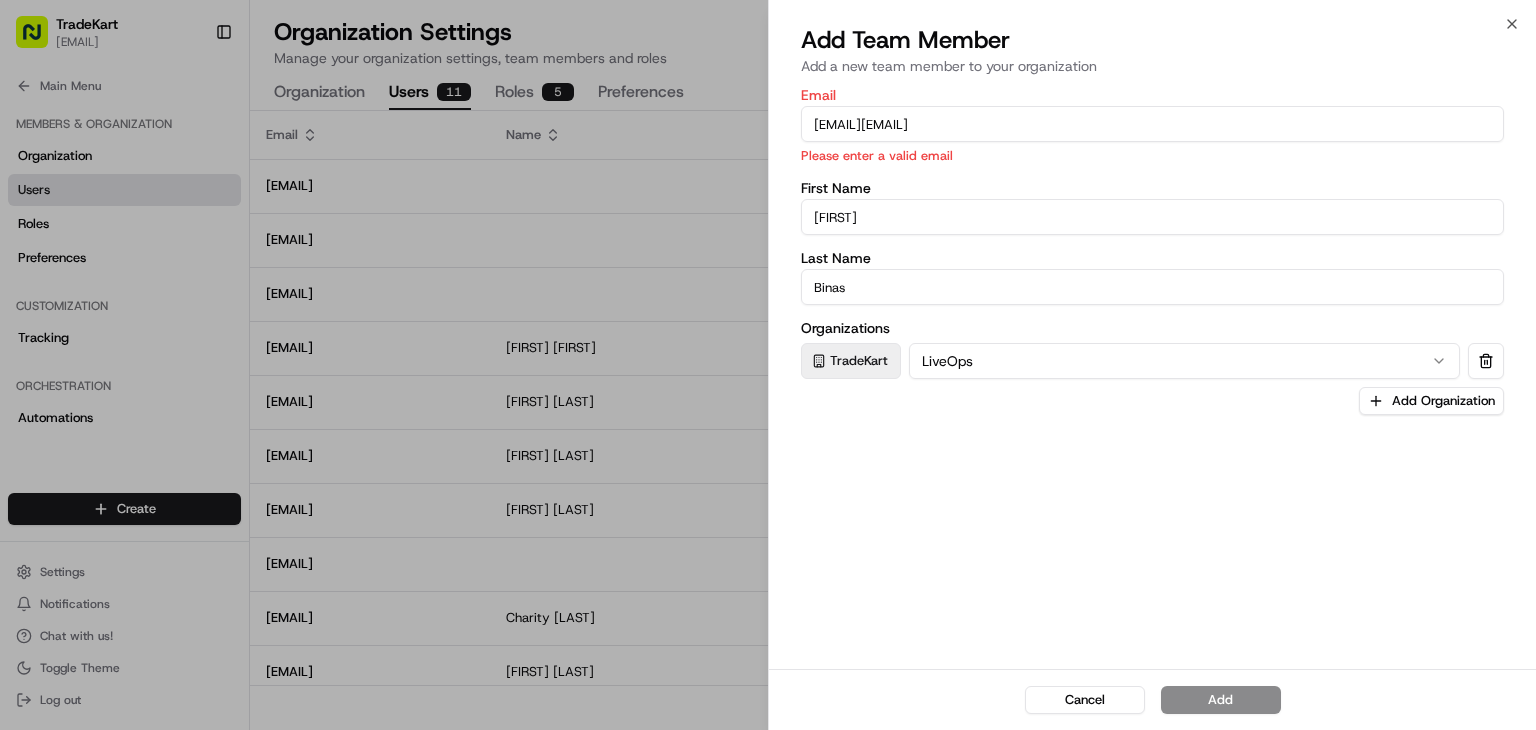 paste 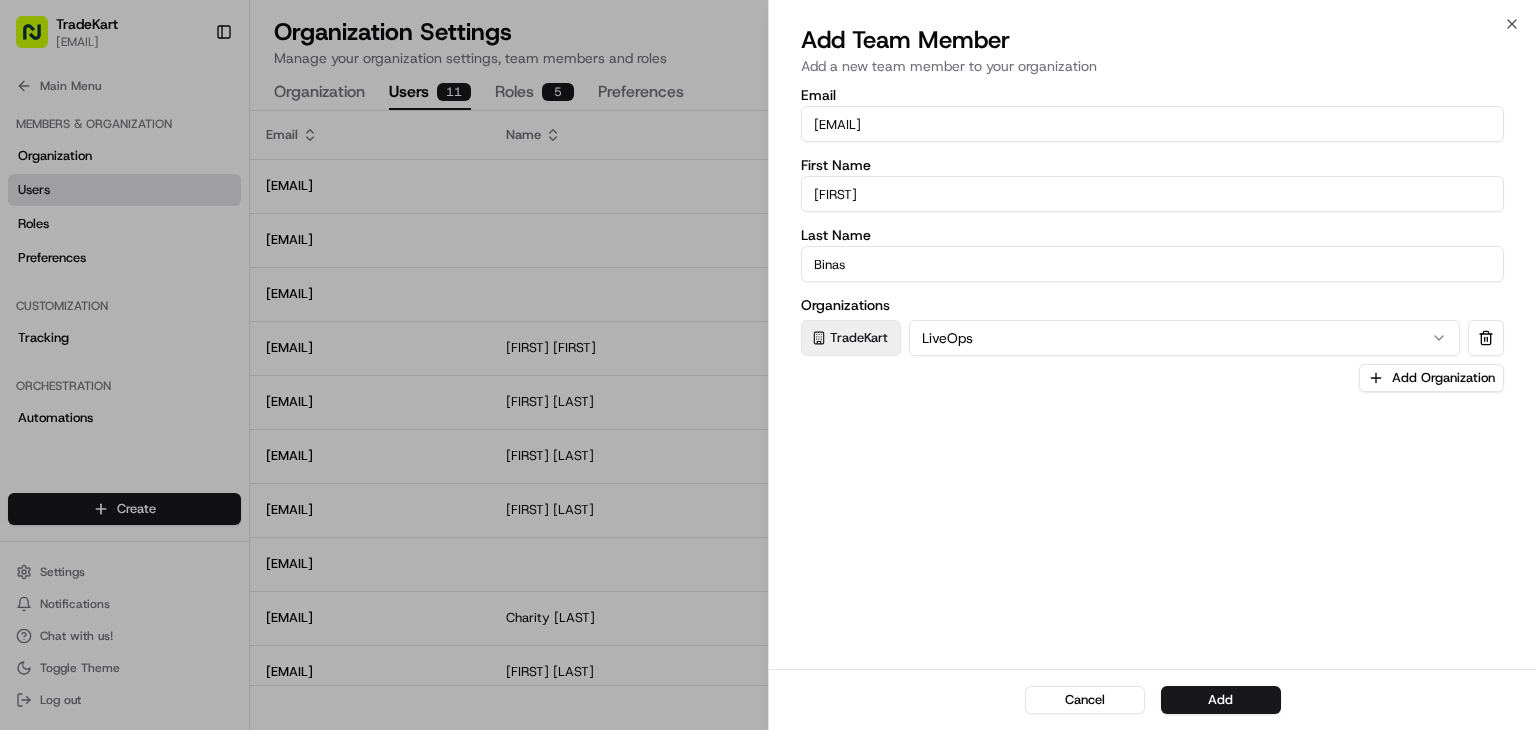 type on "[EMAIL]" 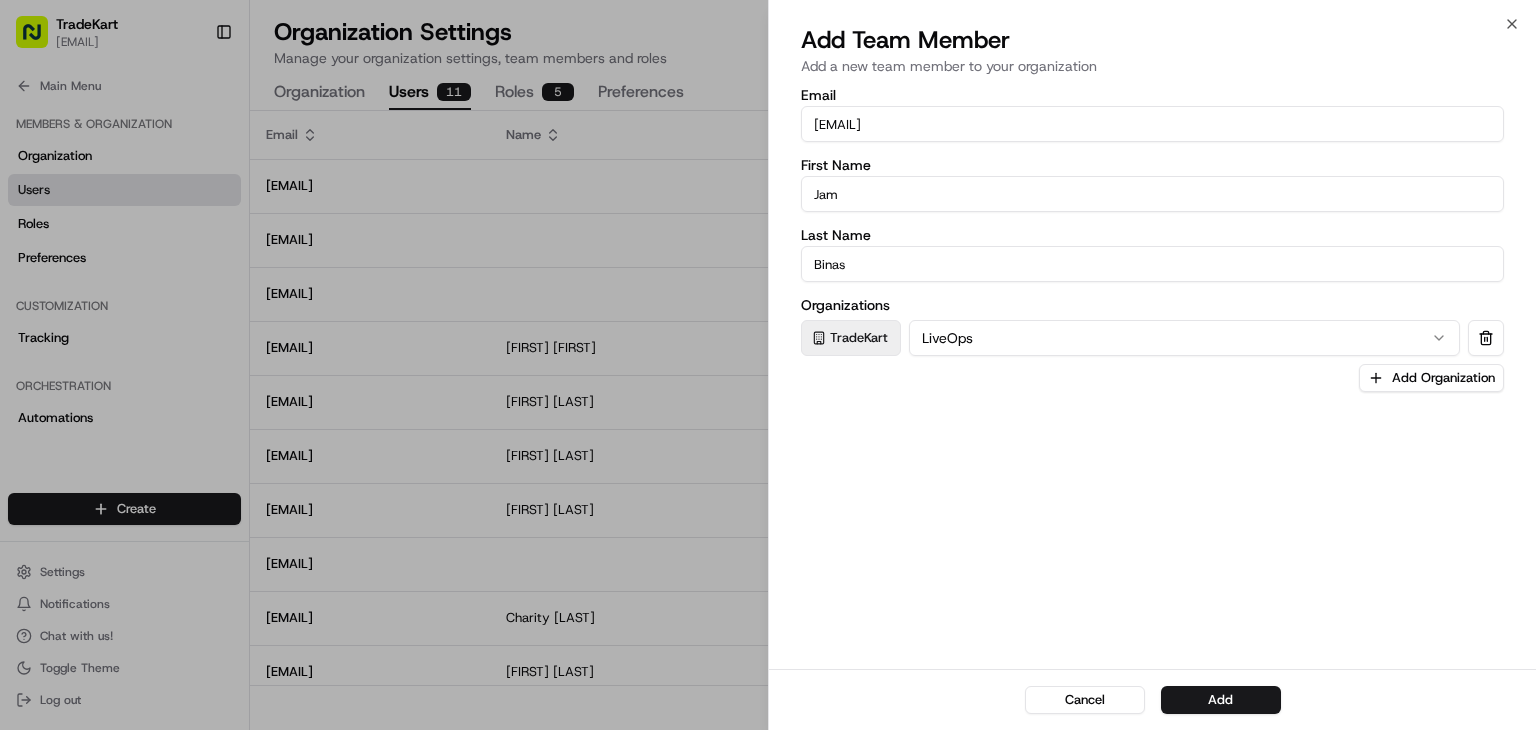 type on "[FIRST]" 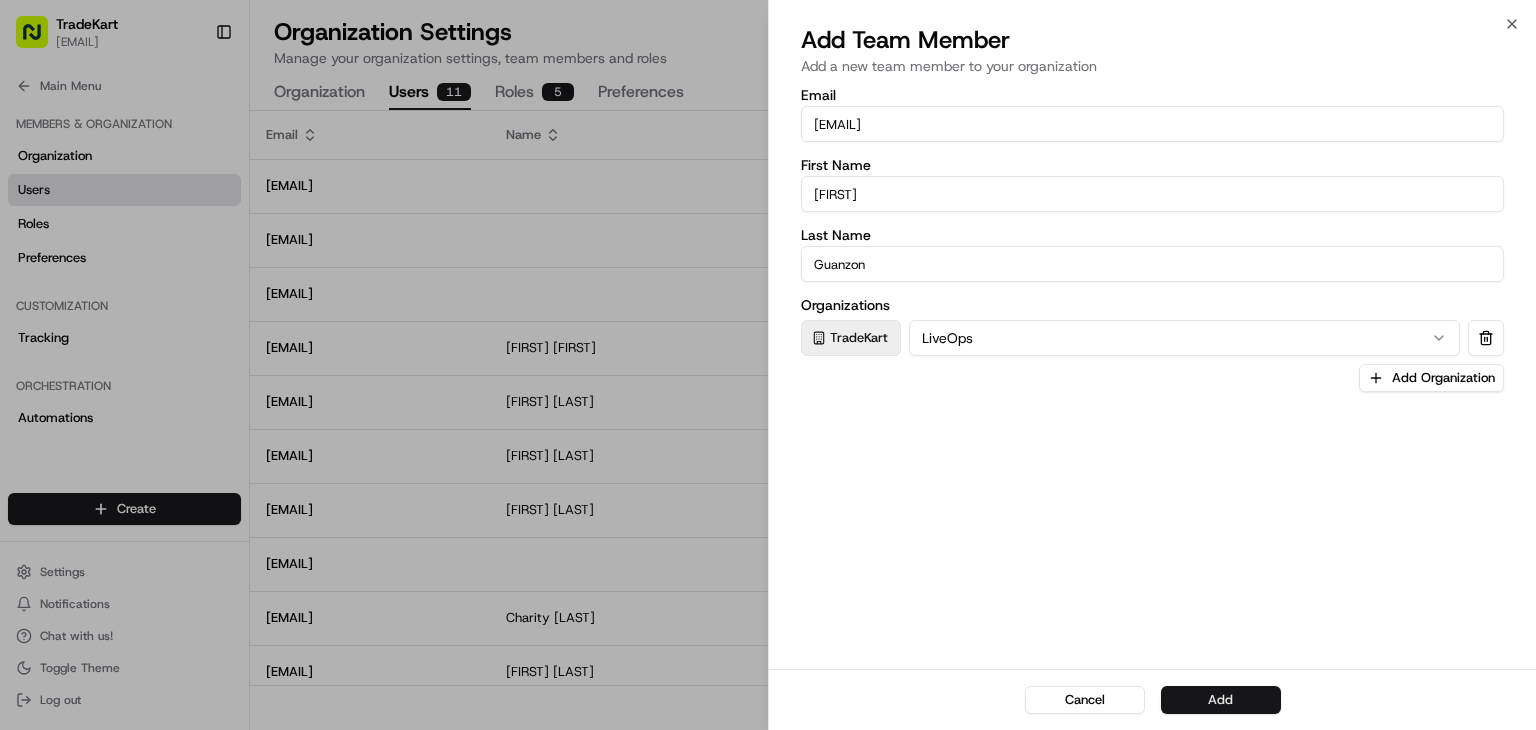 type on "Guanzon" 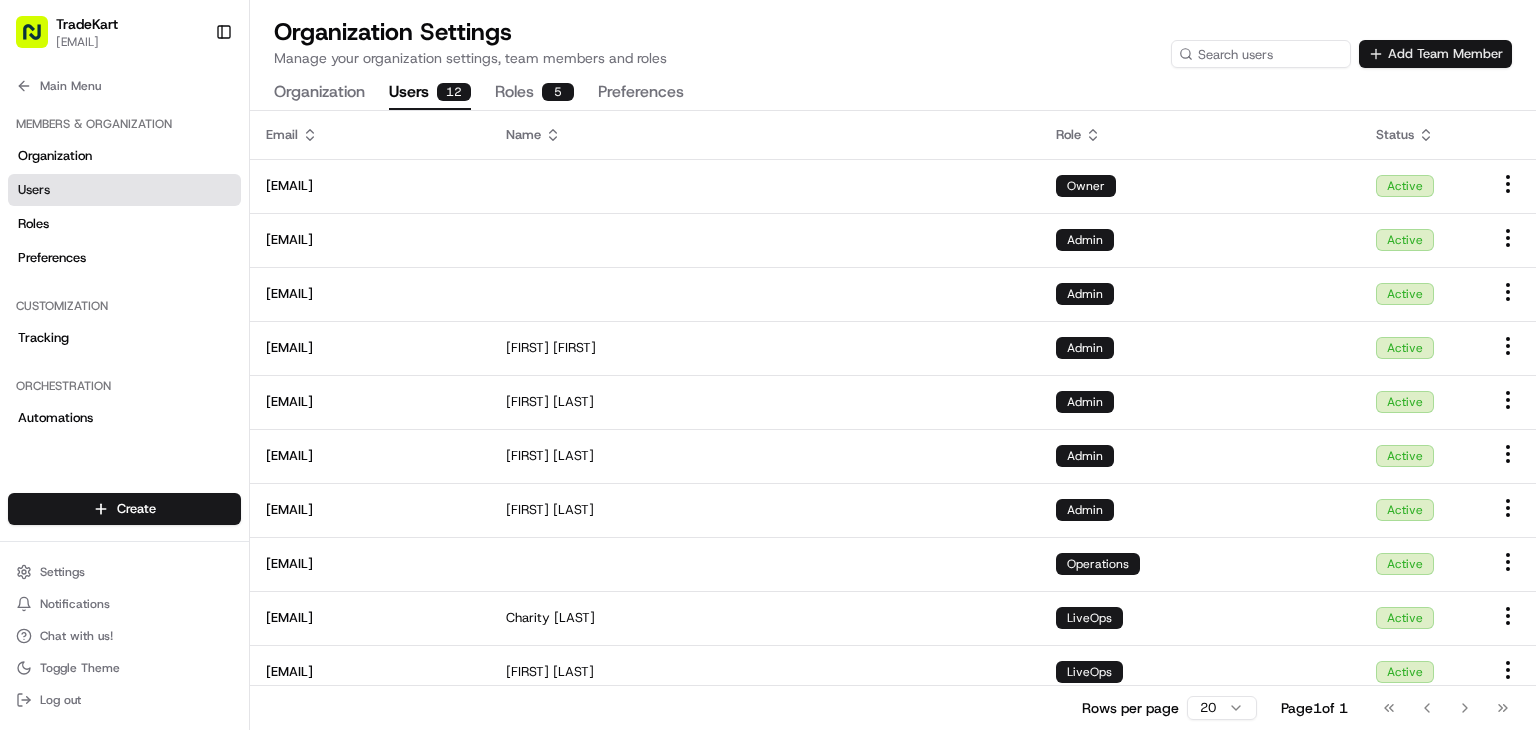 click on "Add Team Member" at bounding box center [1435, 54] 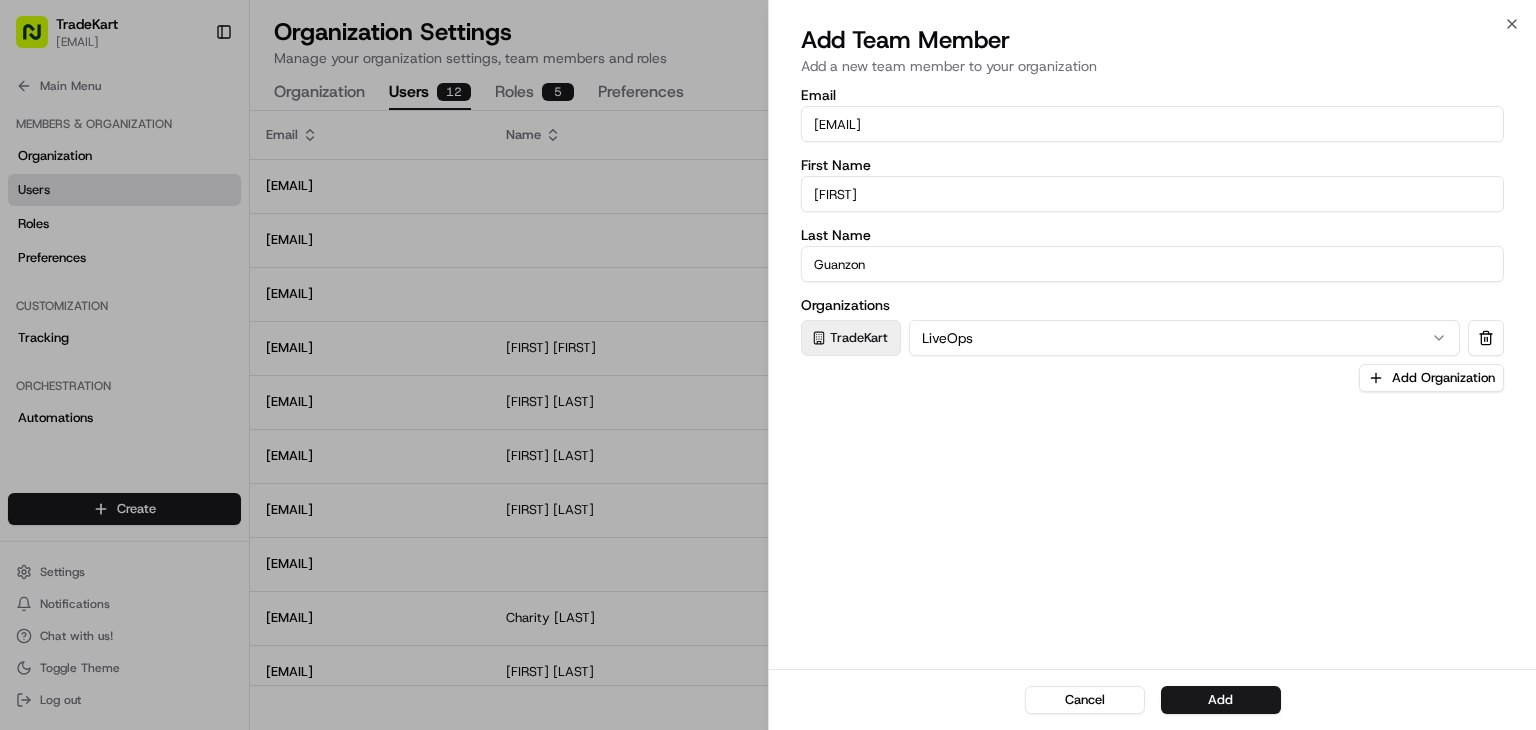 click on "[FIRST]" at bounding box center (1152, 194) 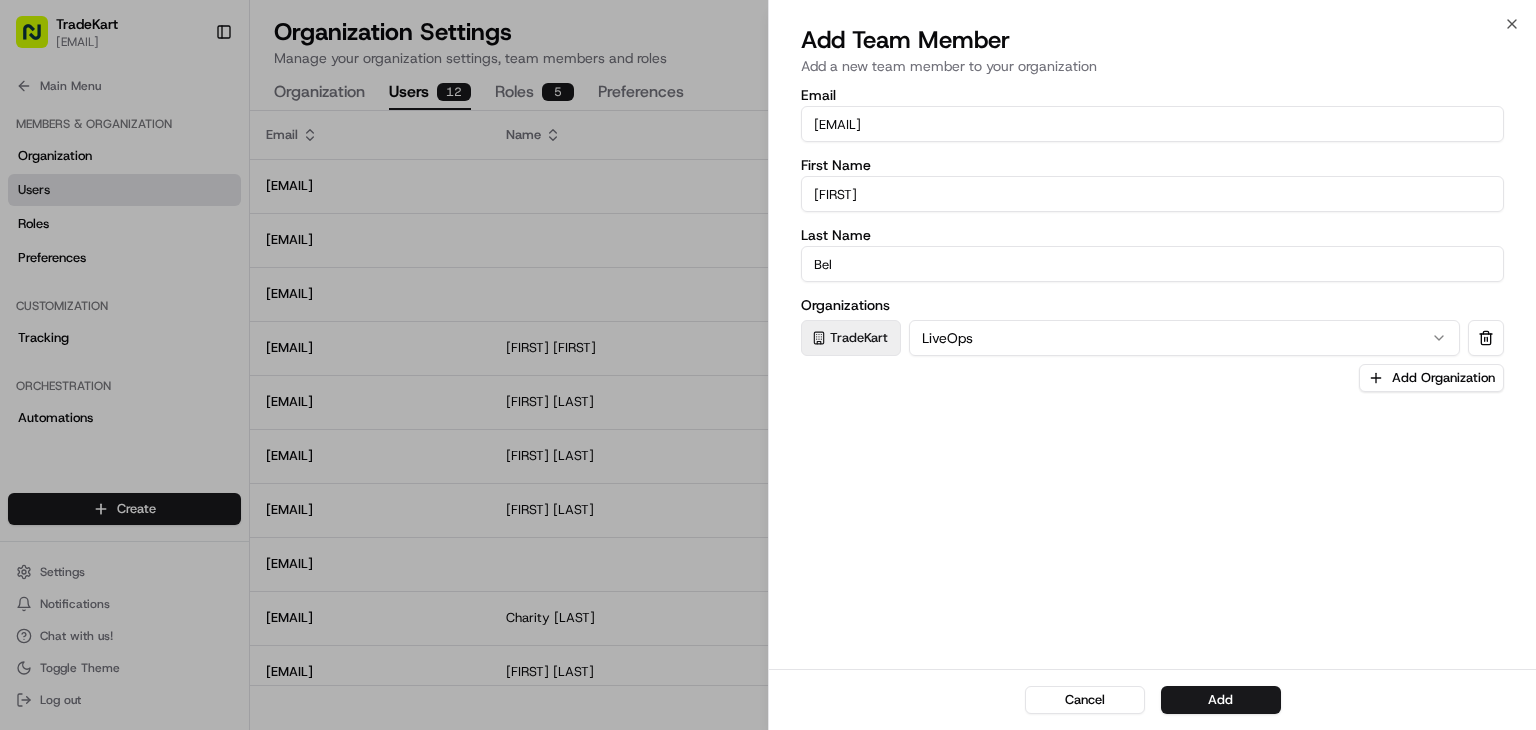 type on "[LAST]" 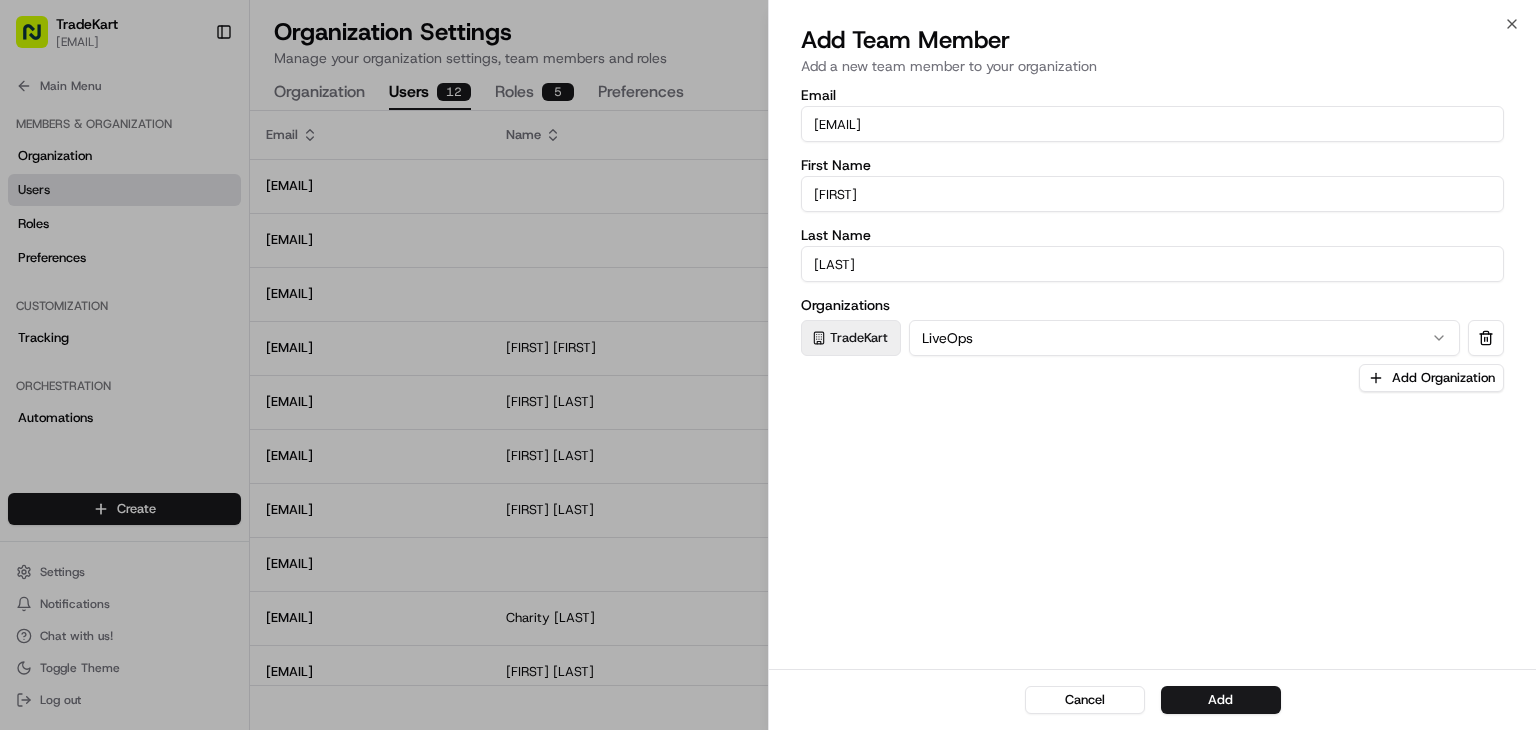 click on "Email [EMAIL] First Name [FIRST] Last Name [LAST] Organizations TradeKart LiveOps Add Organization" at bounding box center (1152, 376) 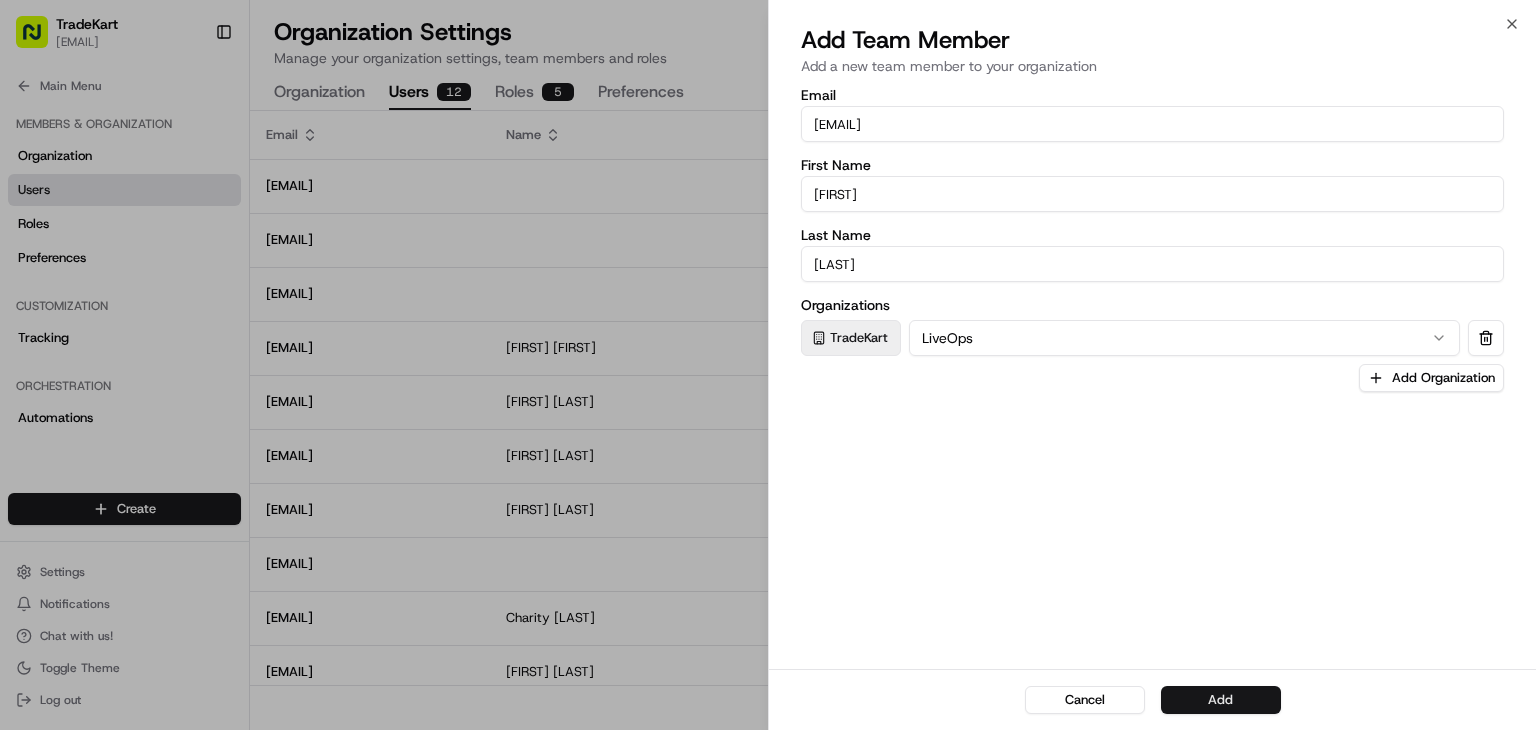 click on "Add" at bounding box center (1221, 700) 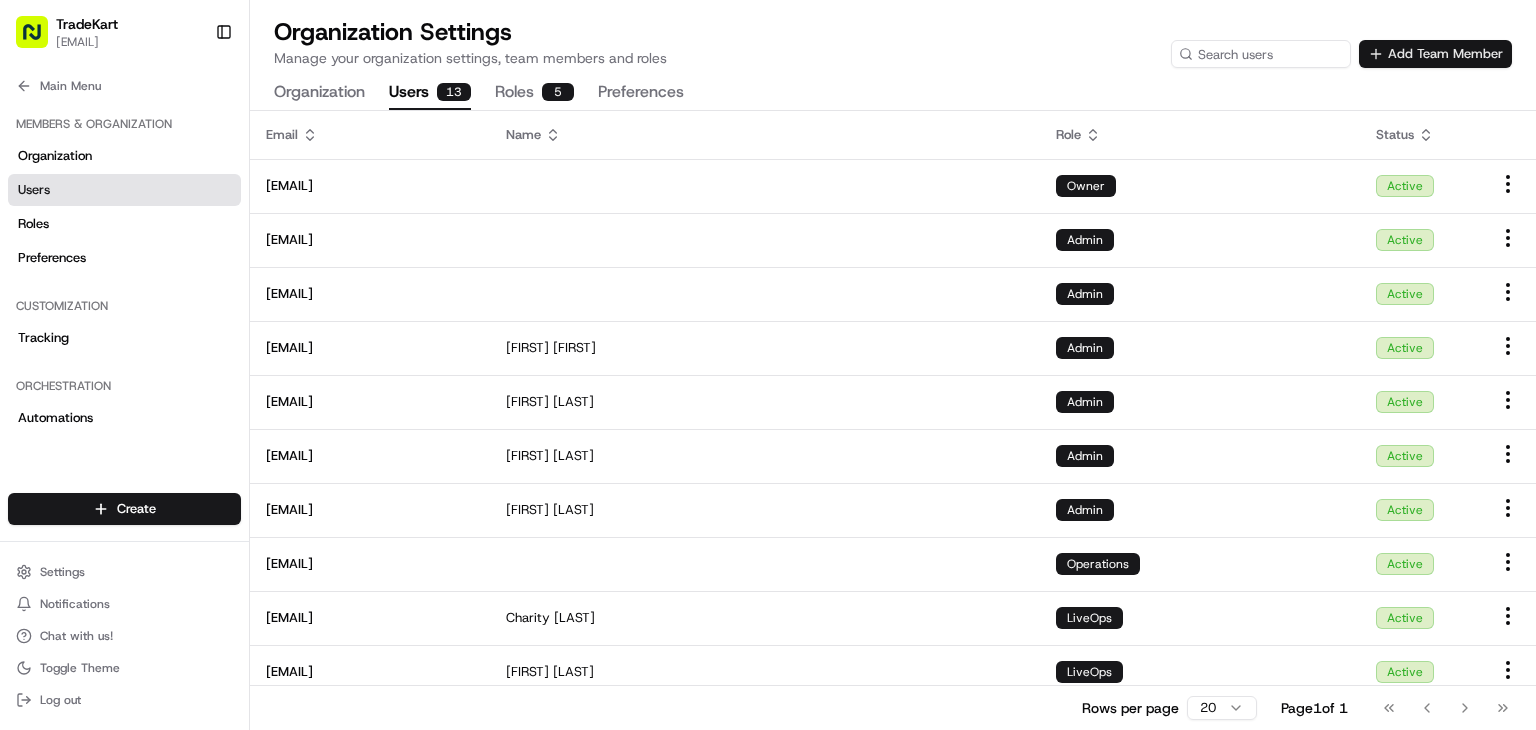 click on "Add Team Member" at bounding box center (1435, 54) 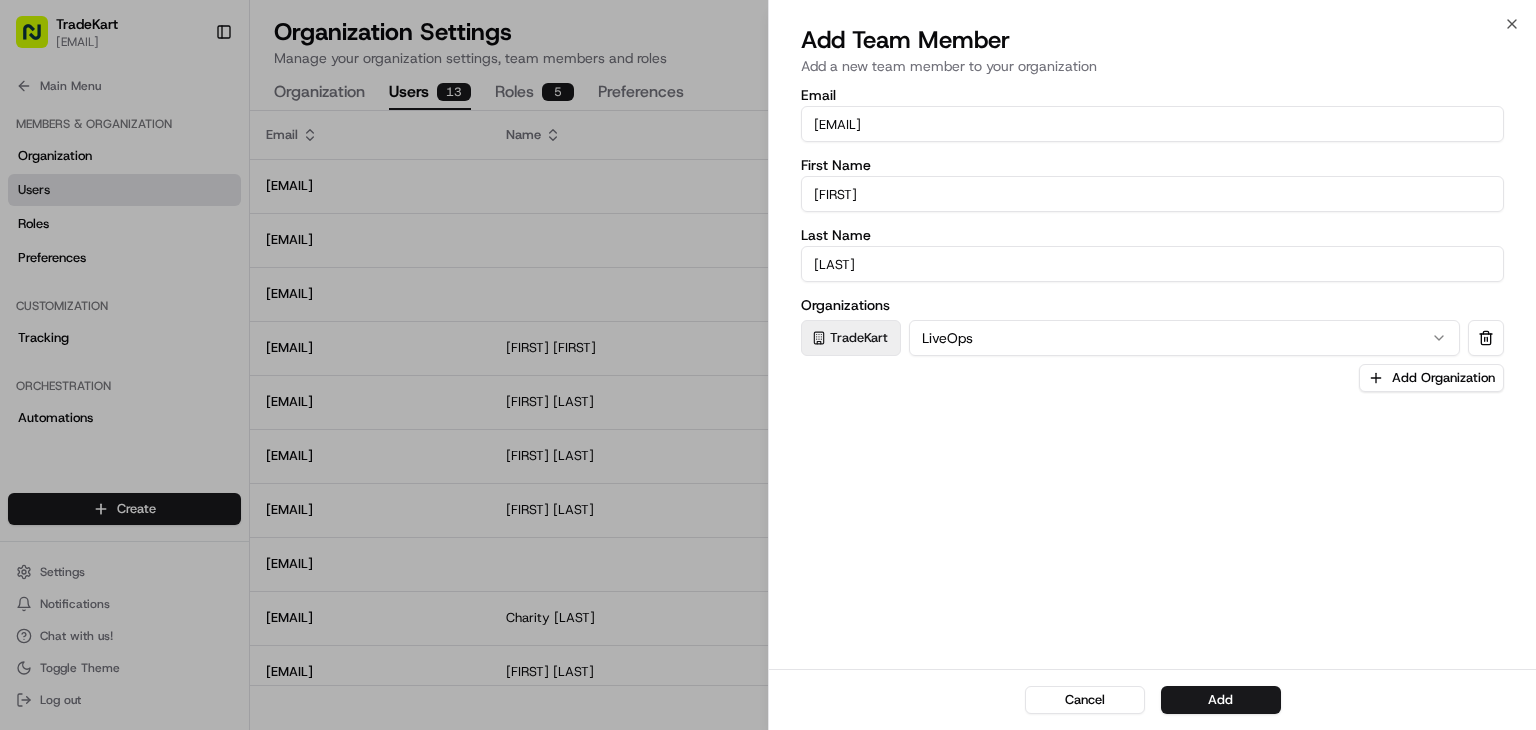 click on "[EMAIL]" at bounding box center (1152, 124) 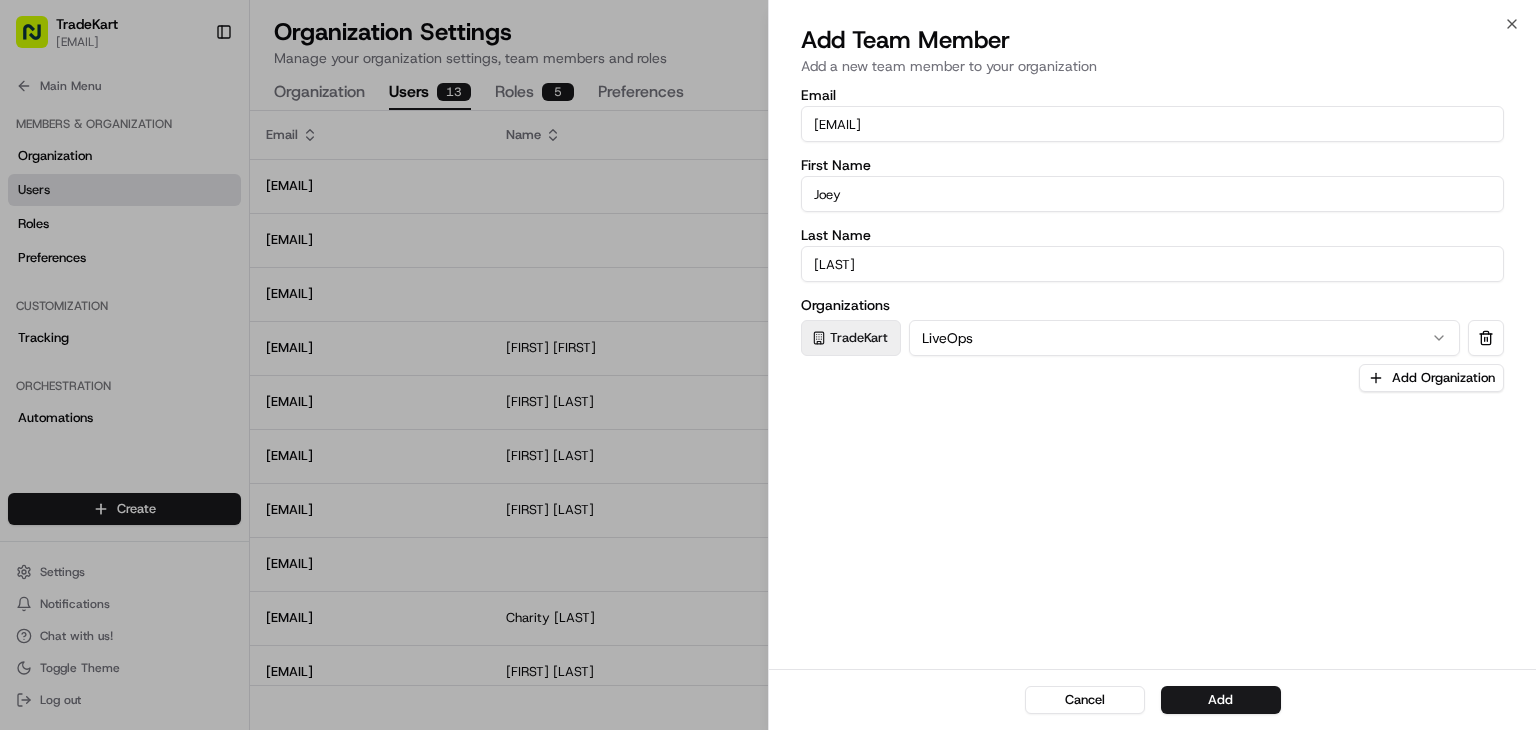 type on "Joey" 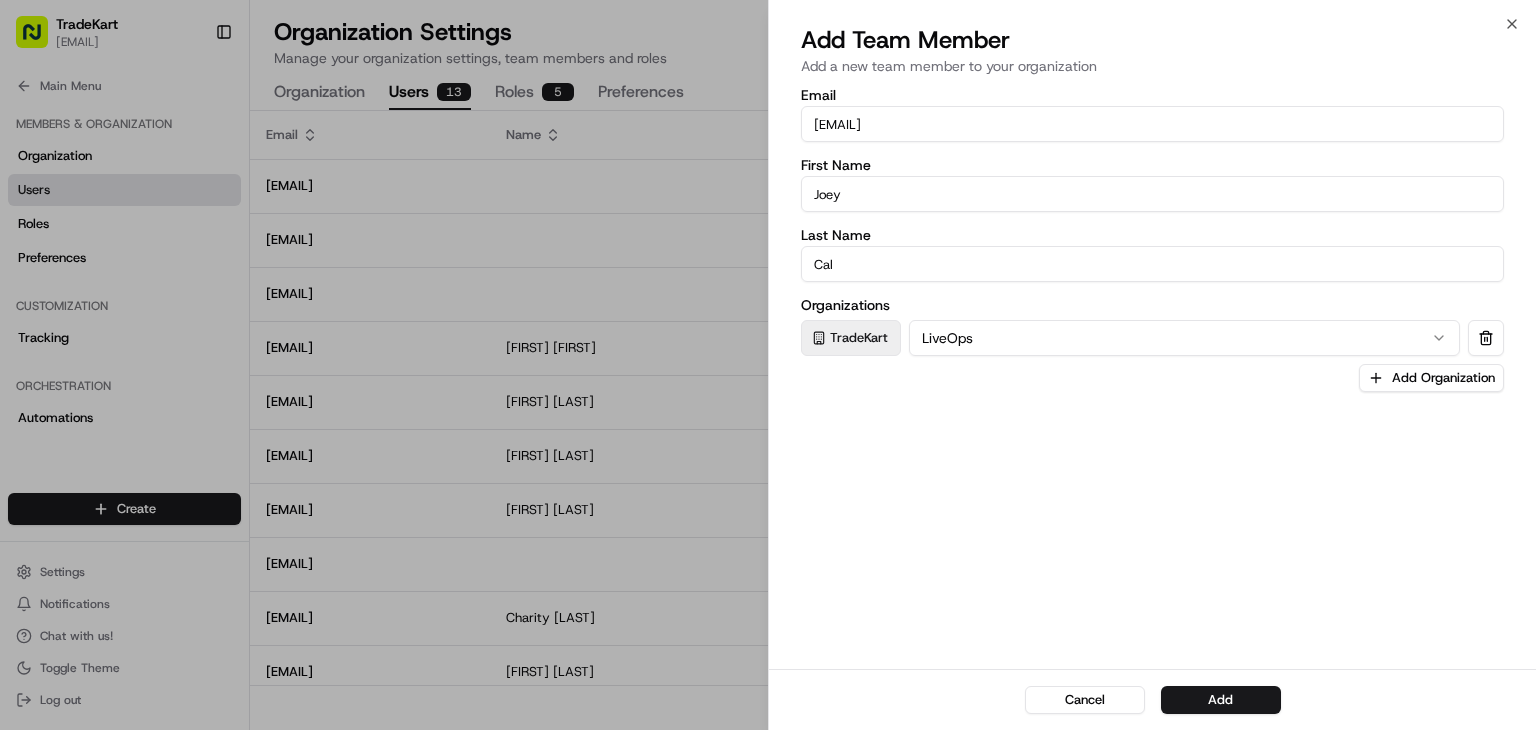 type on "Caluag" 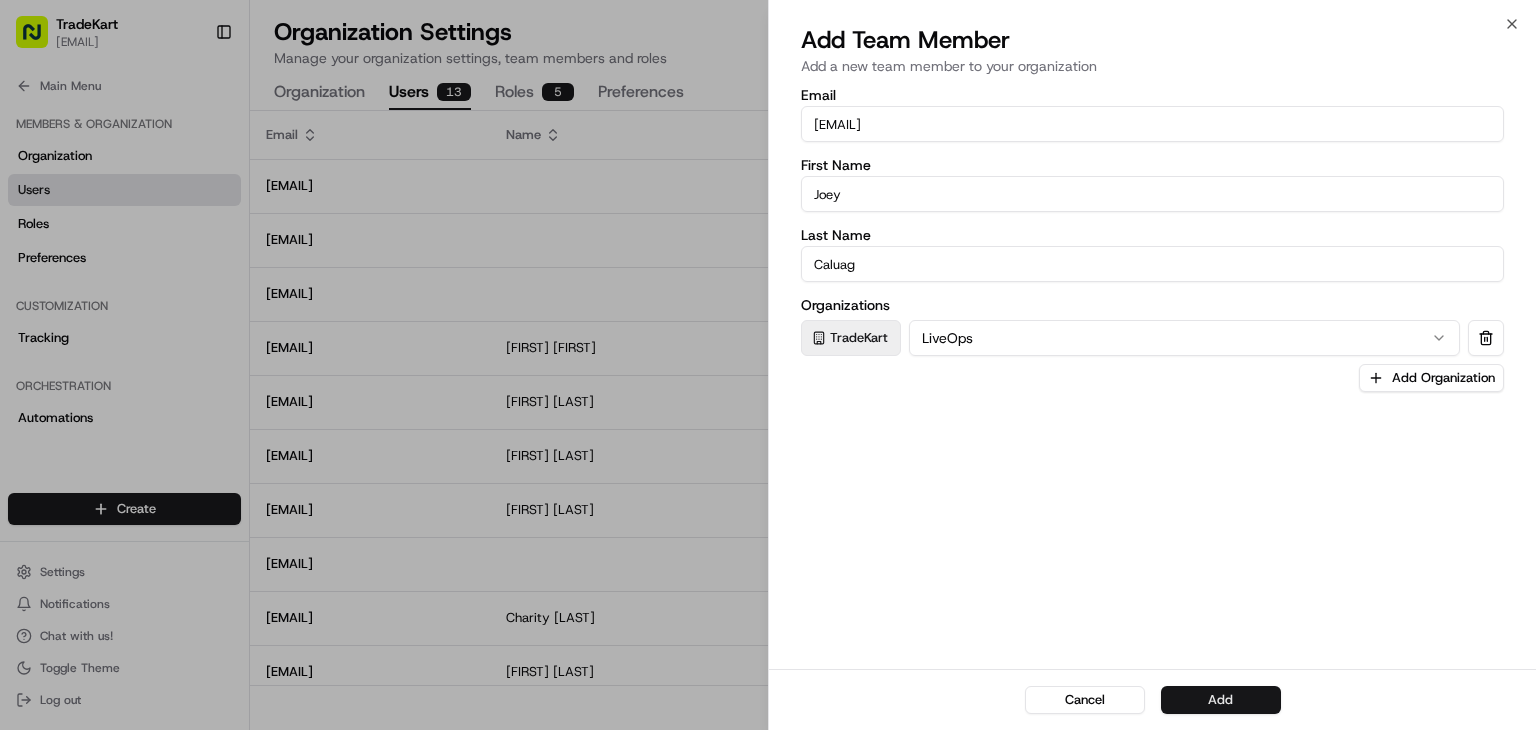 click on "Add" at bounding box center (1221, 700) 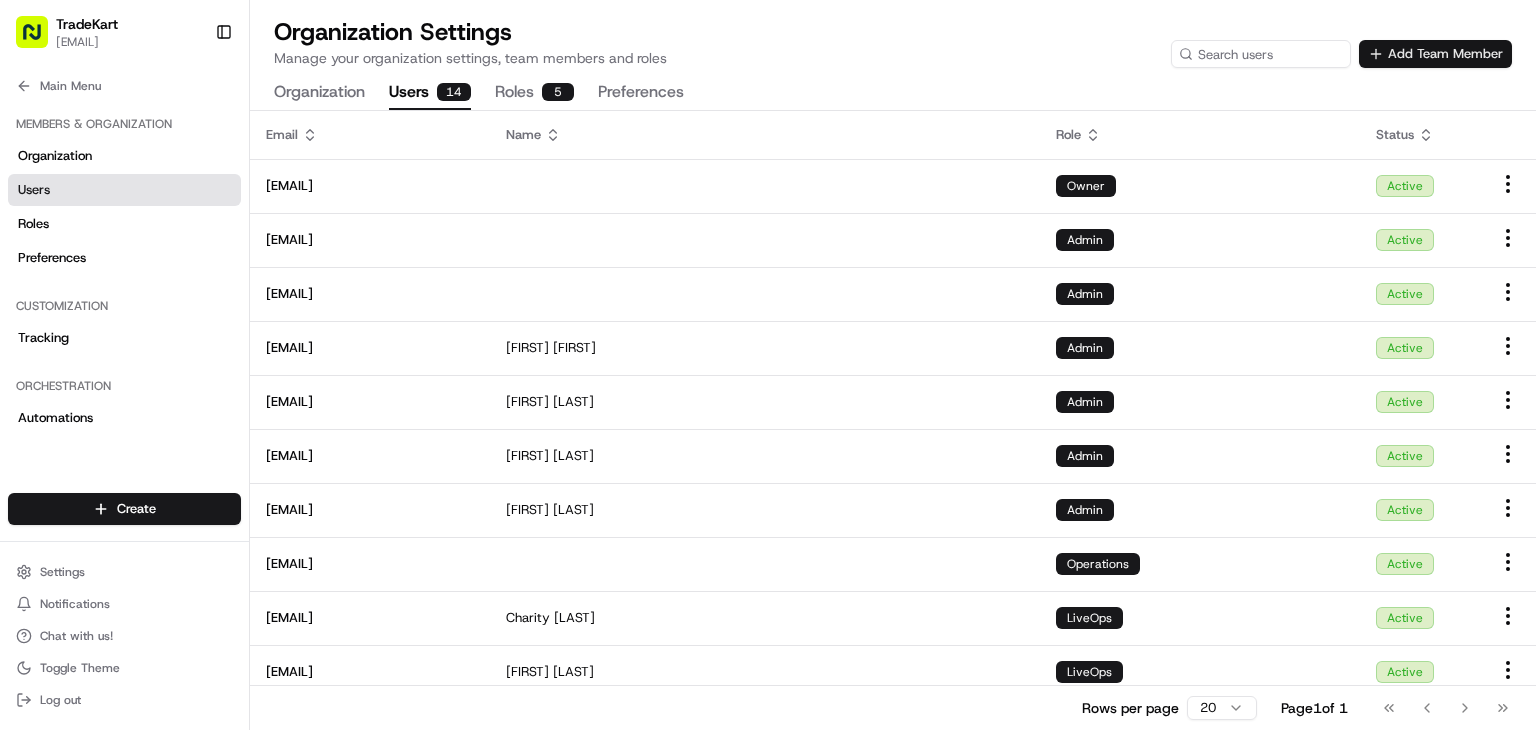 click on "Add Team Member" at bounding box center (1435, 54) 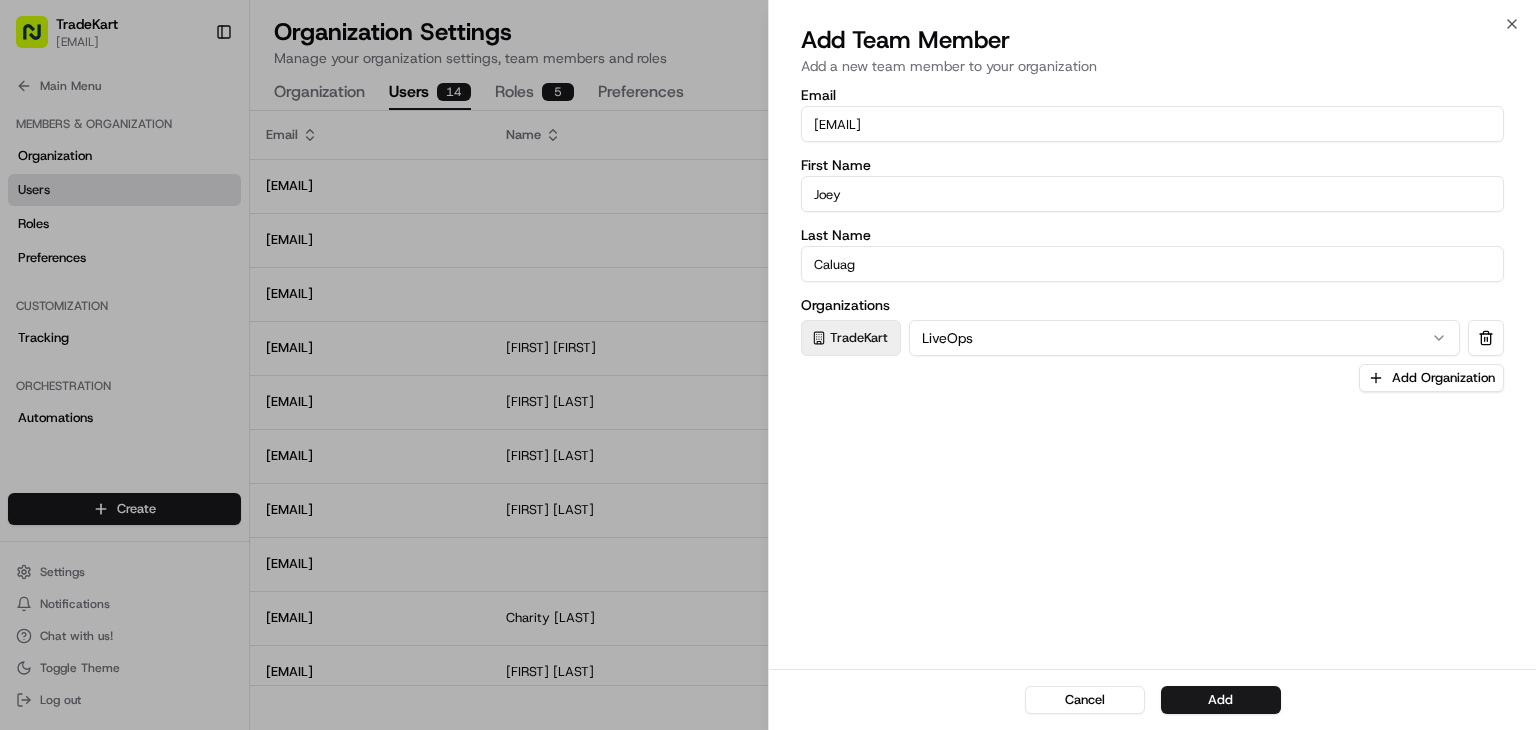 click on "[EMAIL]" at bounding box center (1152, 124) 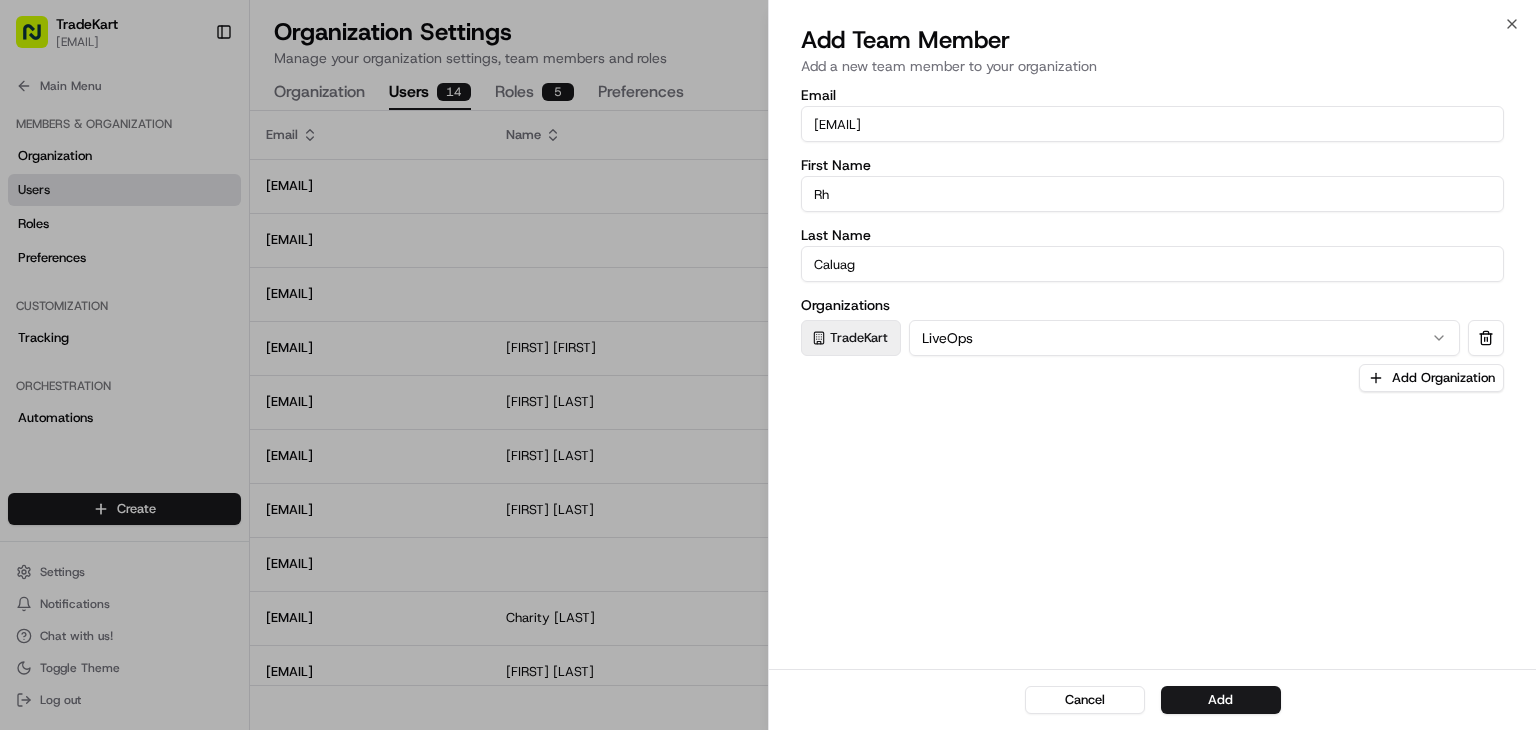 type on "[FIRST]" 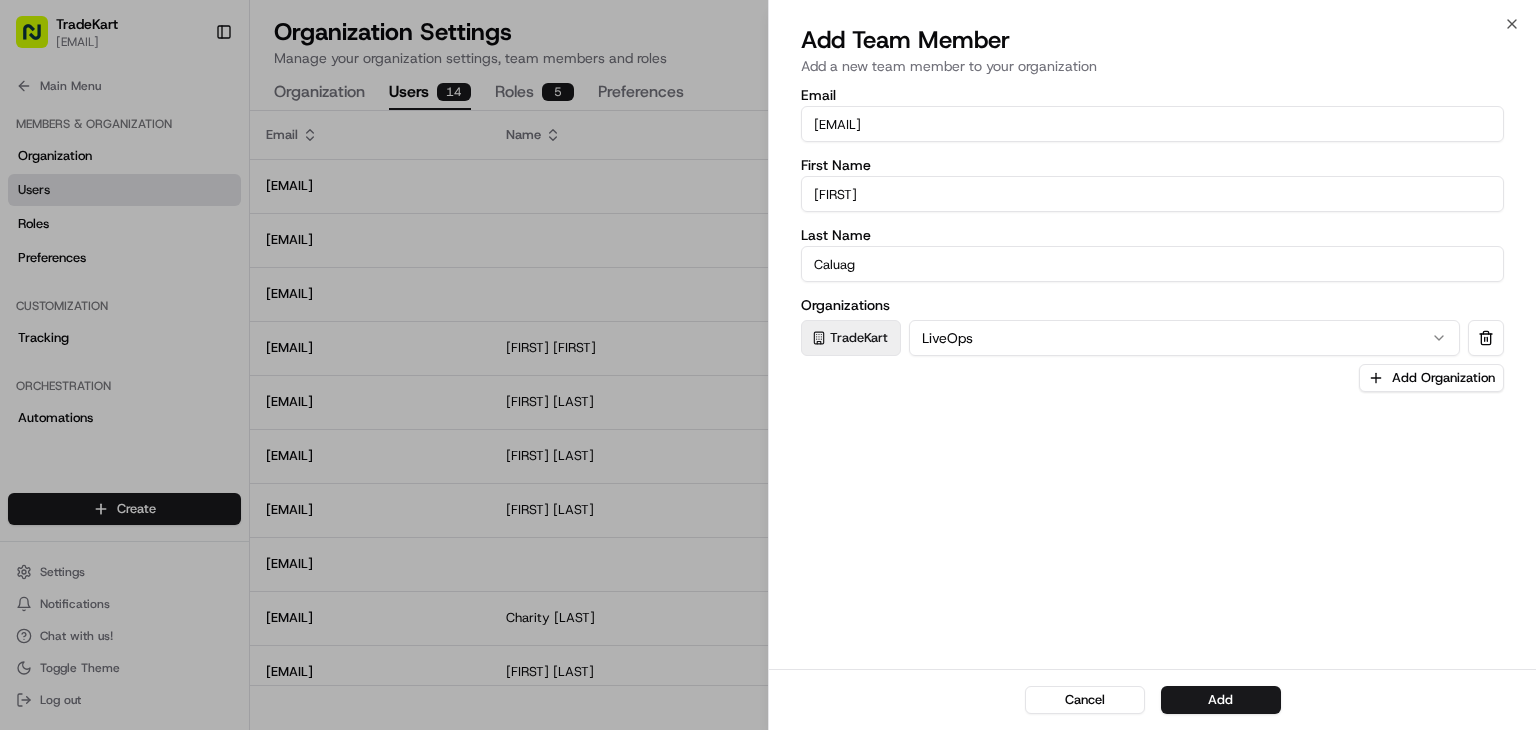 click on "Caluag" at bounding box center (1152, 264) 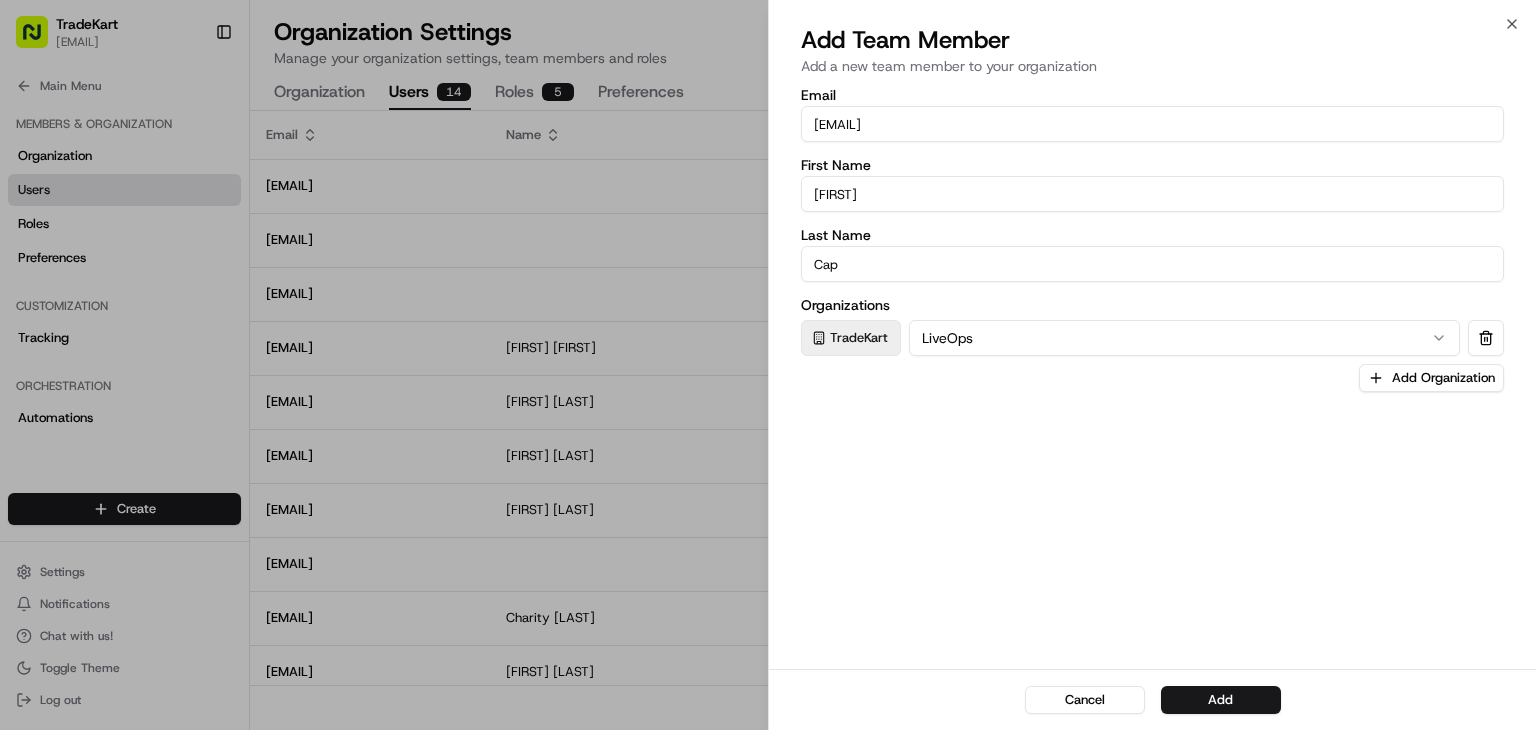type on "Capilos" 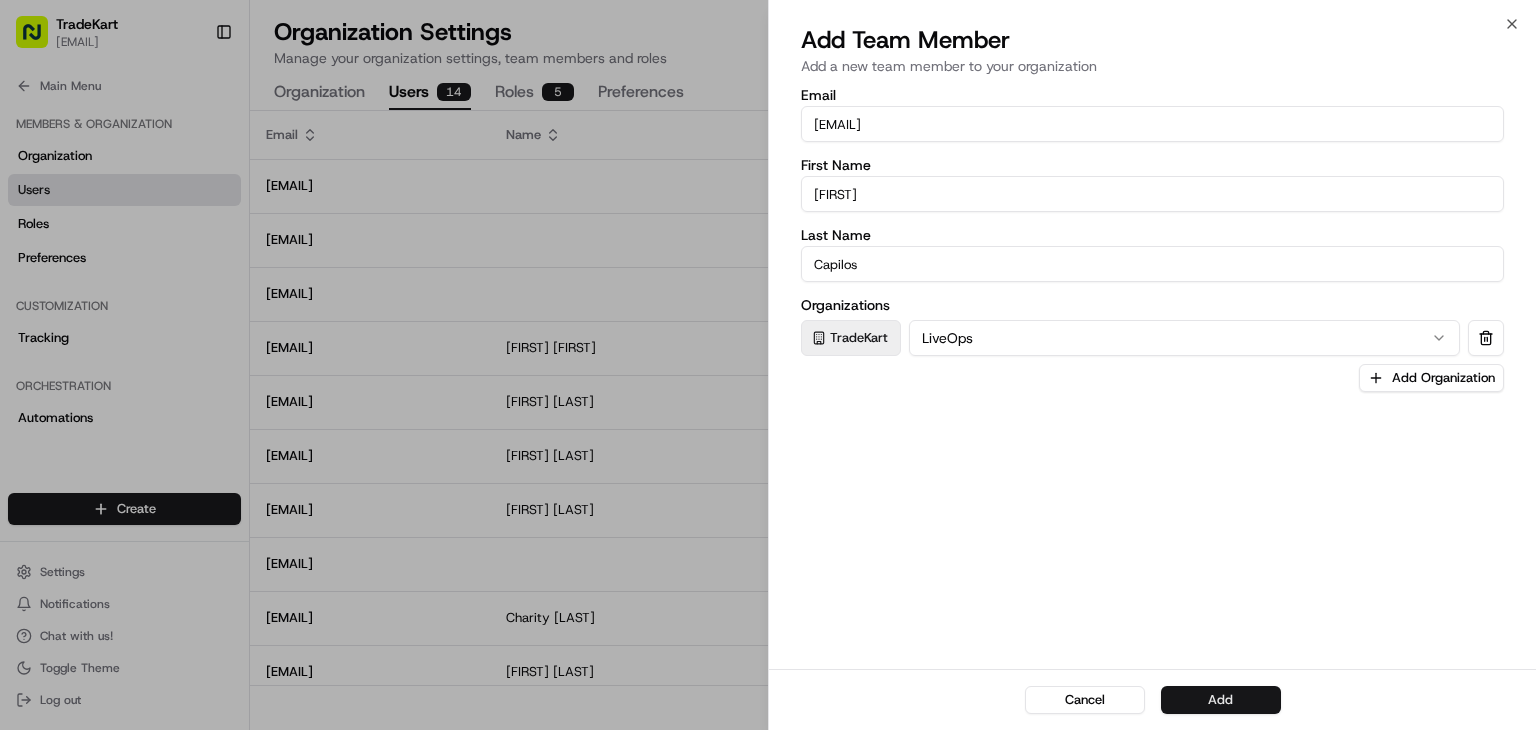 click on "Add" at bounding box center [1221, 700] 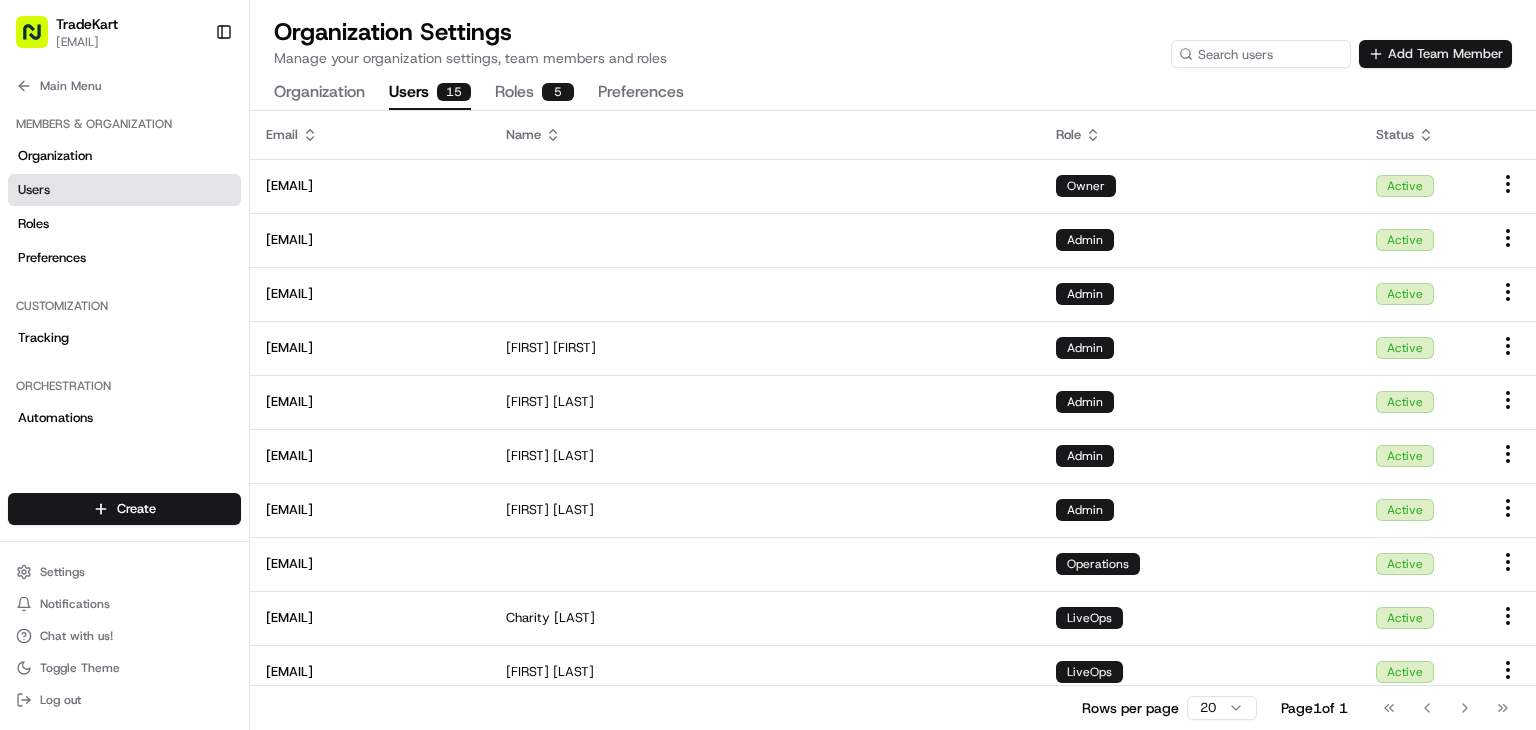click on "Add Team Member" at bounding box center (1435, 54) 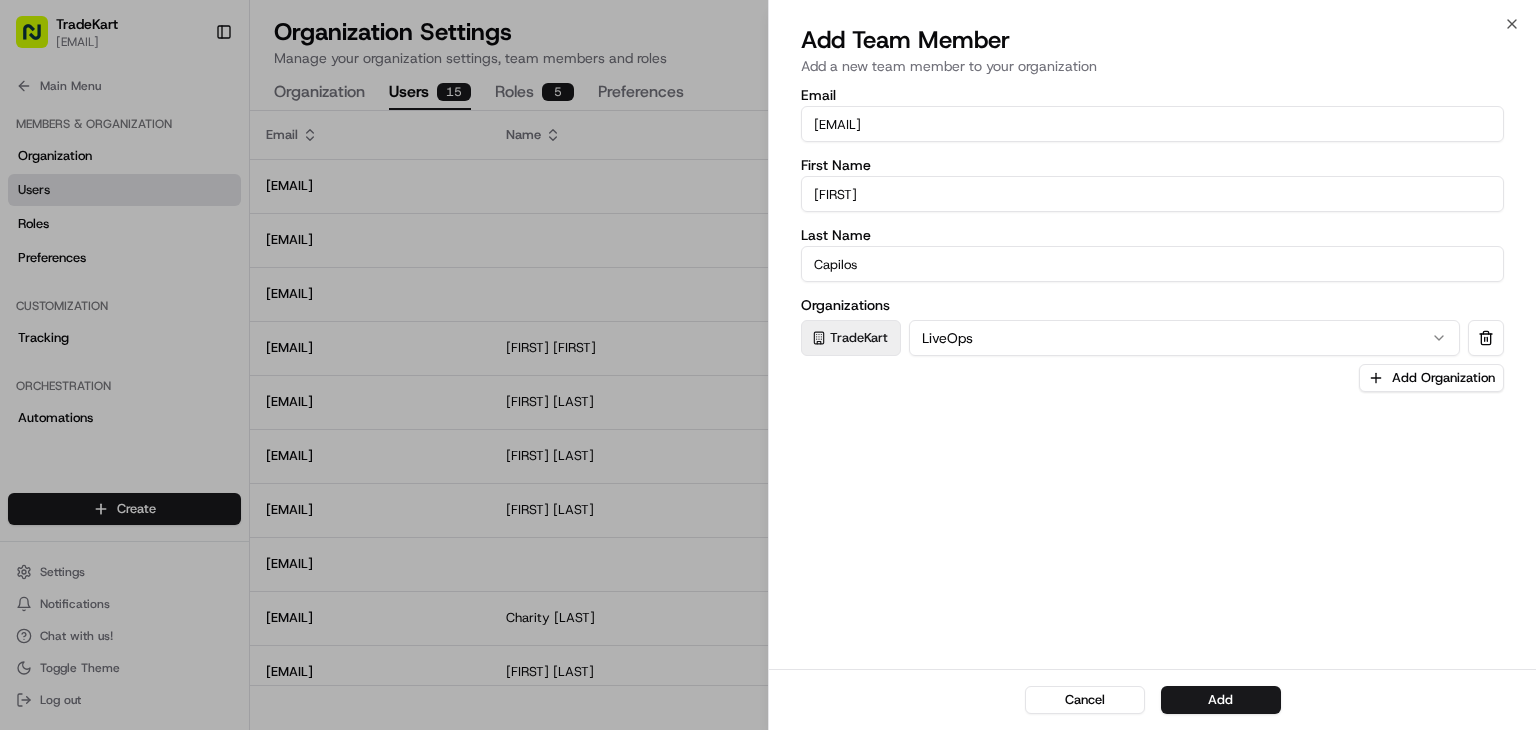 click on "[EMAIL]" at bounding box center (1152, 124) 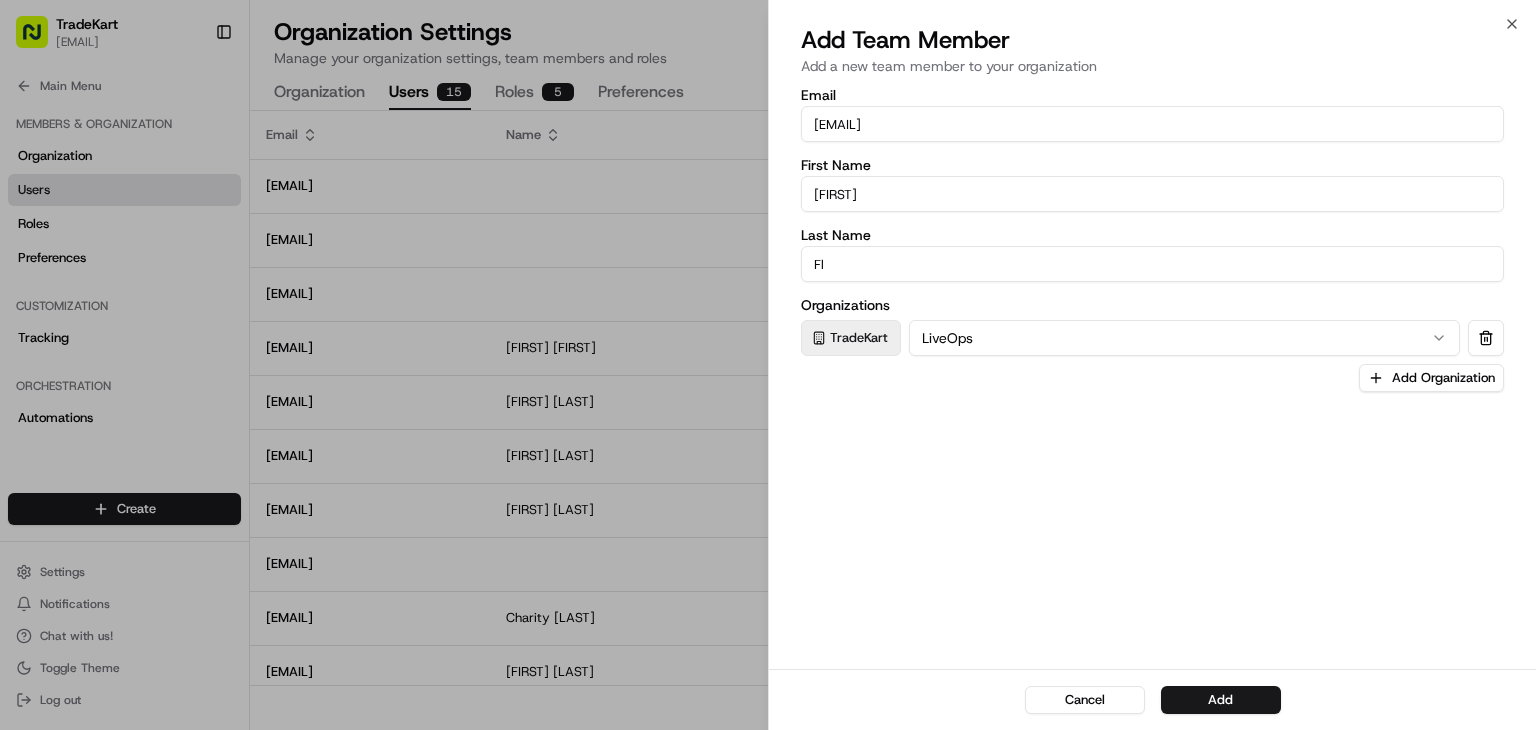type on "[LAST]" 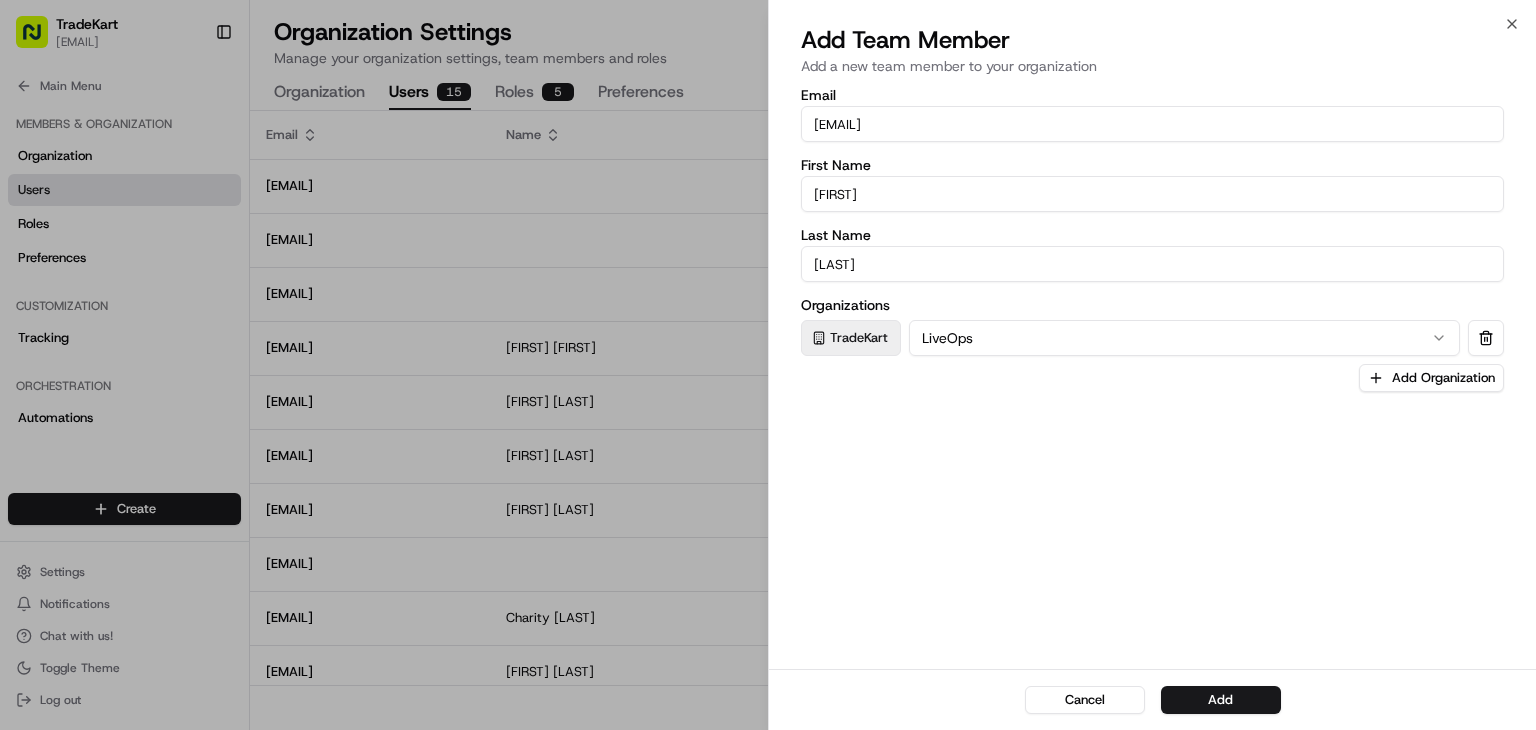 click on "[EMAIL]" at bounding box center (1152, 124) 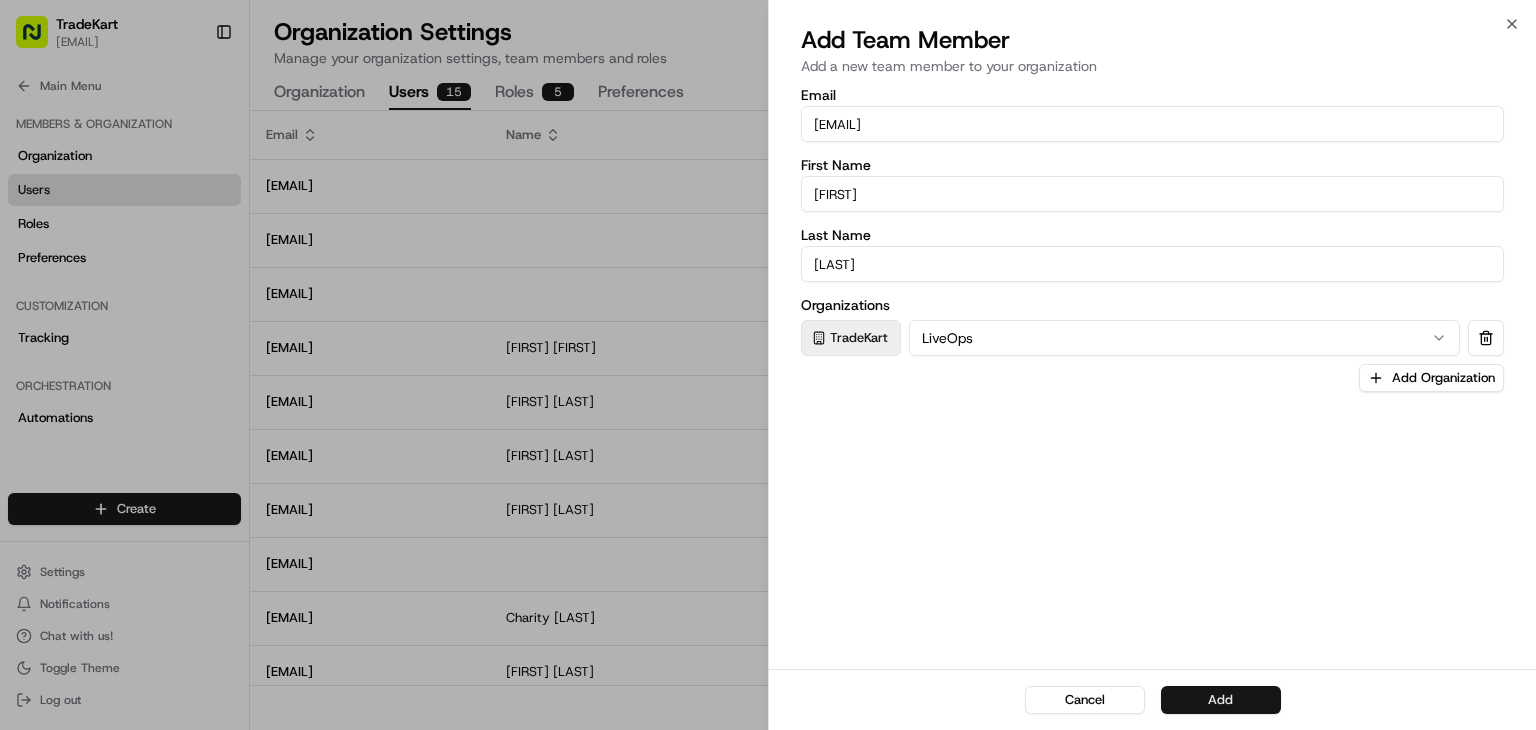 click on "Add" at bounding box center (1221, 700) 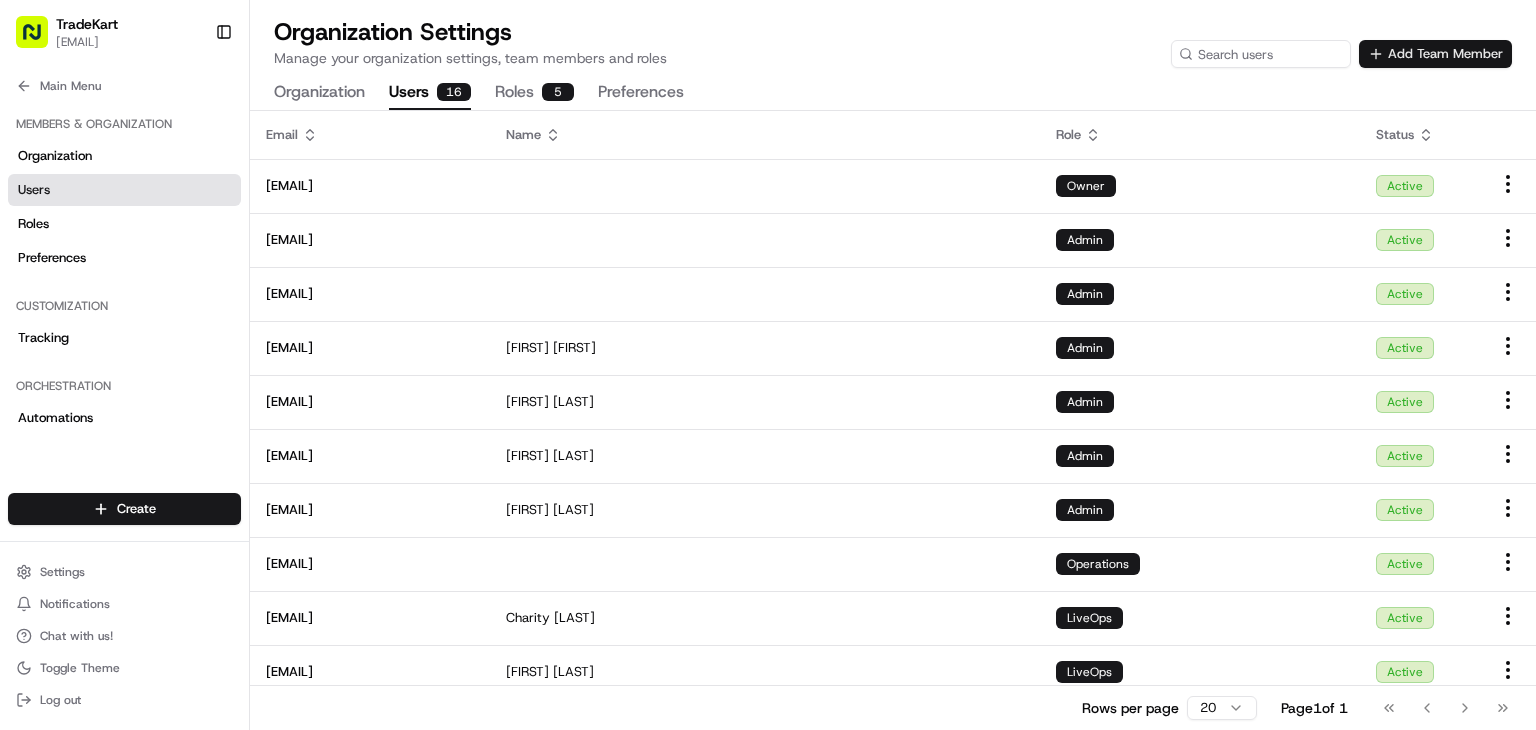 click on "Add Team Member" at bounding box center [1435, 54] 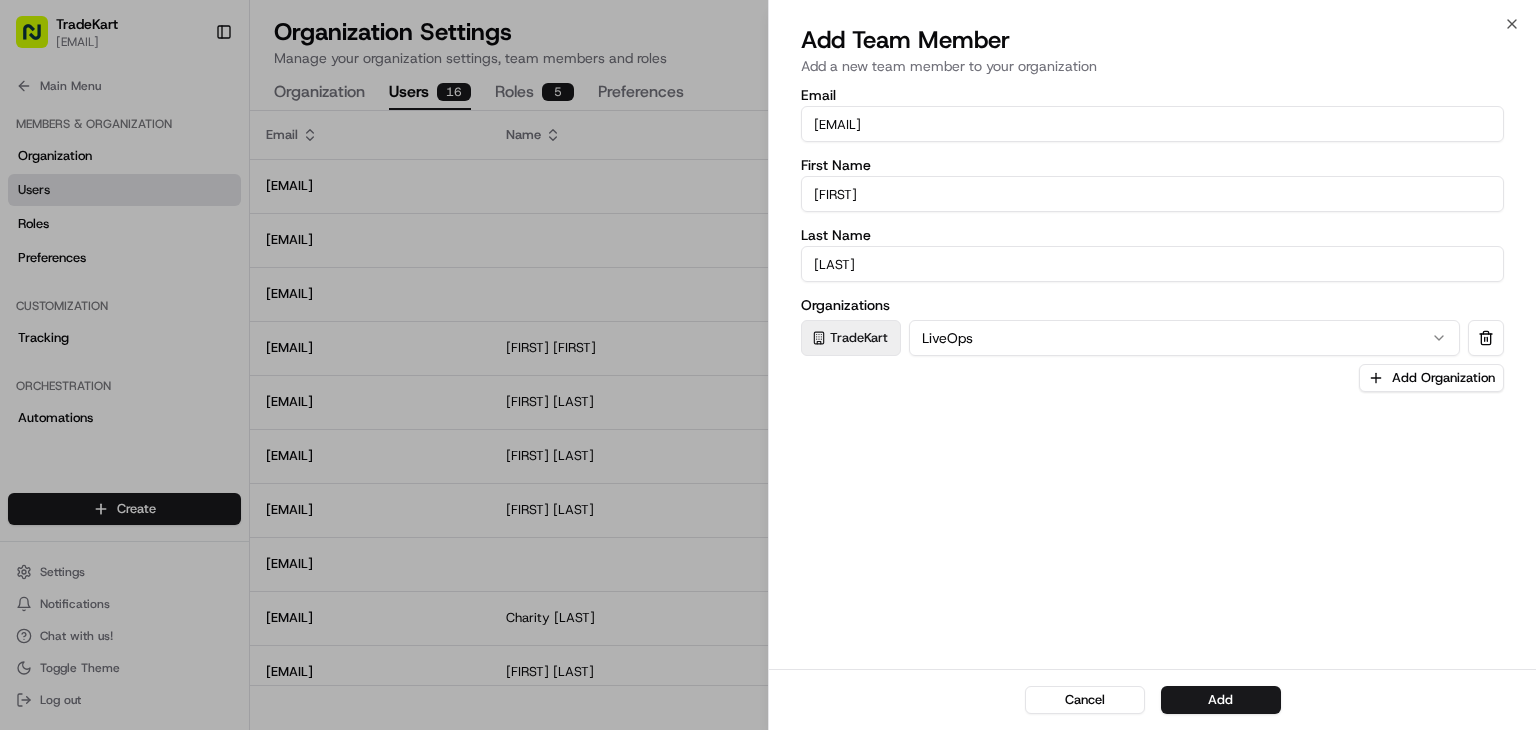 click on "[EMAIL]" at bounding box center (1152, 124) 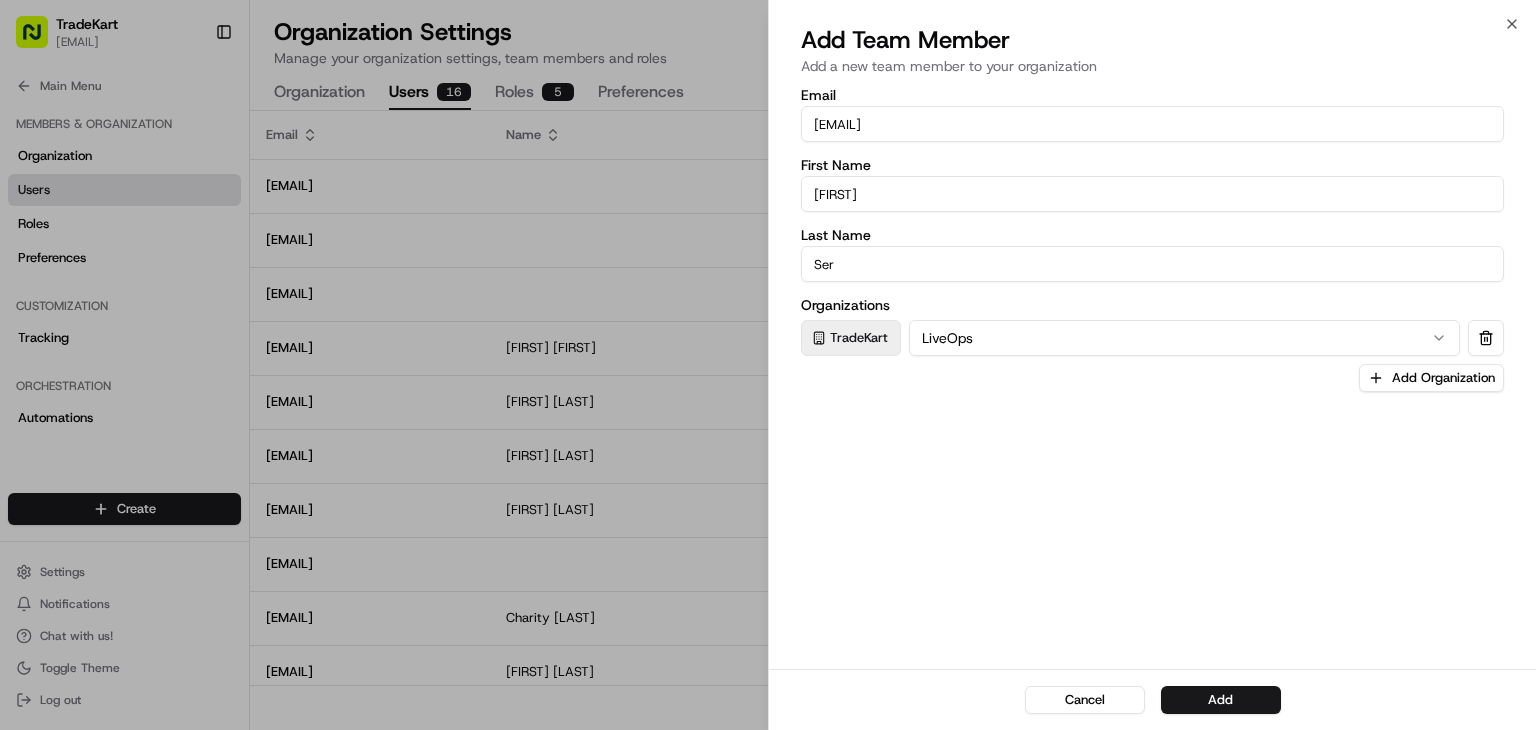 type on "Serafico" 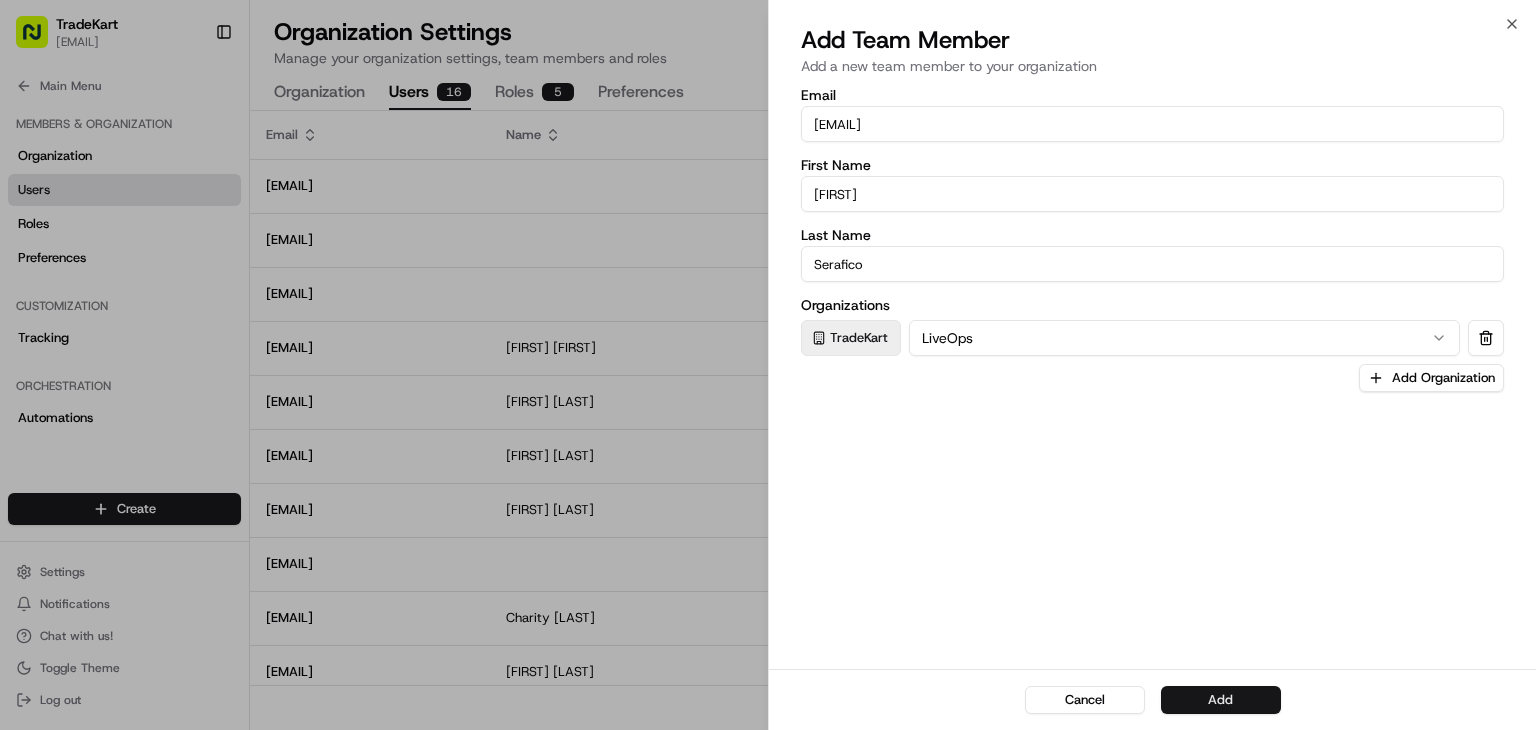 click on "Add" at bounding box center (1221, 700) 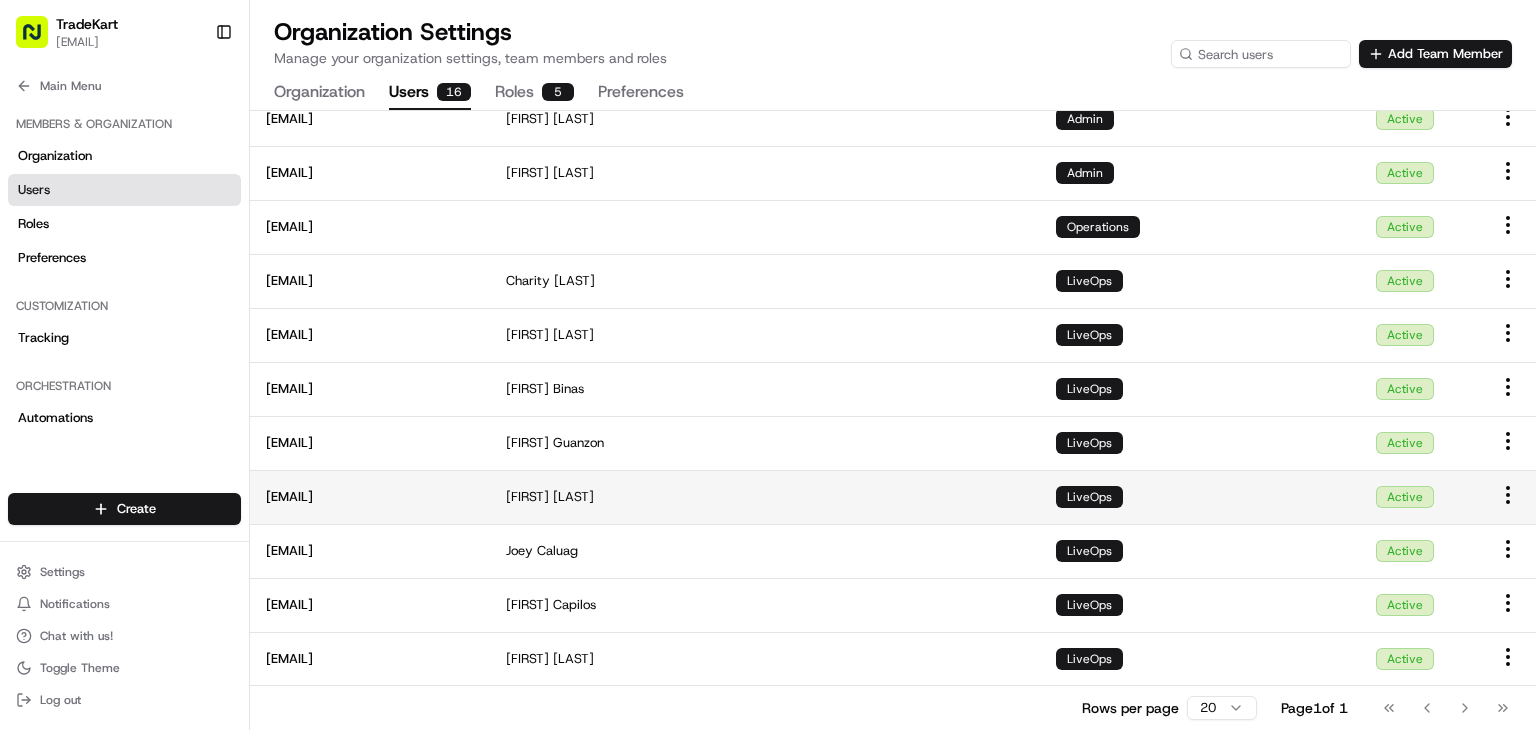 scroll, scrollTop: 0, scrollLeft: 0, axis: both 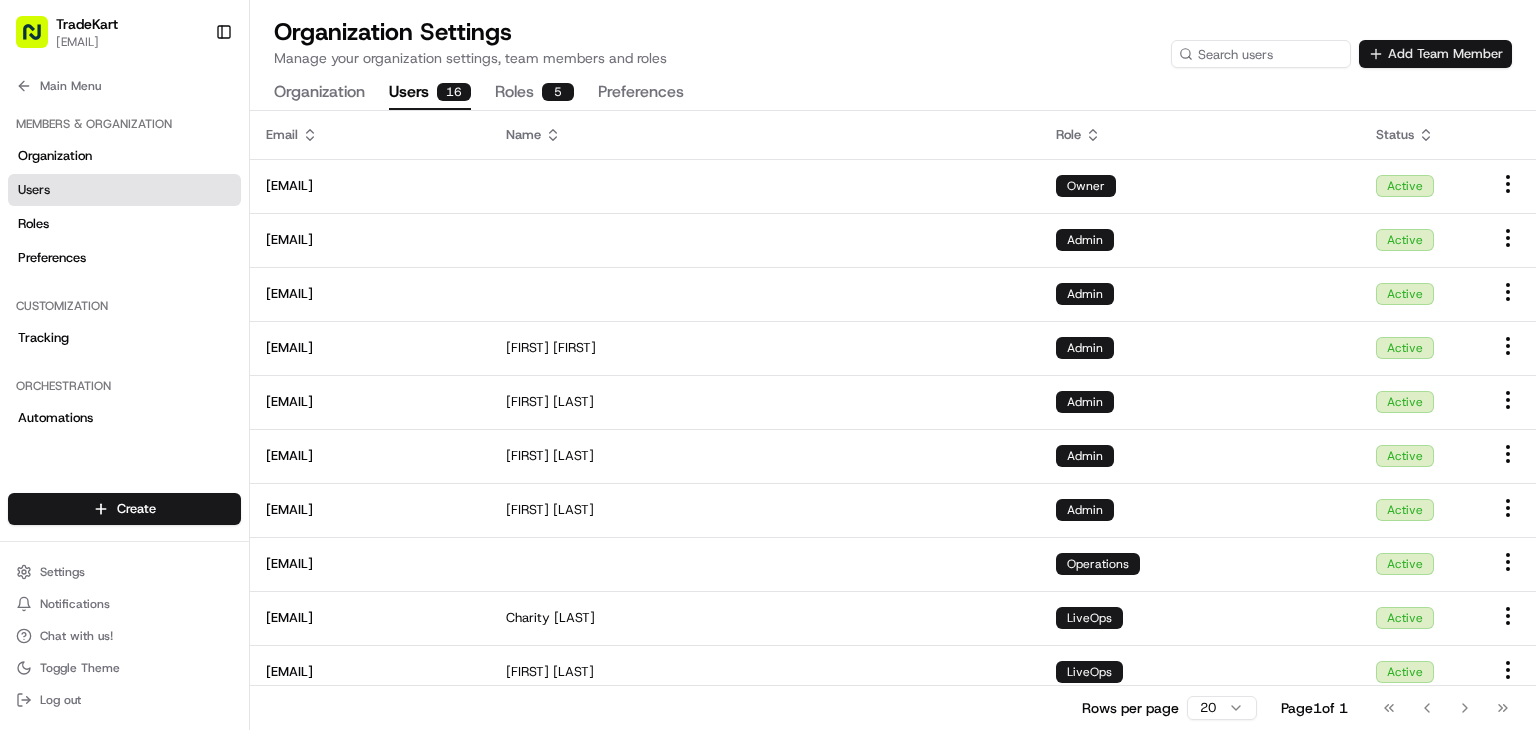 click on "Add Team Member" at bounding box center [1435, 54] 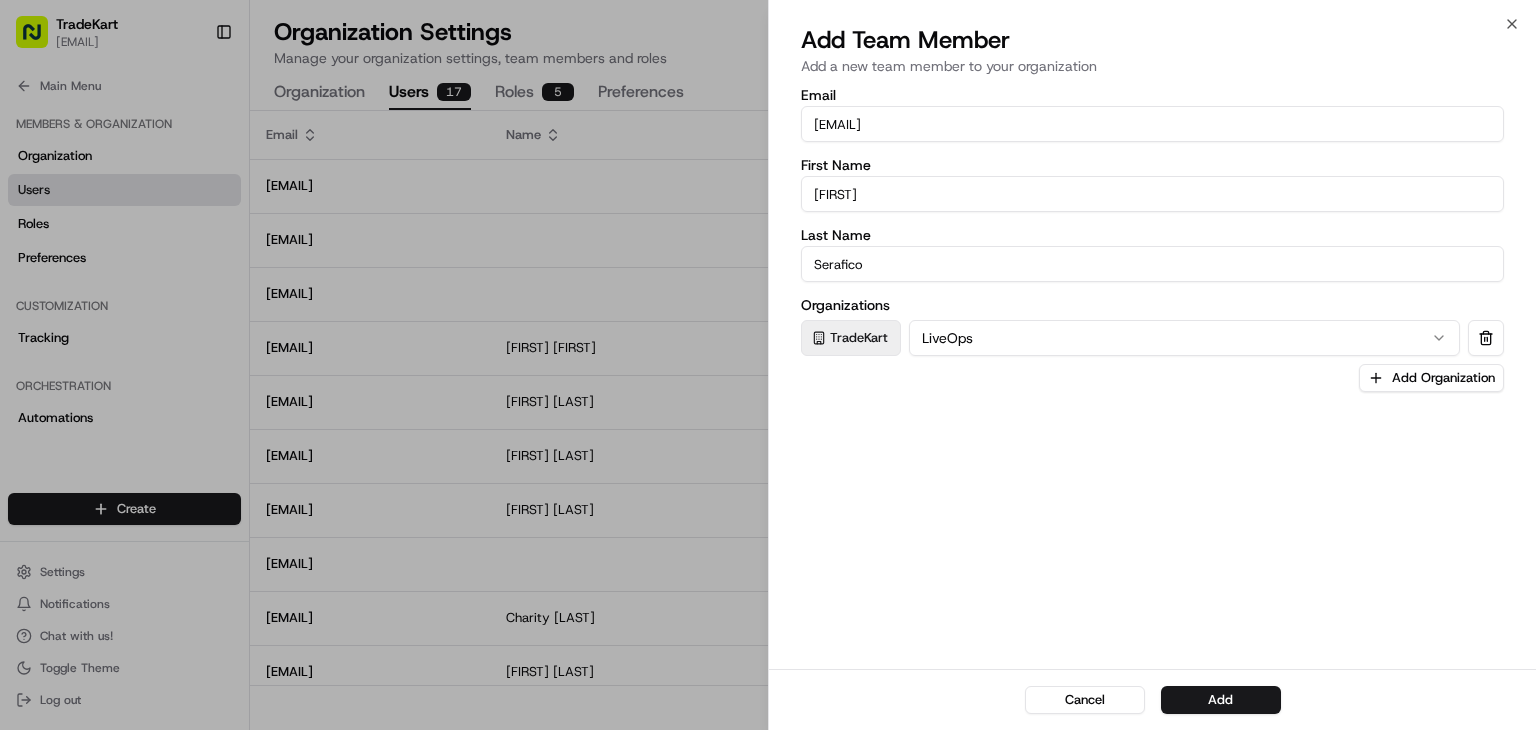 click on "[EMAIL]" at bounding box center (1152, 124) 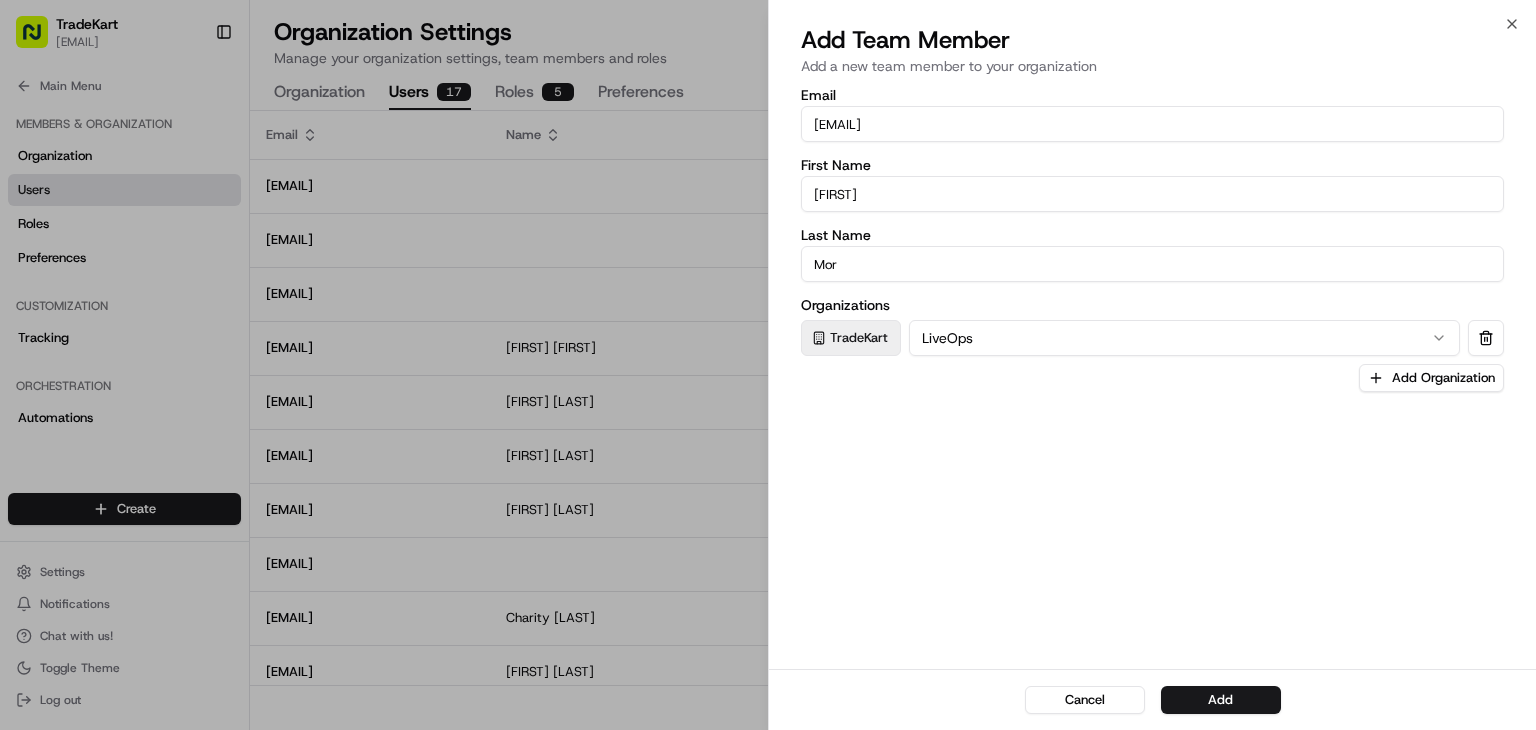 type on "Morales" 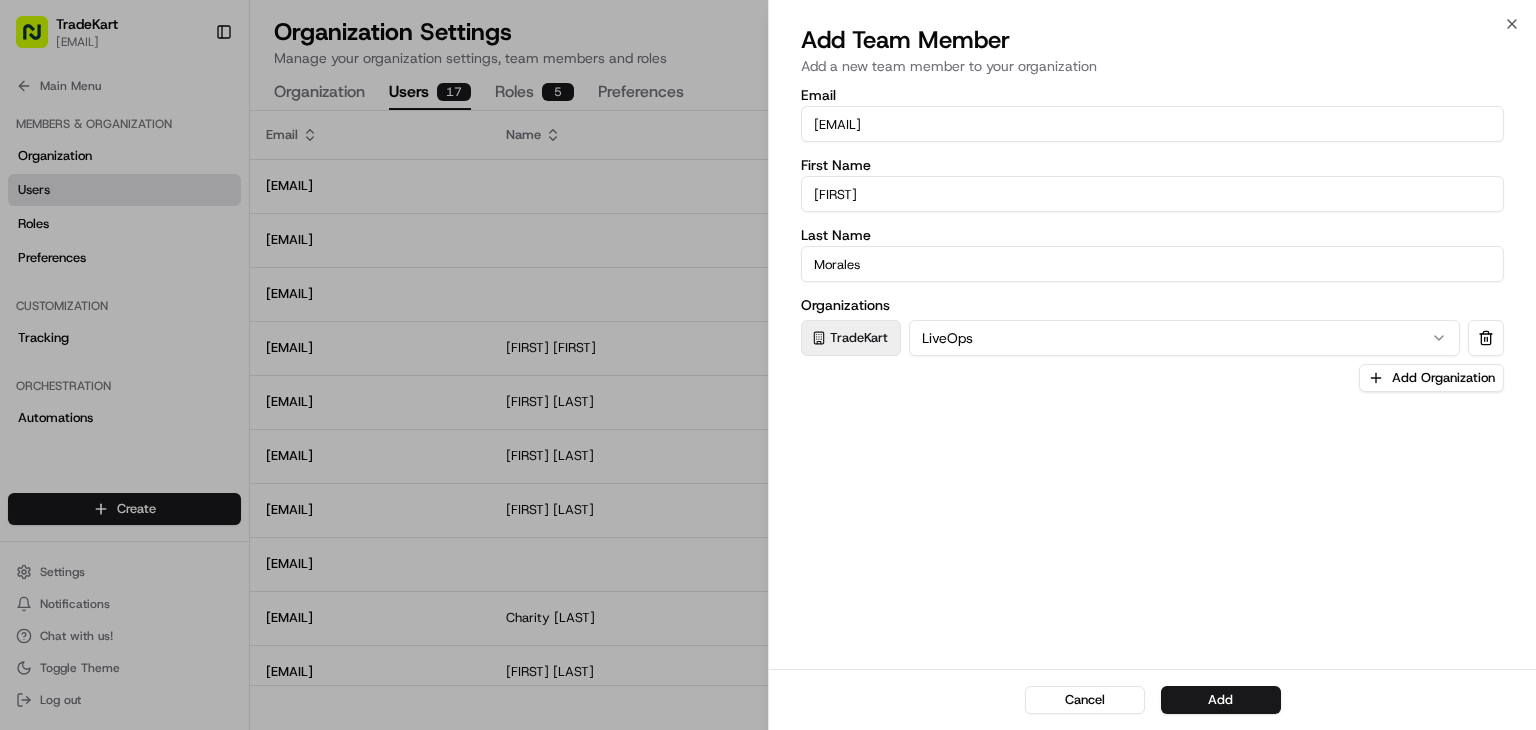 click on "LiveOps" at bounding box center (1184, 338) 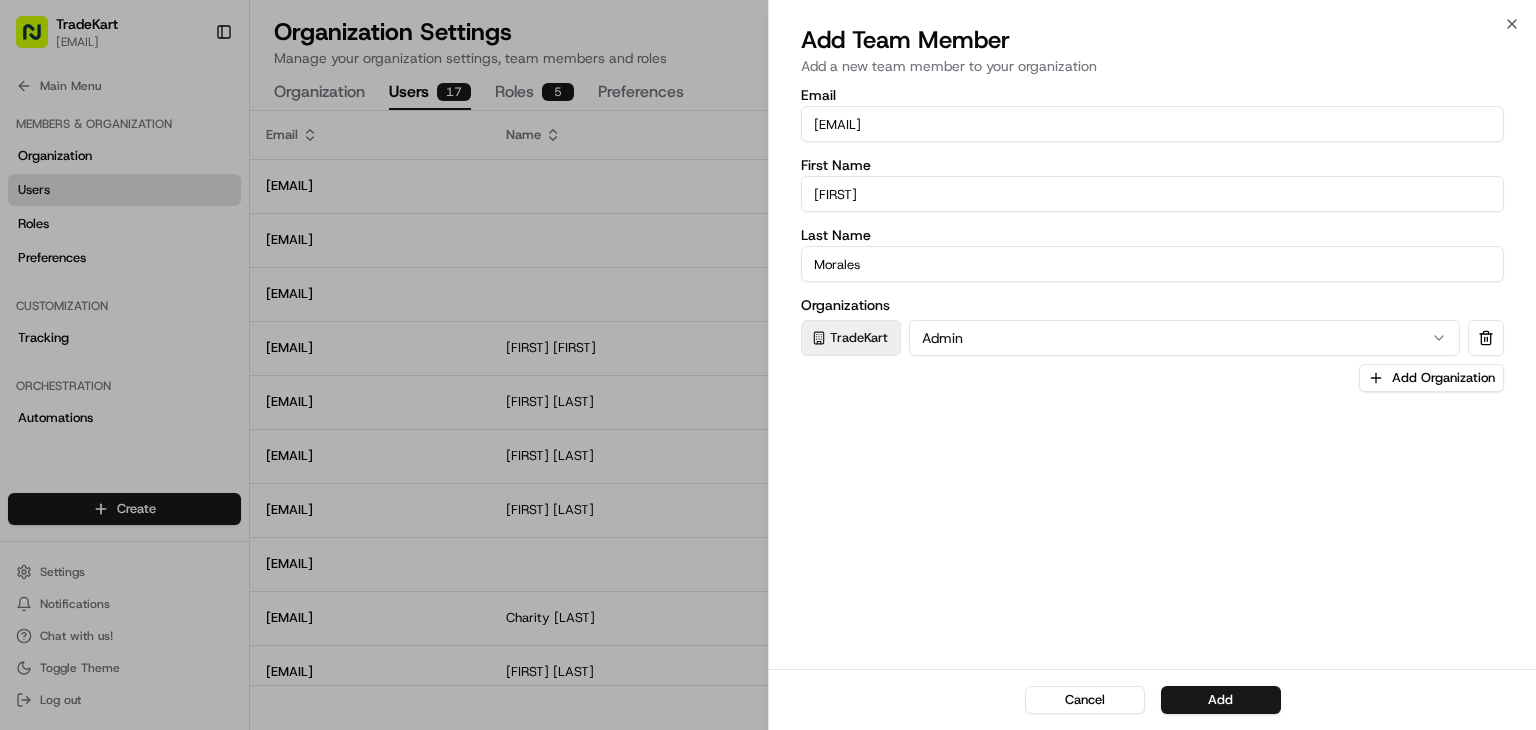 click on "Email [EMAIL] First Name [FIRST] Last Name [LAST] Organizations TradeKart Admin Add Organization" at bounding box center (1152, 376) 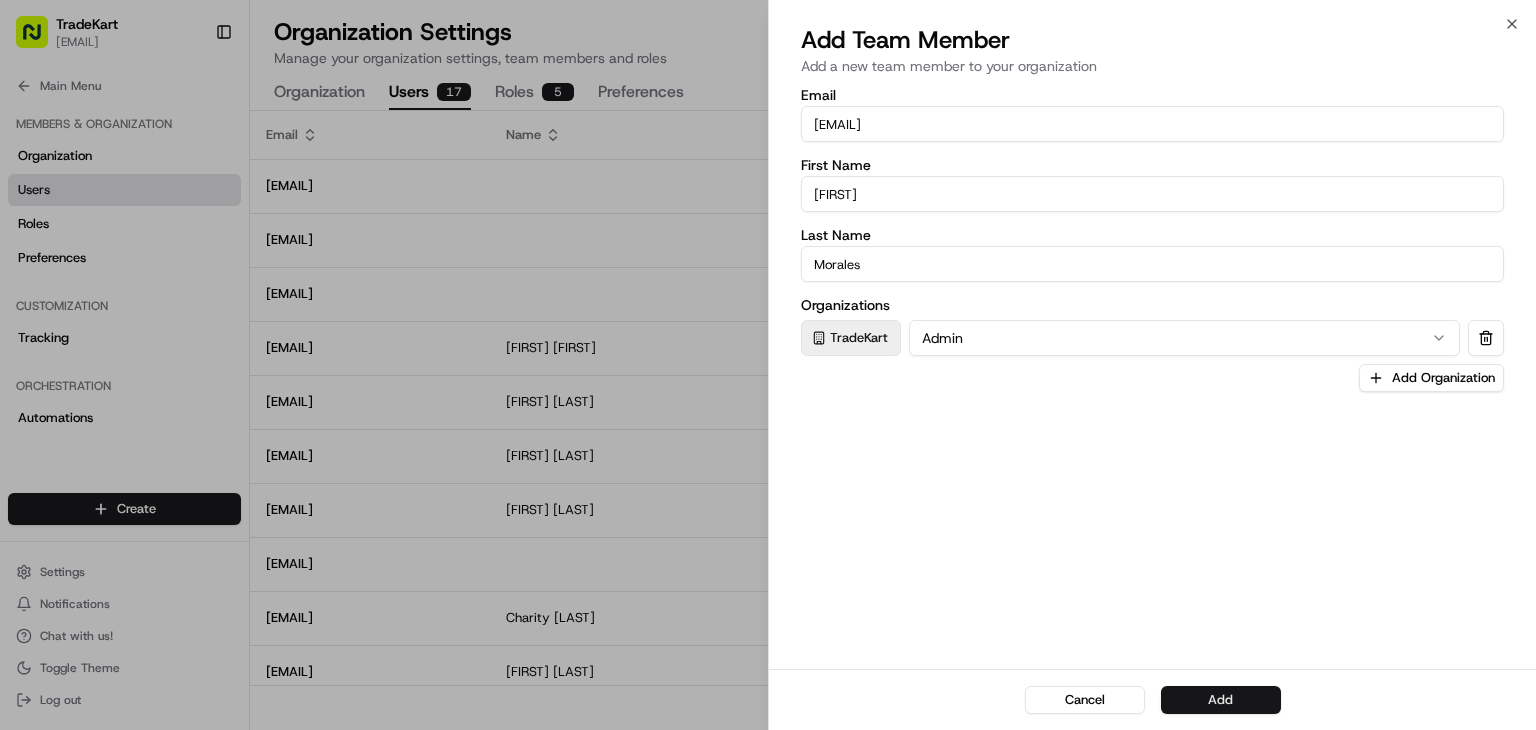 click on "Add" at bounding box center [1221, 700] 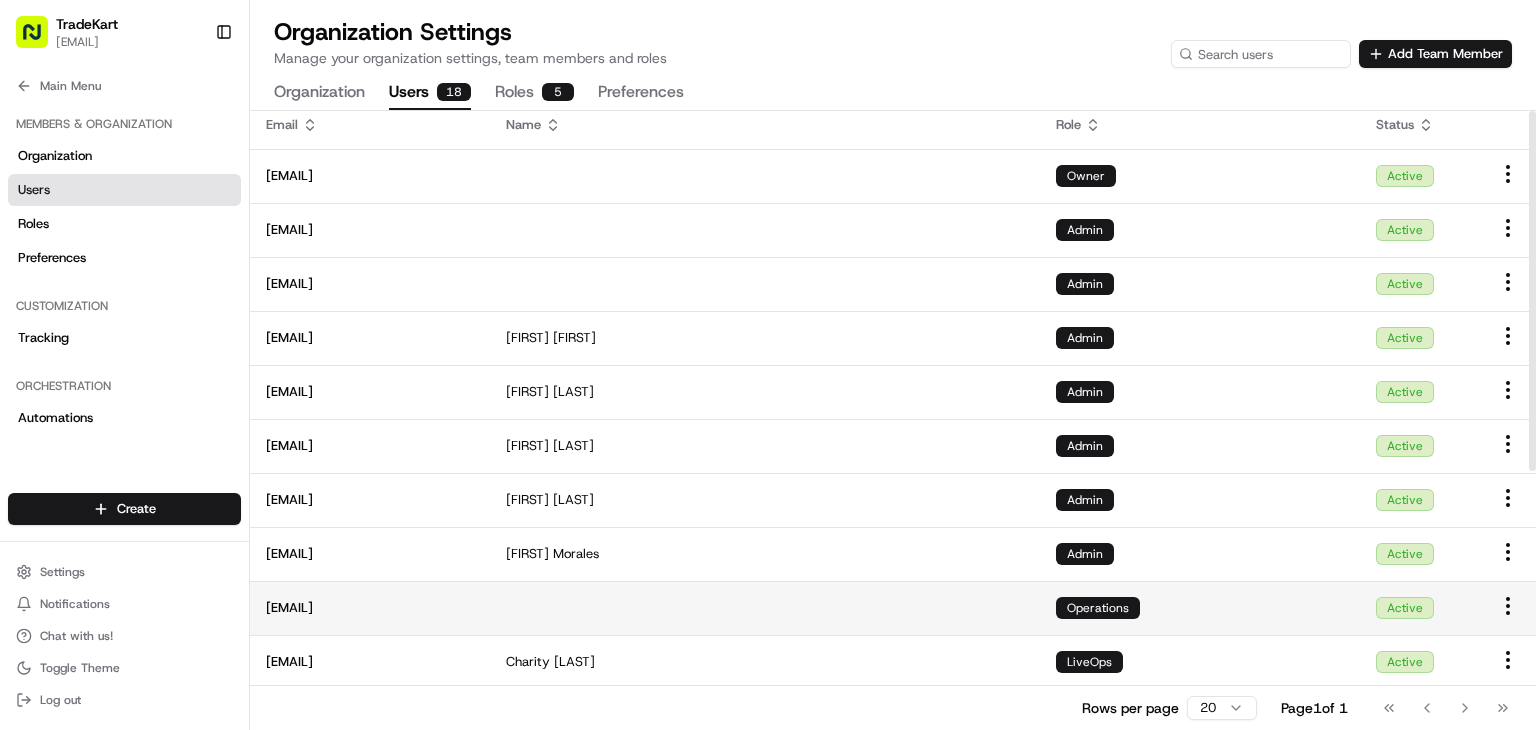 scroll, scrollTop: 0, scrollLeft: 0, axis: both 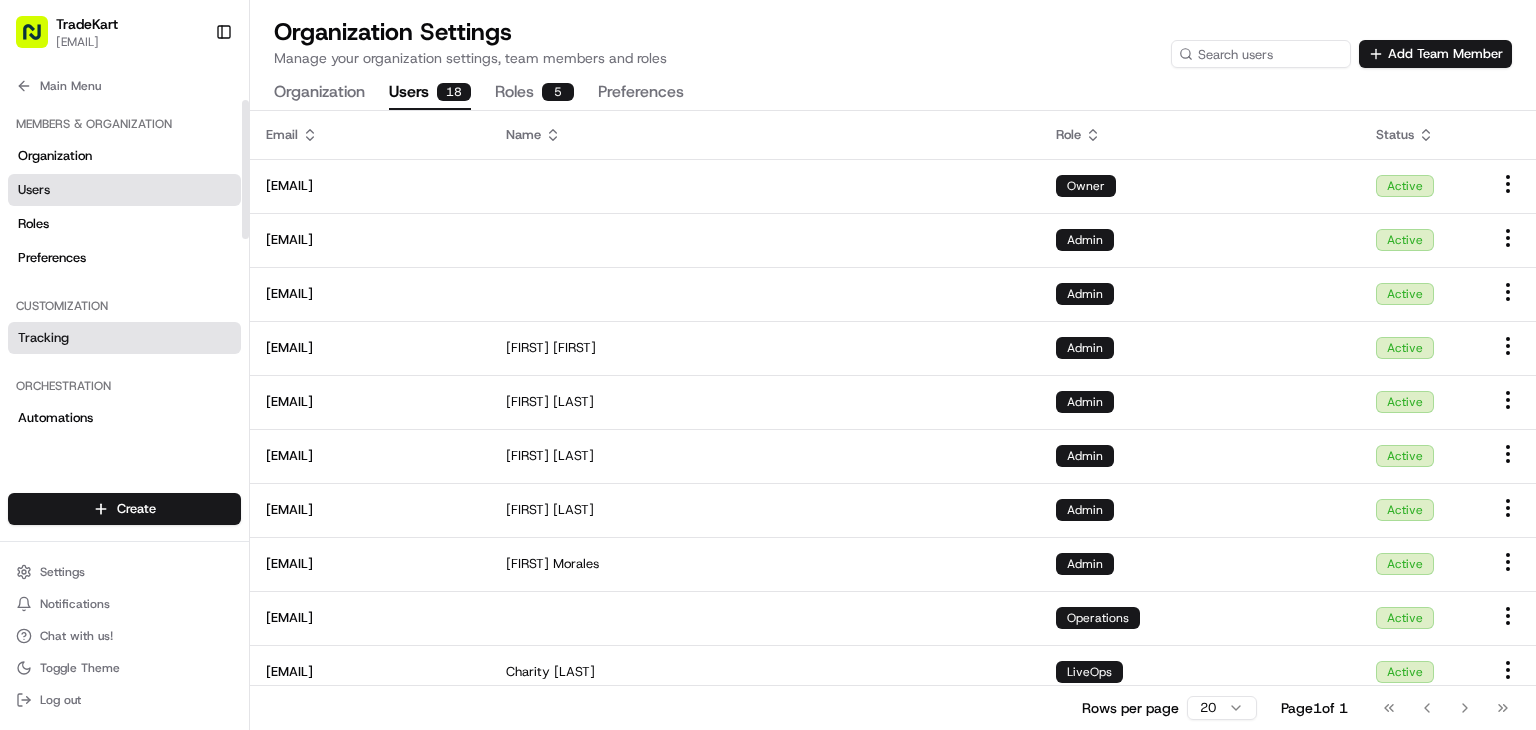 click on "Tracking" at bounding box center [124, 338] 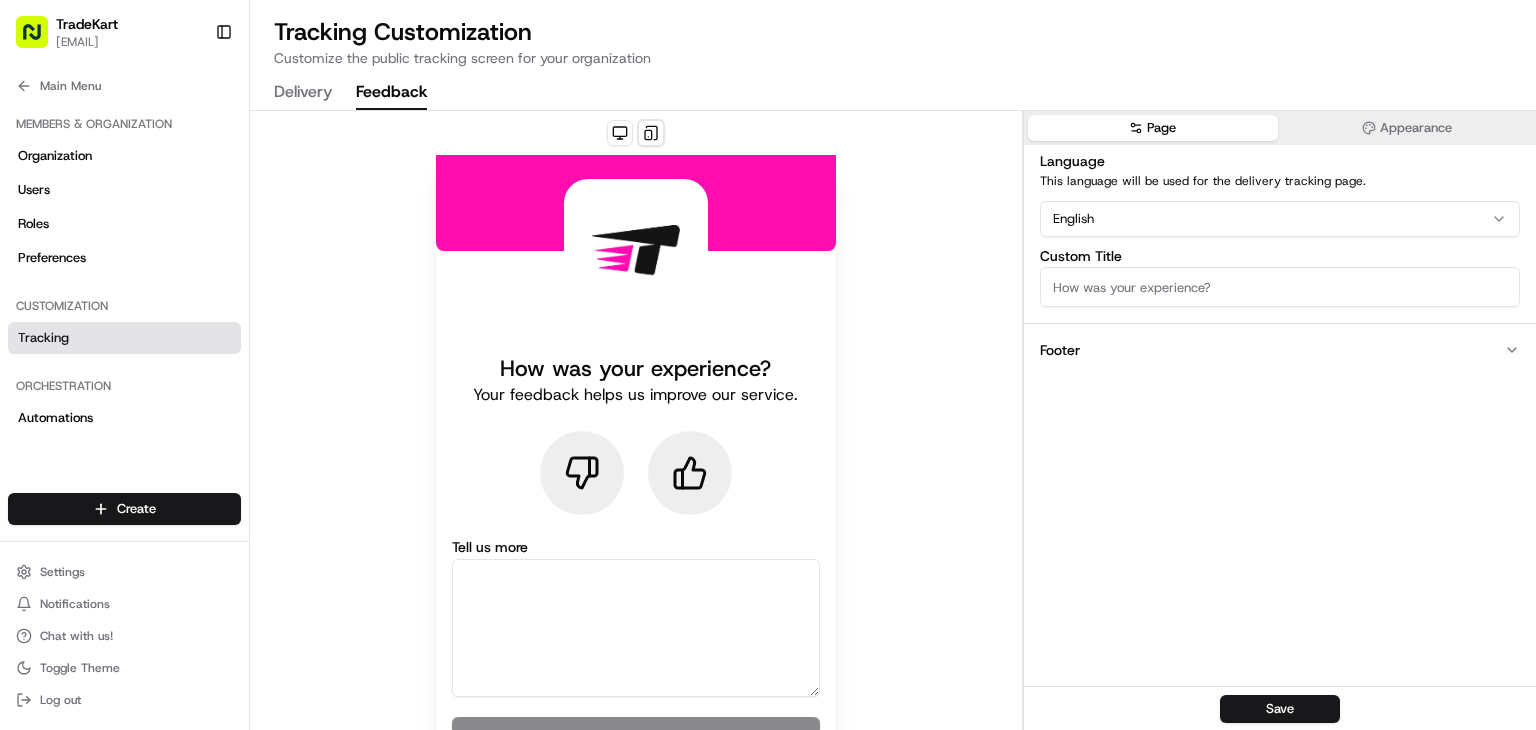 click on "Feedback" at bounding box center (391, 93) 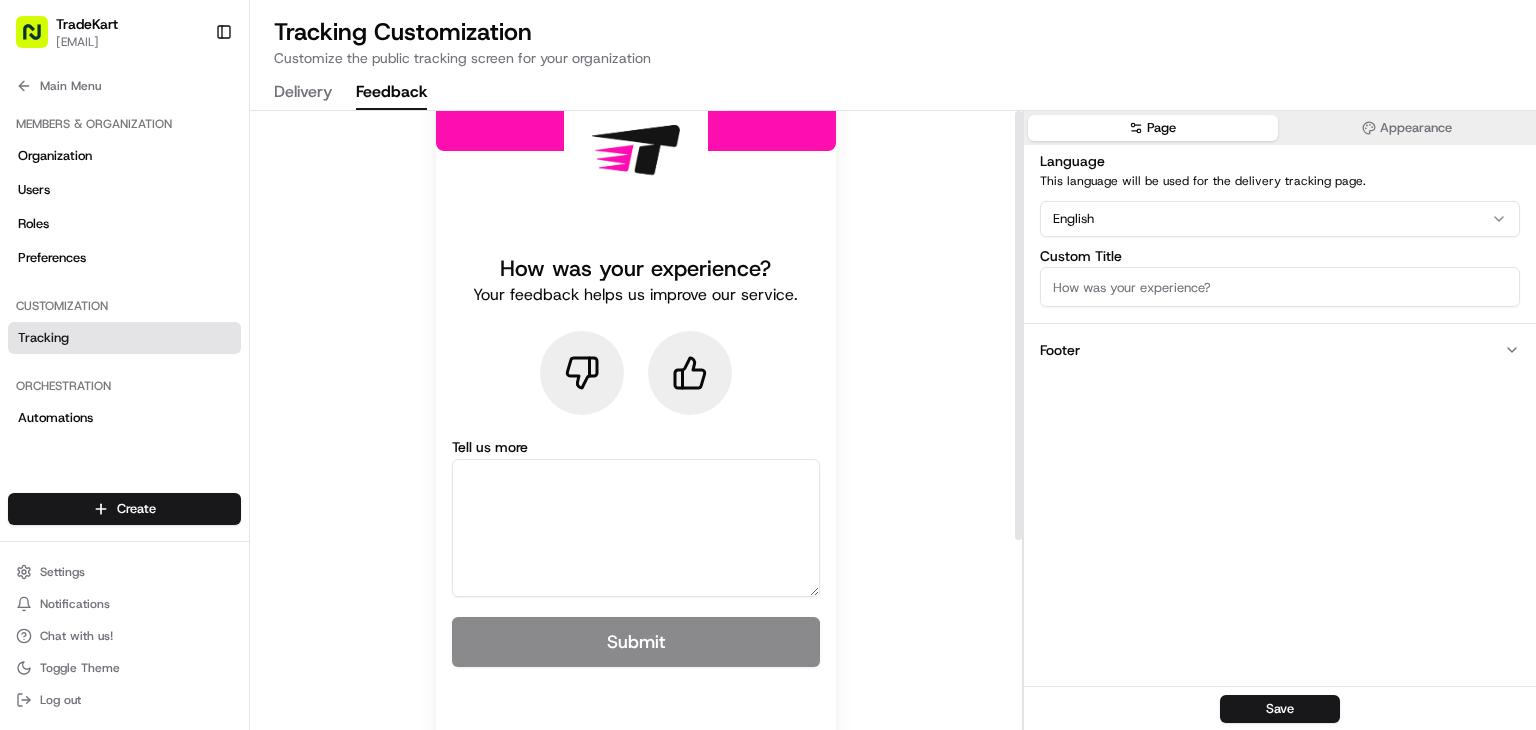 scroll, scrollTop: 0, scrollLeft: 0, axis: both 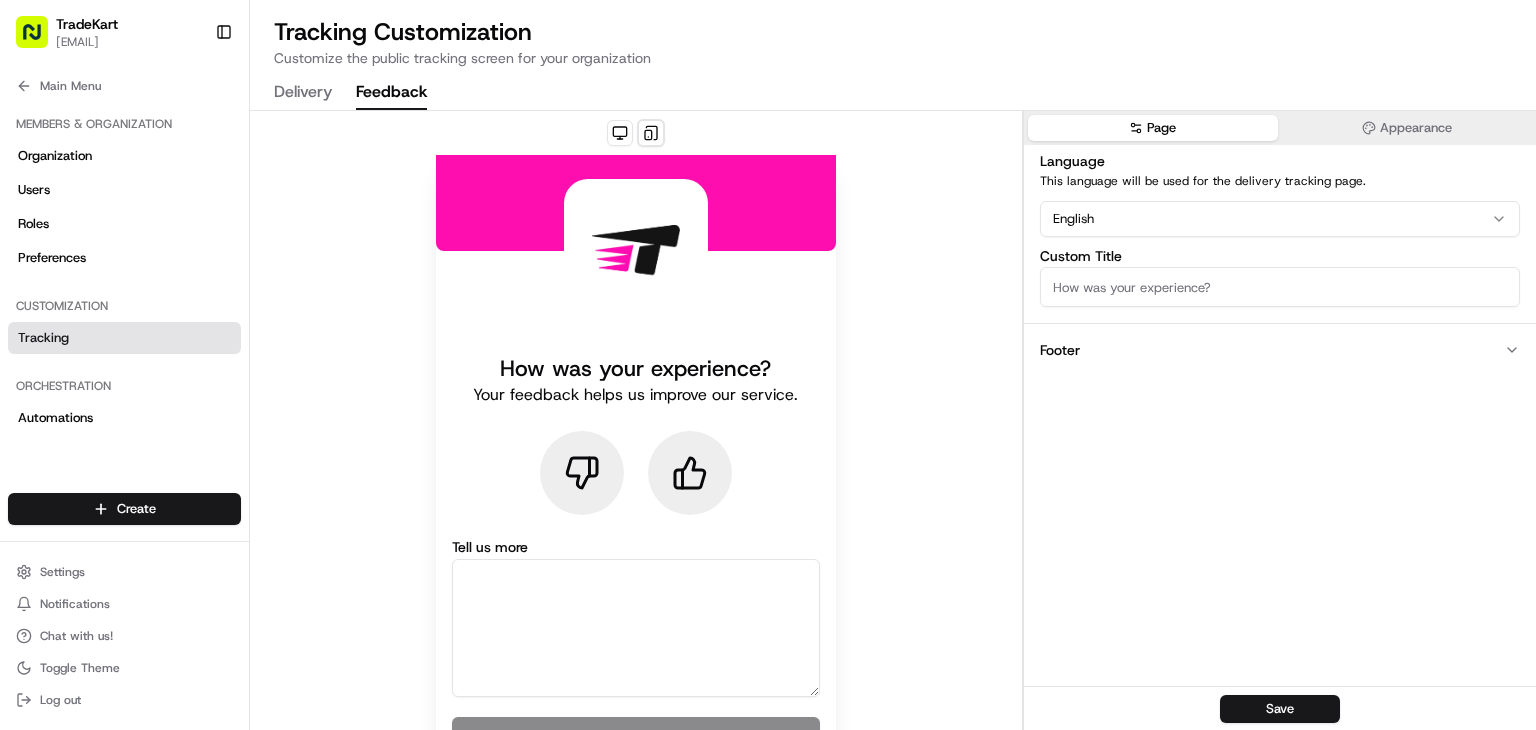 click on "Delivery" at bounding box center [303, 93] 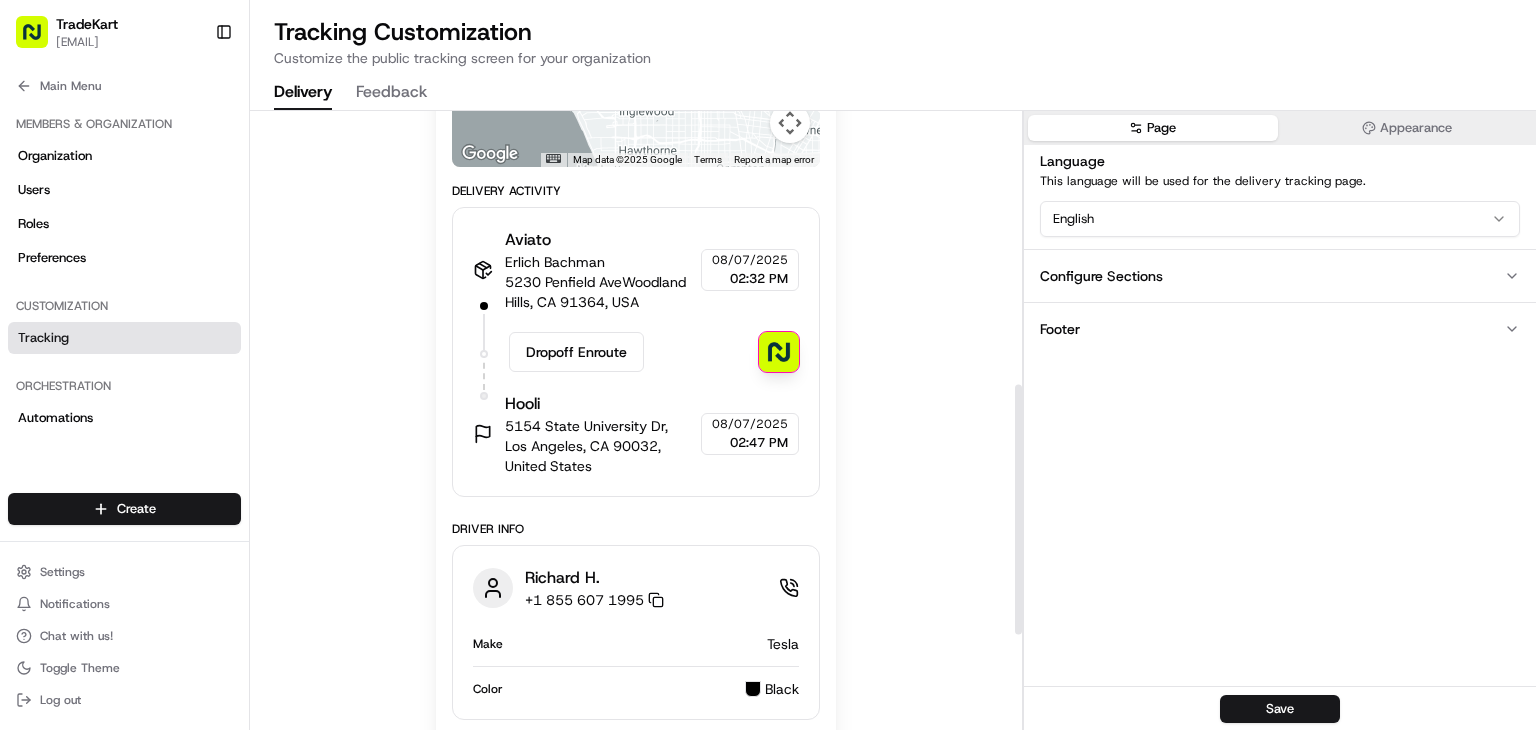 scroll, scrollTop: 752, scrollLeft: 0, axis: vertical 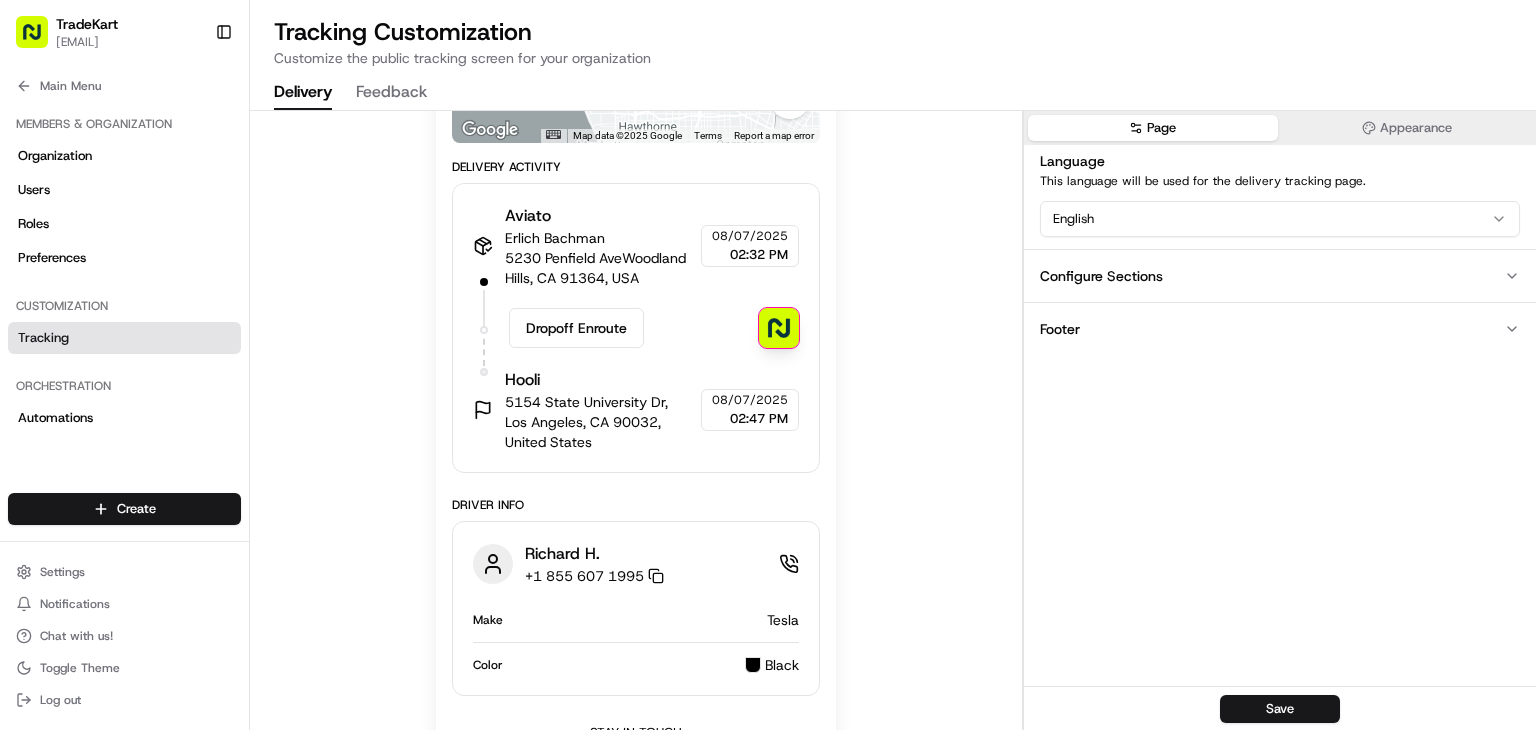 click at bounding box center [779, 328] 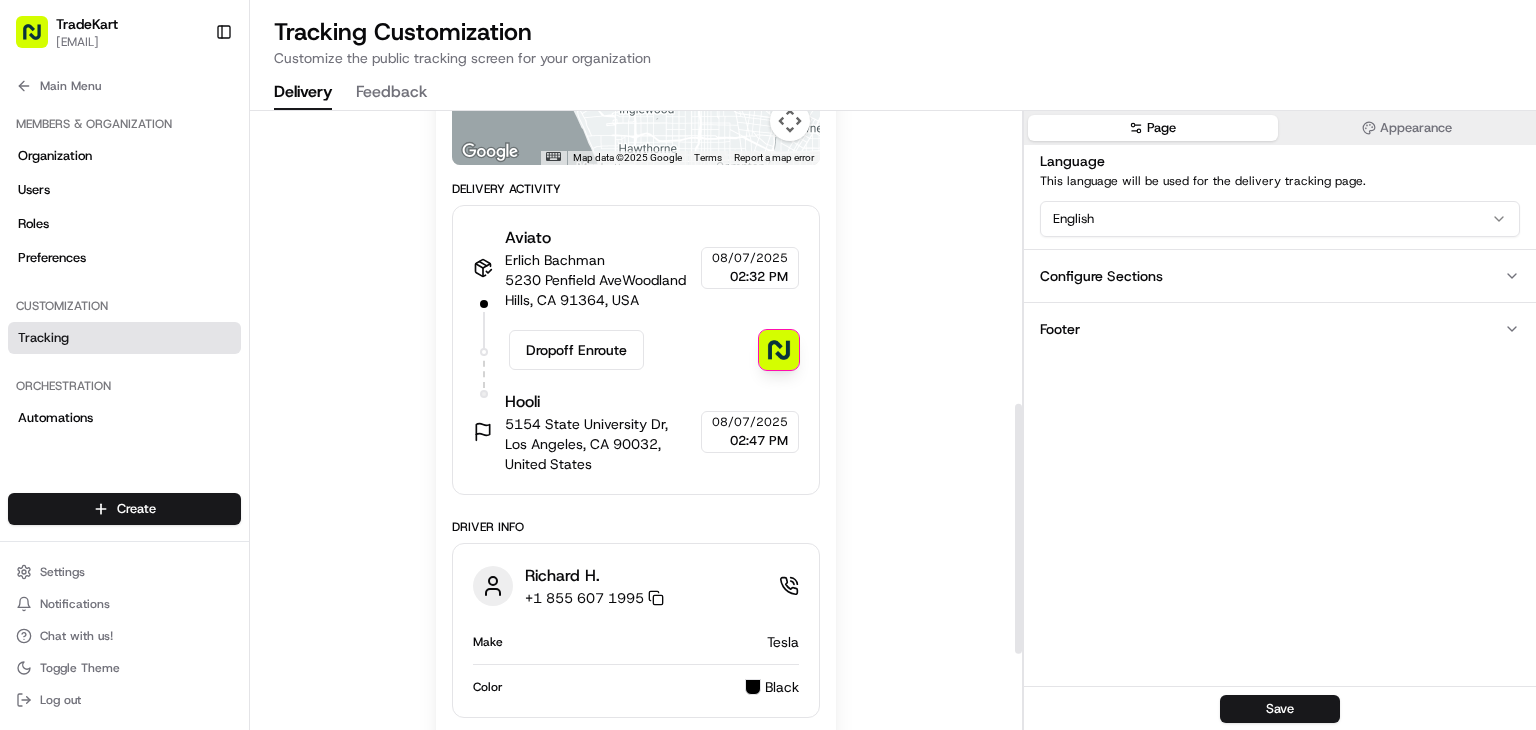 scroll, scrollTop: 724, scrollLeft: 0, axis: vertical 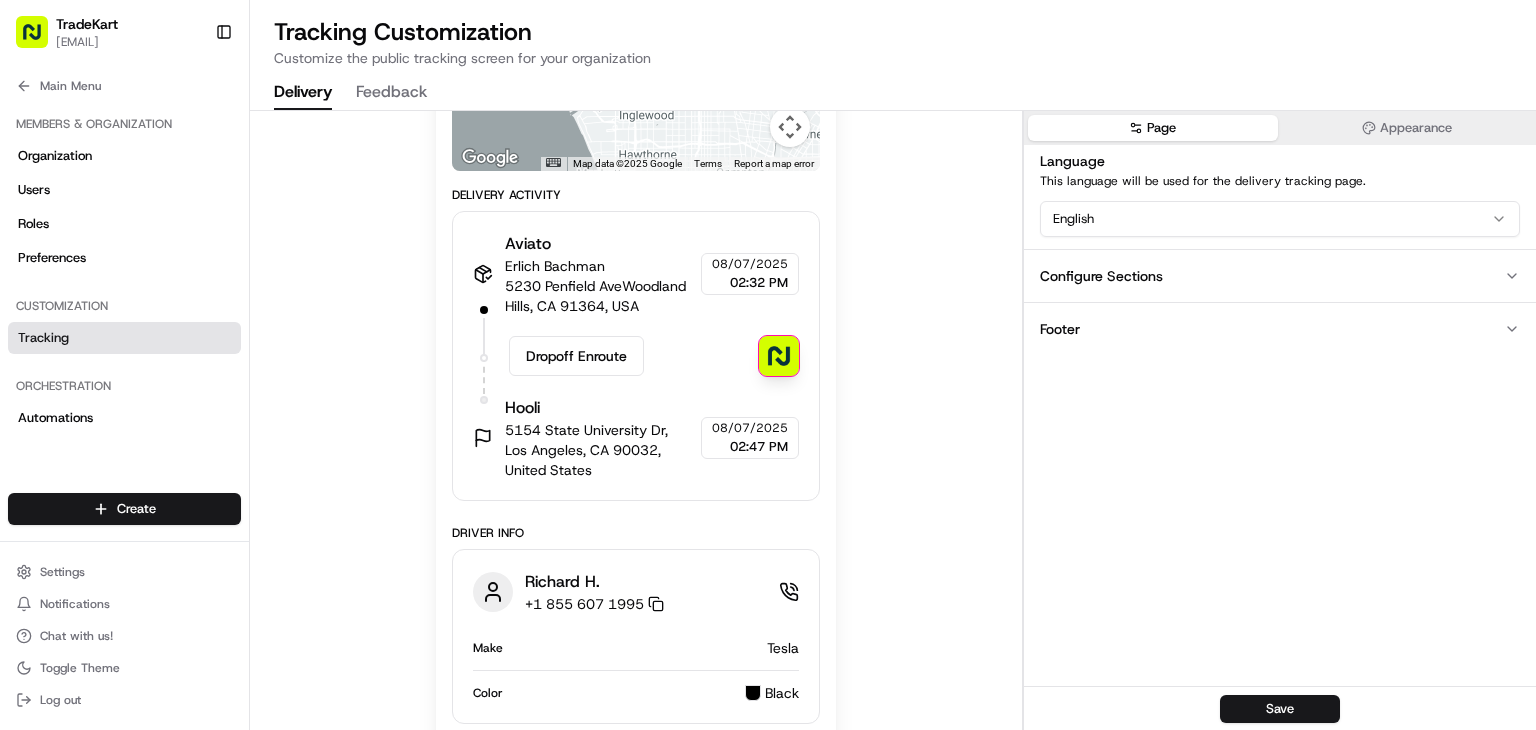 drag, startPoint x: 784, startPoint y: 345, endPoint x: 939, endPoint y: 228, distance: 194.20093 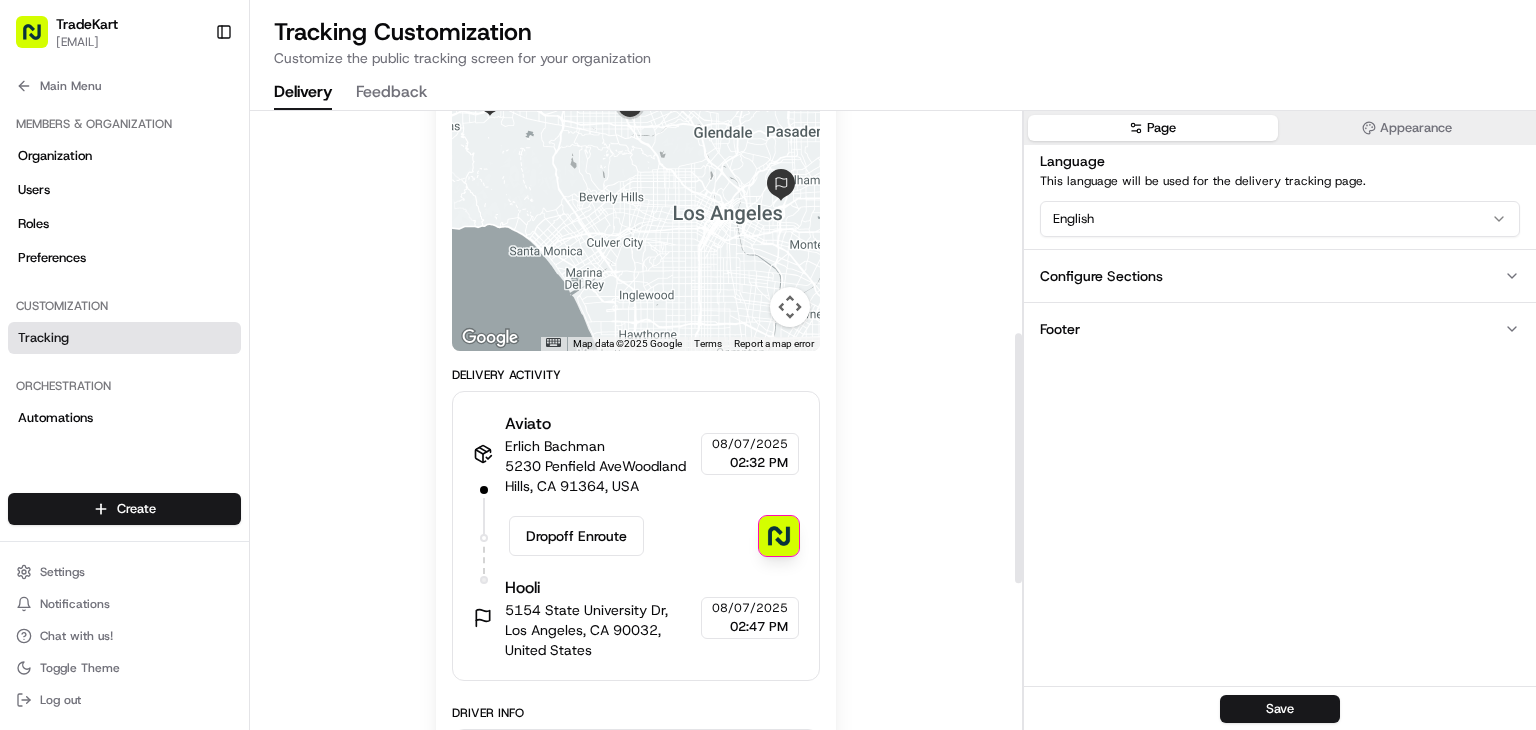 scroll, scrollTop: 552, scrollLeft: 0, axis: vertical 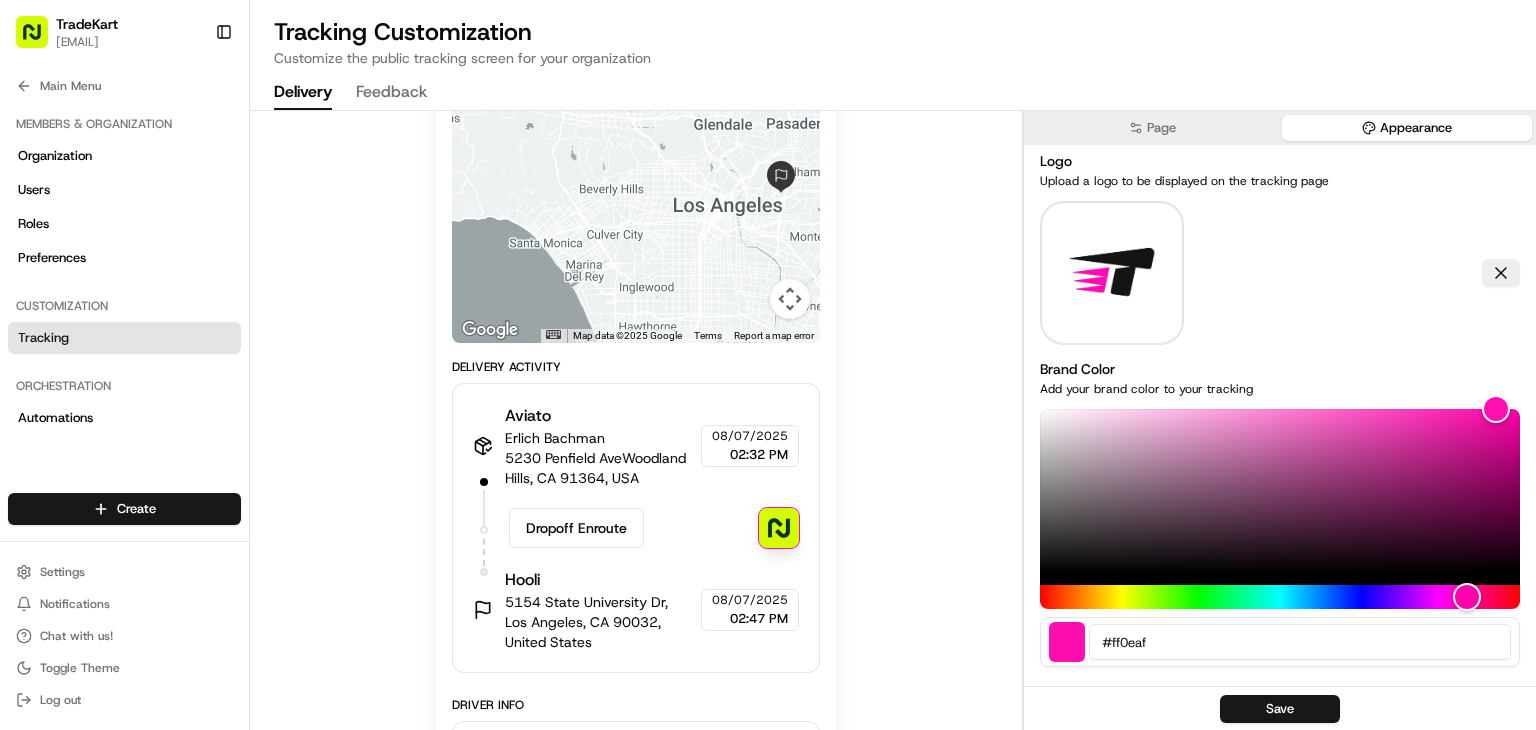click on "Appearance" at bounding box center [1407, 128] 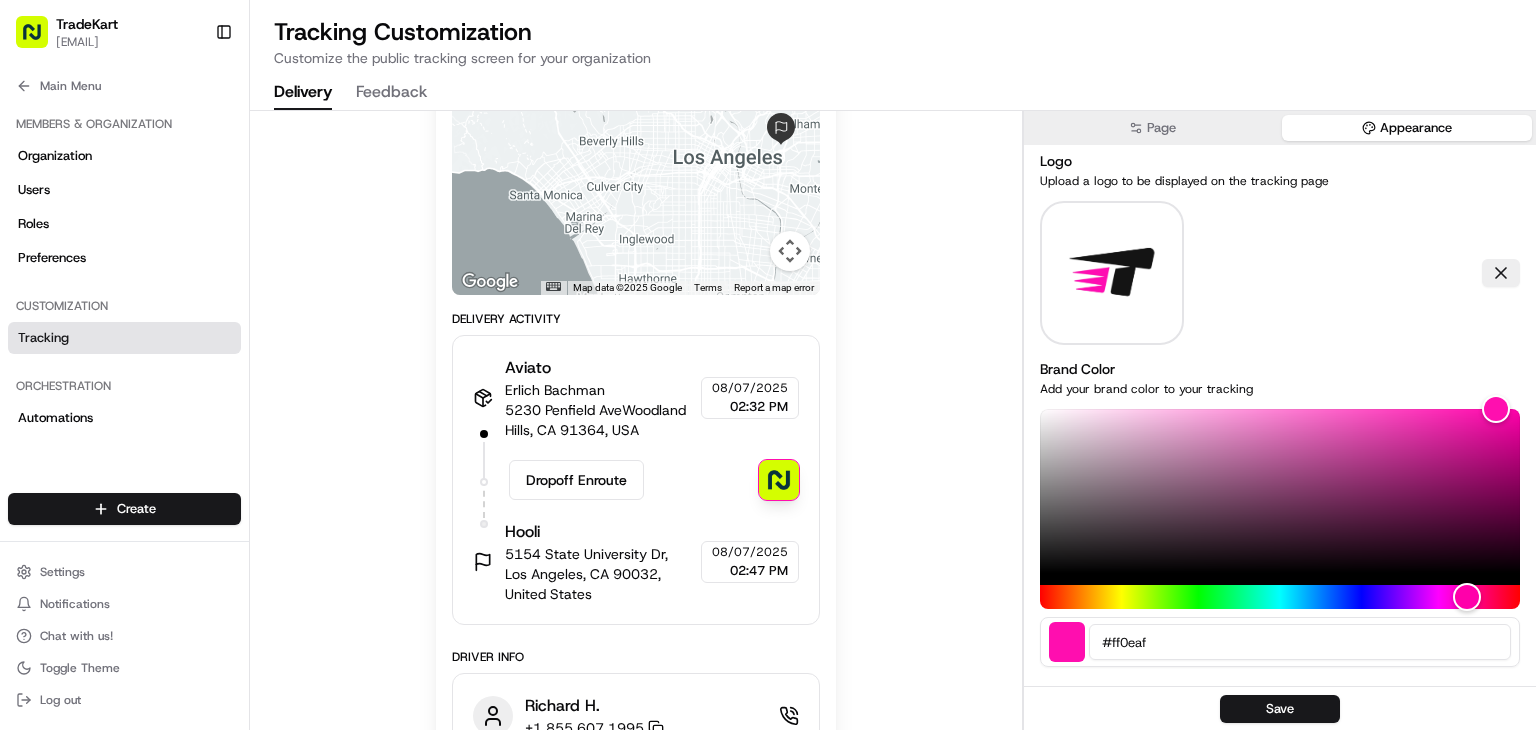 scroll, scrollTop: 688, scrollLeft: 0, axis: vertical 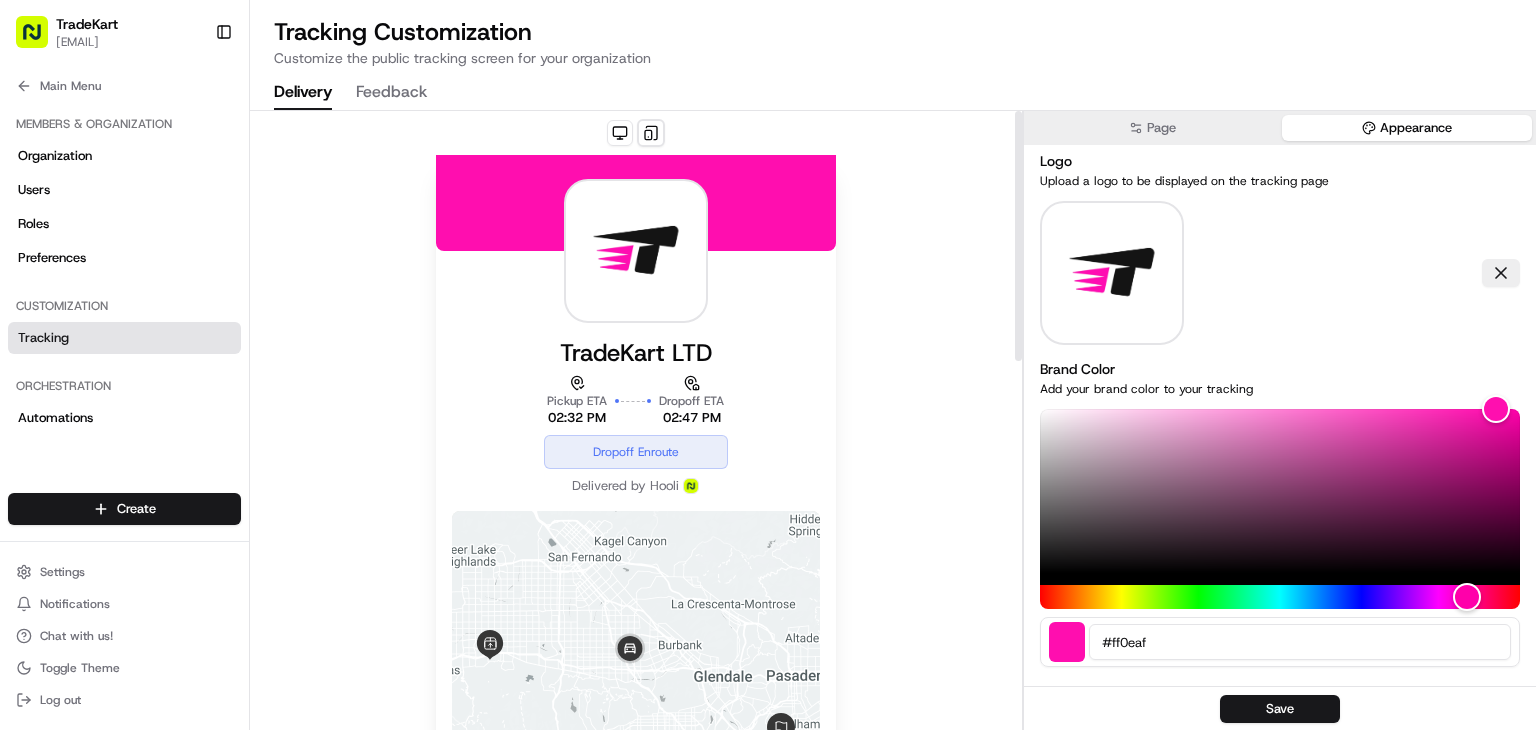 click on "Feedback" at bounding box center (391, 93) 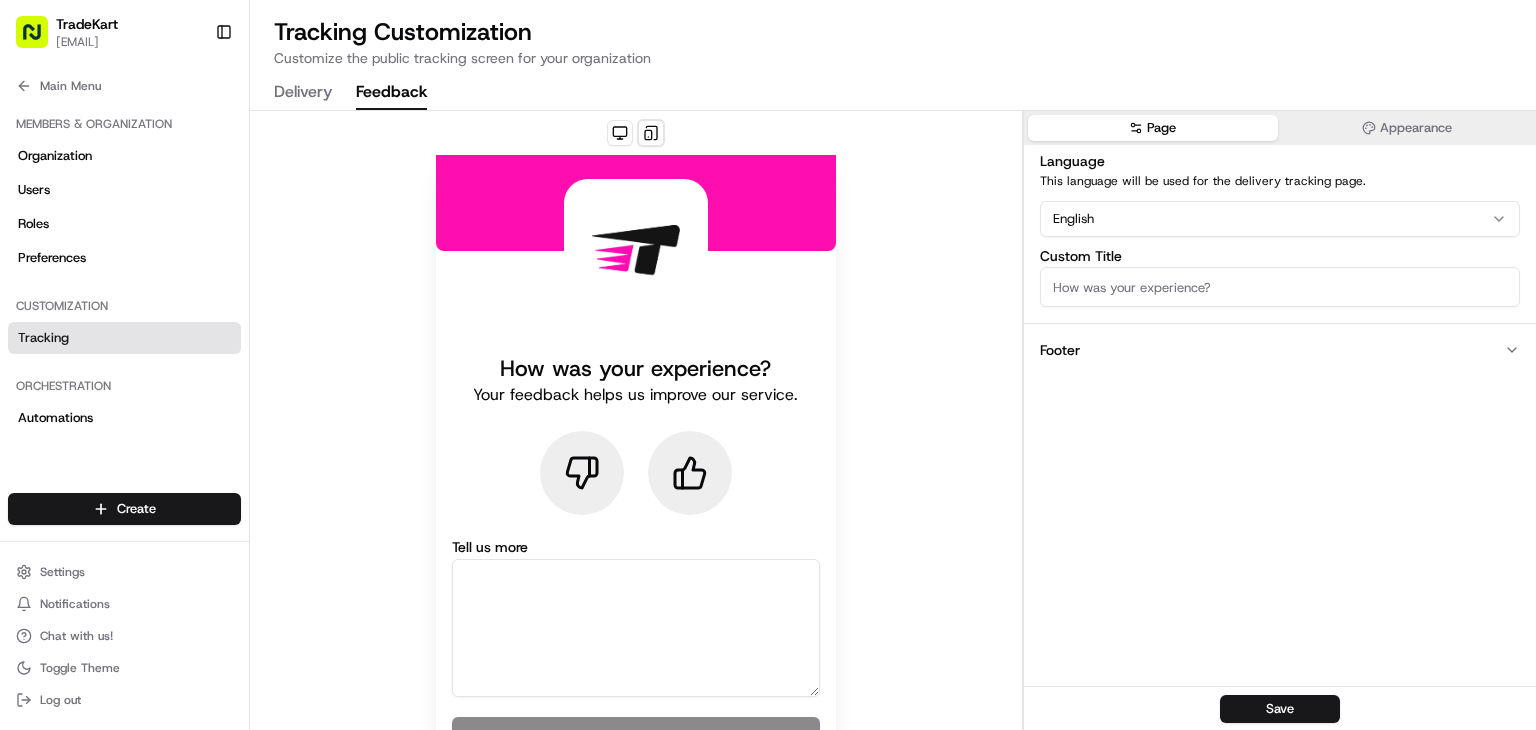 click on "Appearance" at bounding box center (1407, 128) 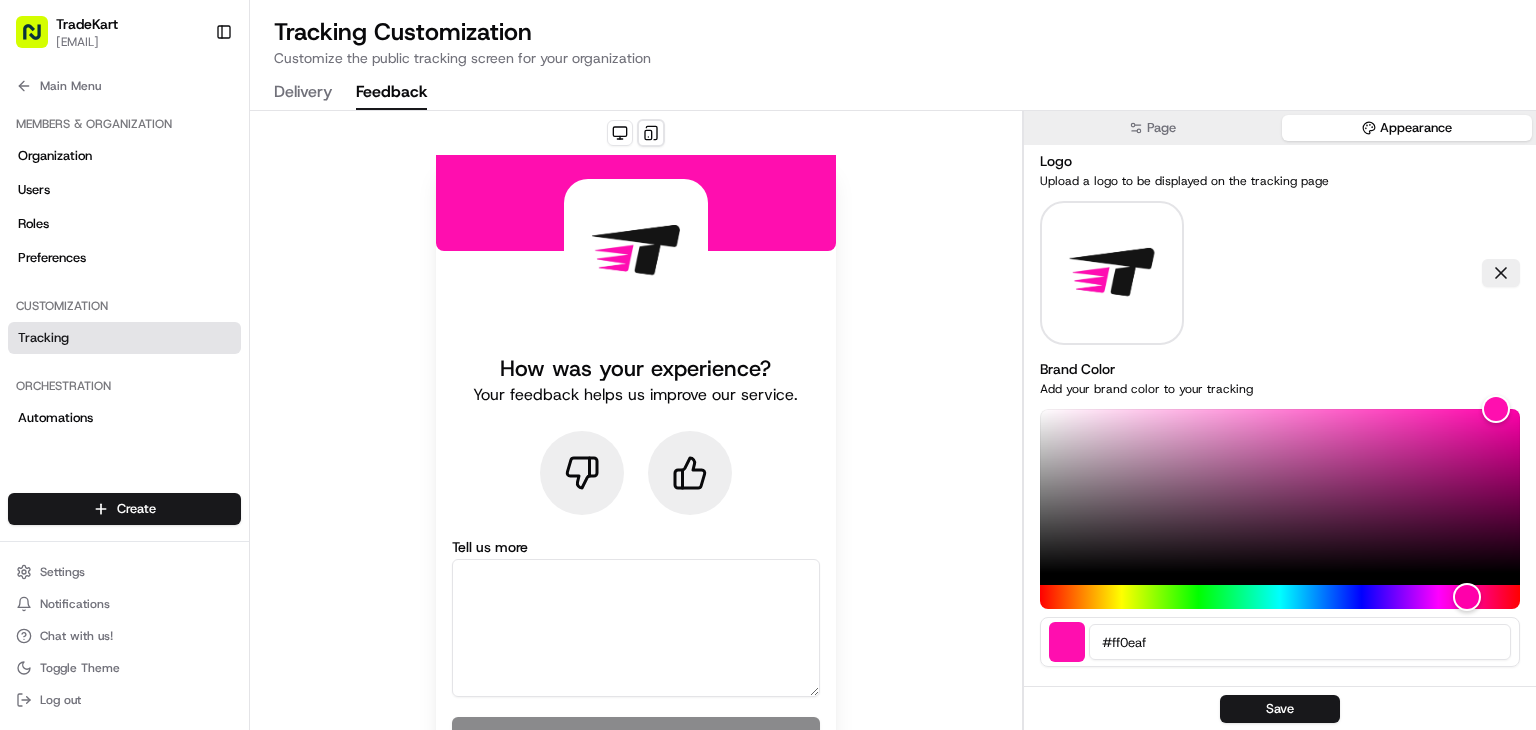 click 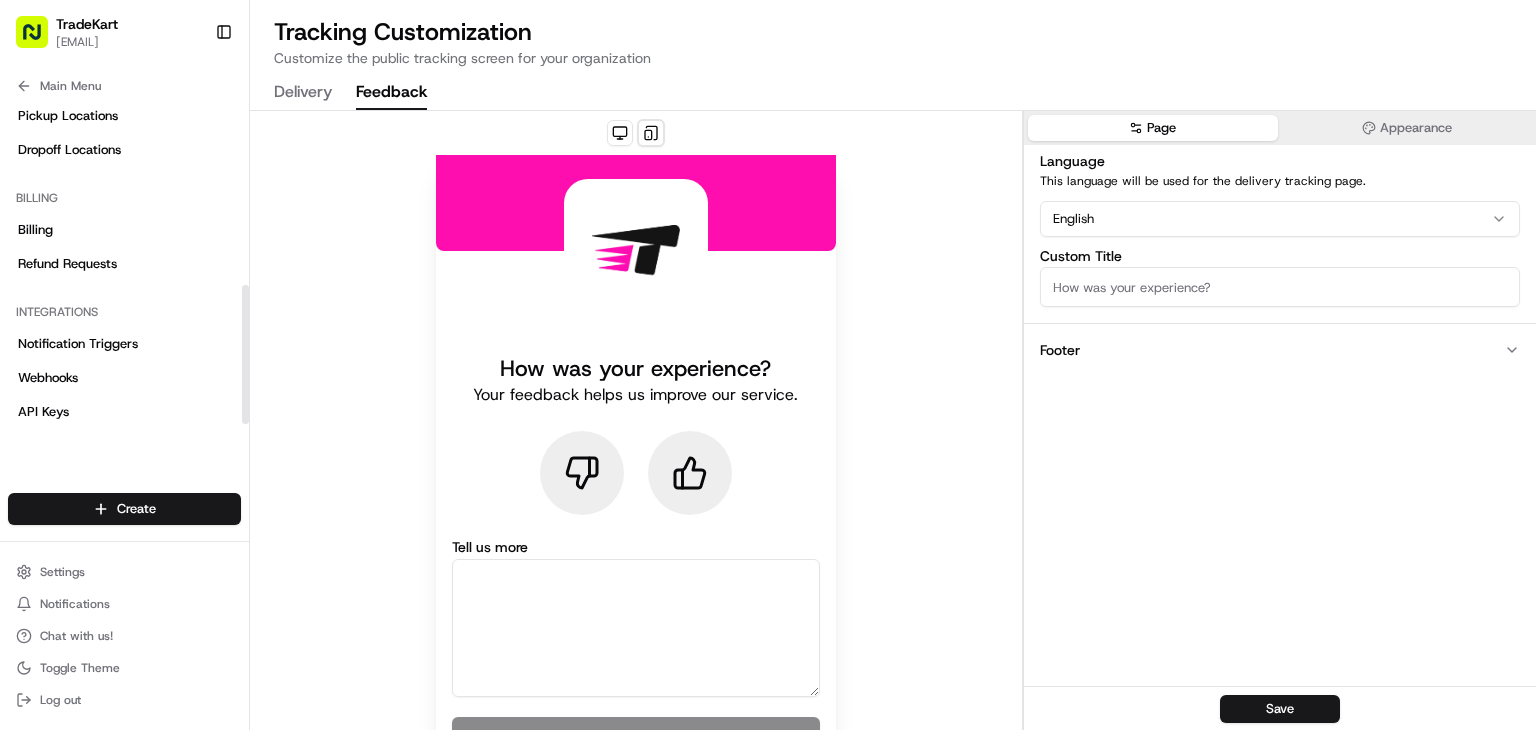 scroll, scrollTop: 456, scrollLeft: 0, axis: vertical 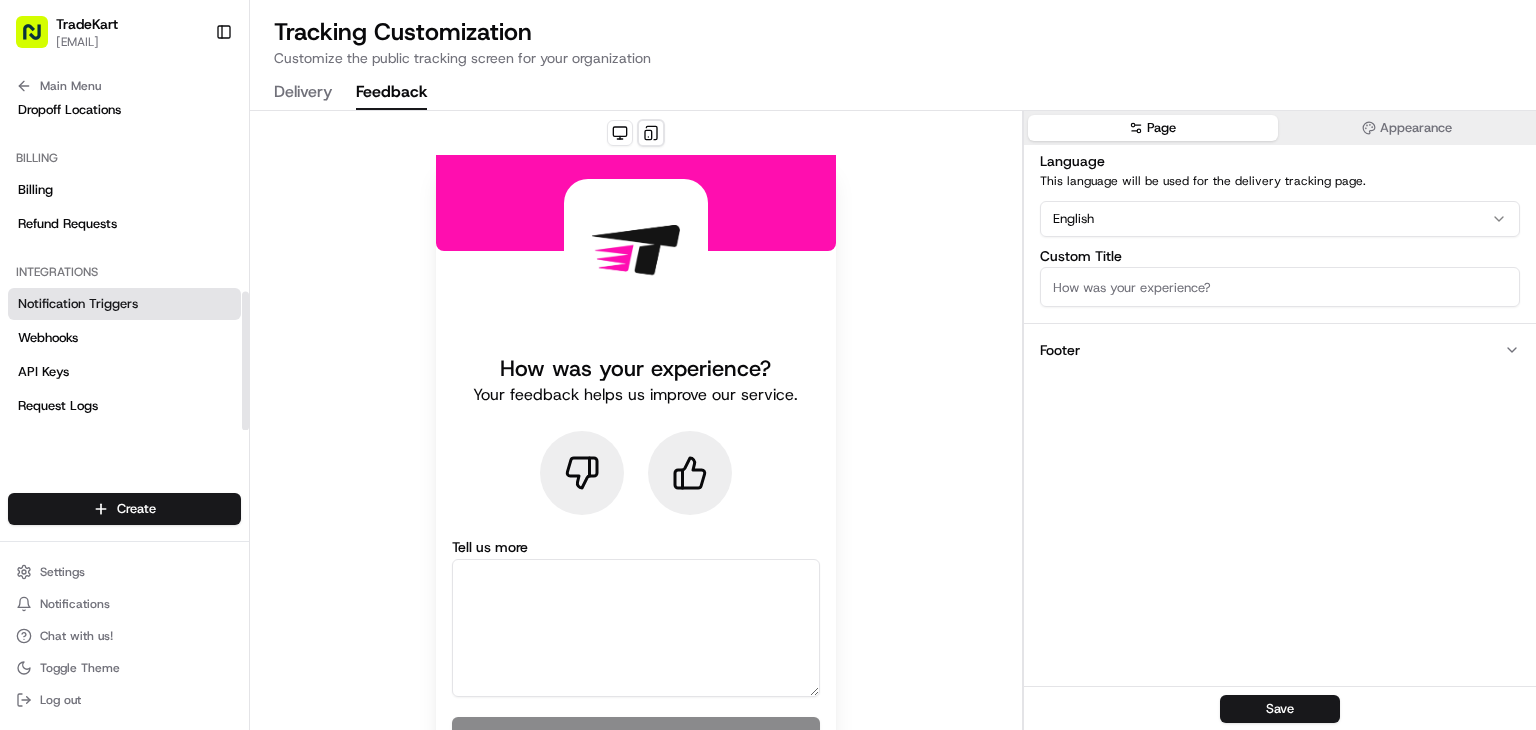 click on "Notification Triggers" at bounding box center [78, 304] 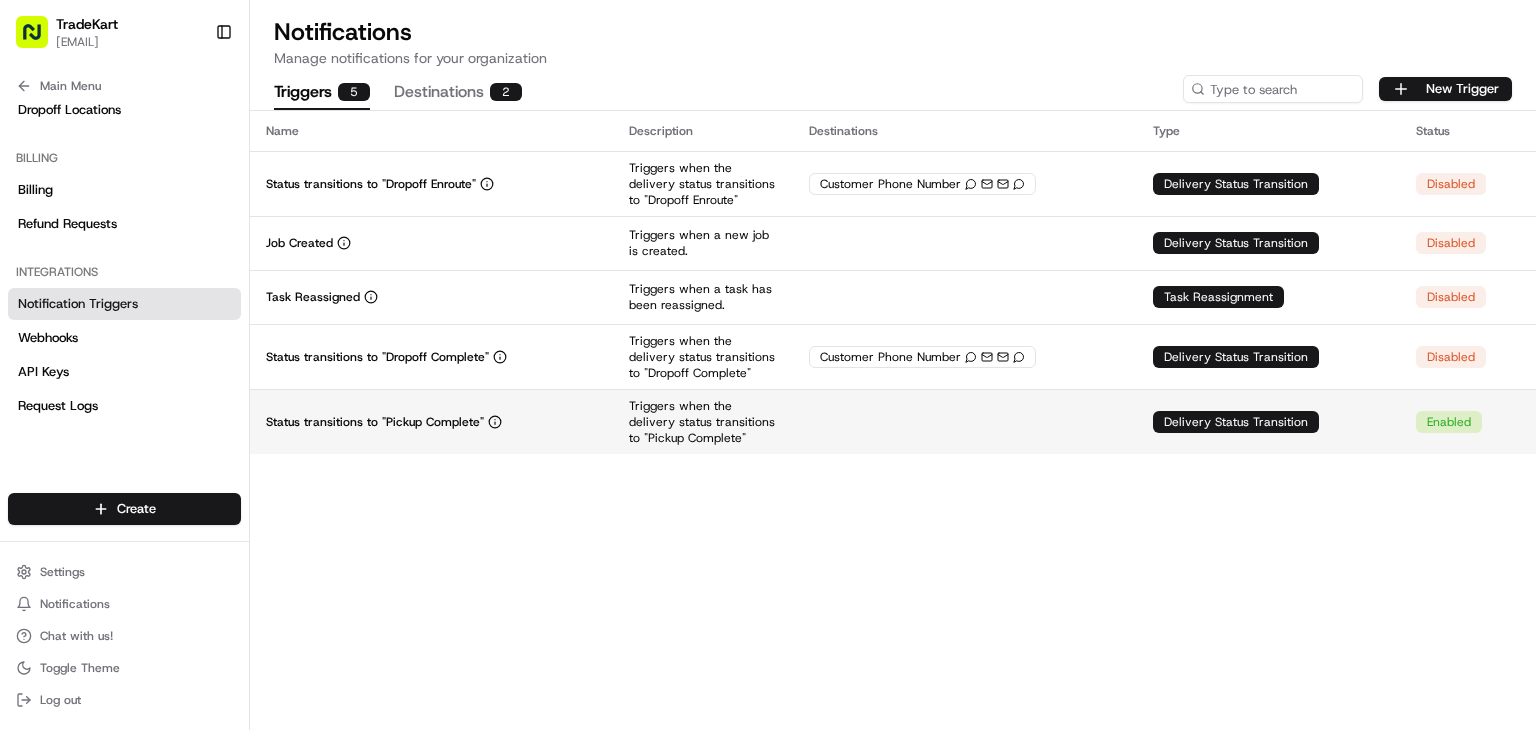 click at bounding box center (965, 421) 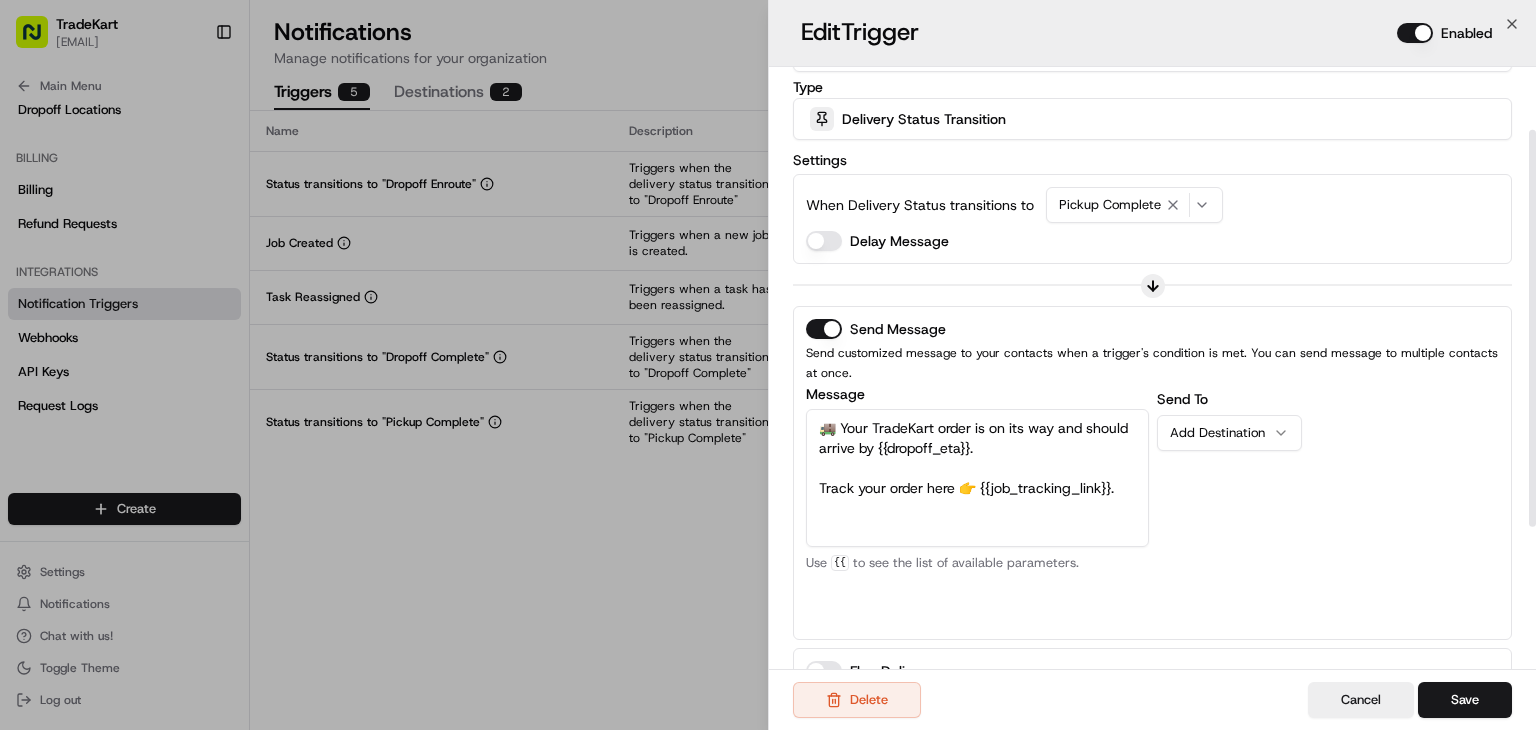 scroll, scrollTop: 128, scrollLeft: 0, axis: vertical 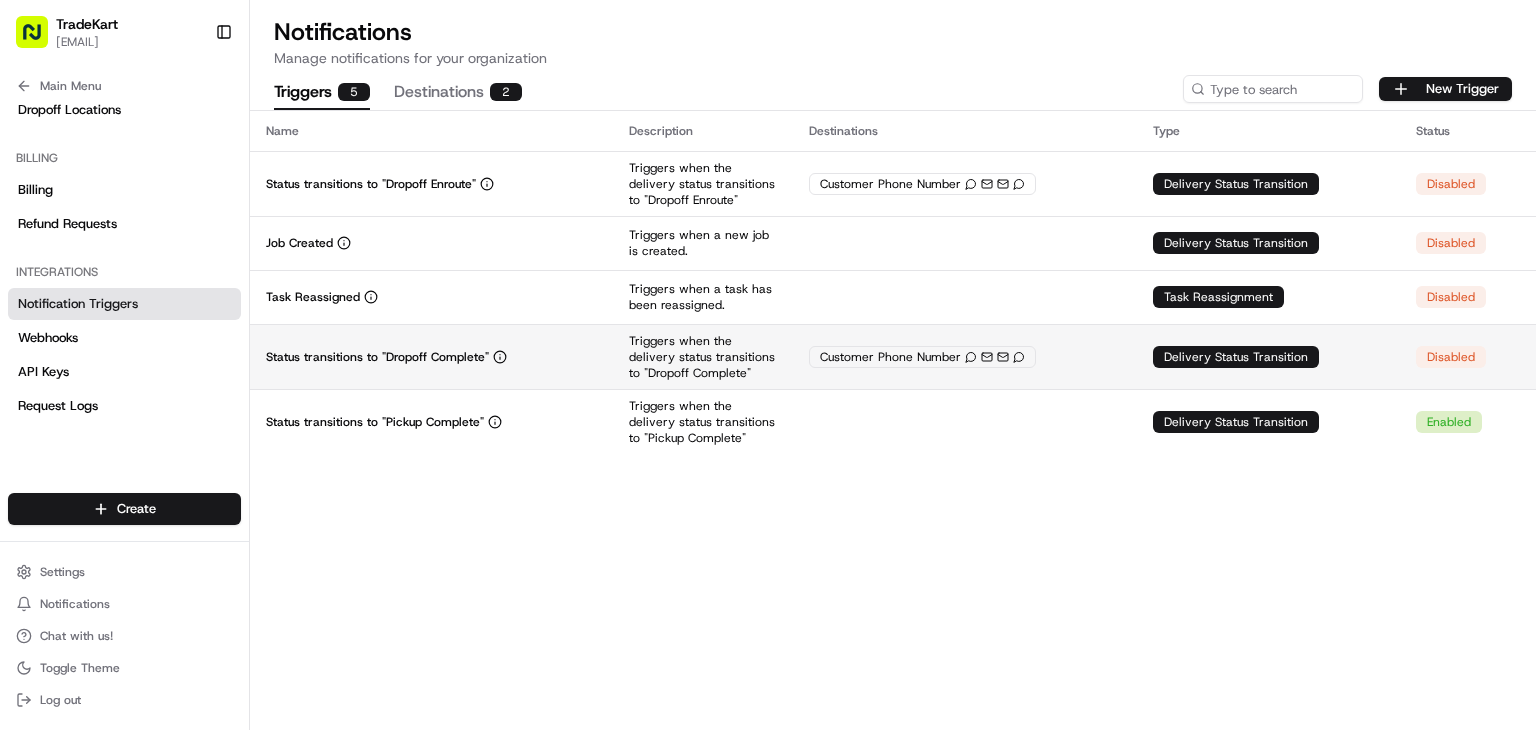 click on "Status transitions to "Dropoff Complete"" at bounding box center [431, 357] 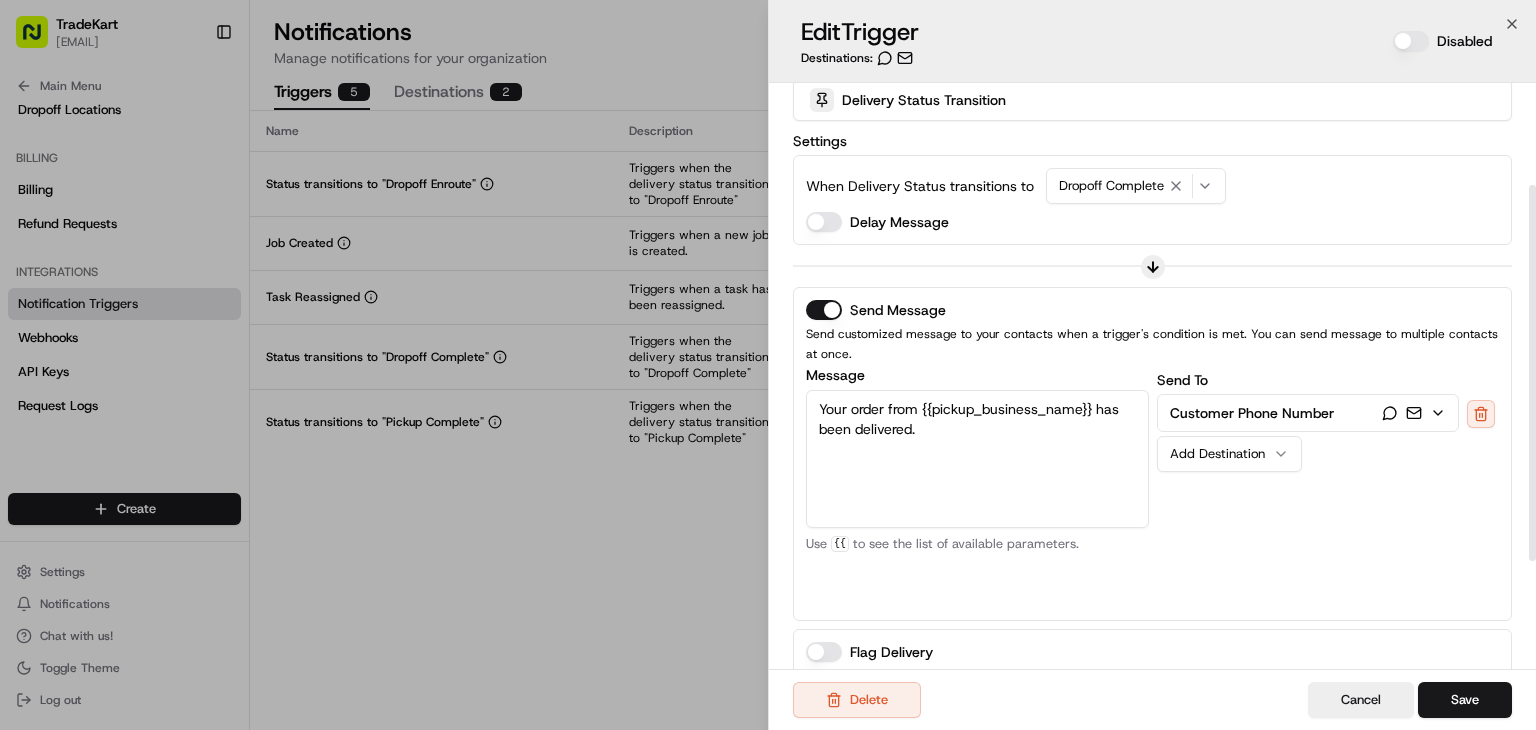 scroll, scrollTop: 168, scrollLeft: 0, axis: vertical 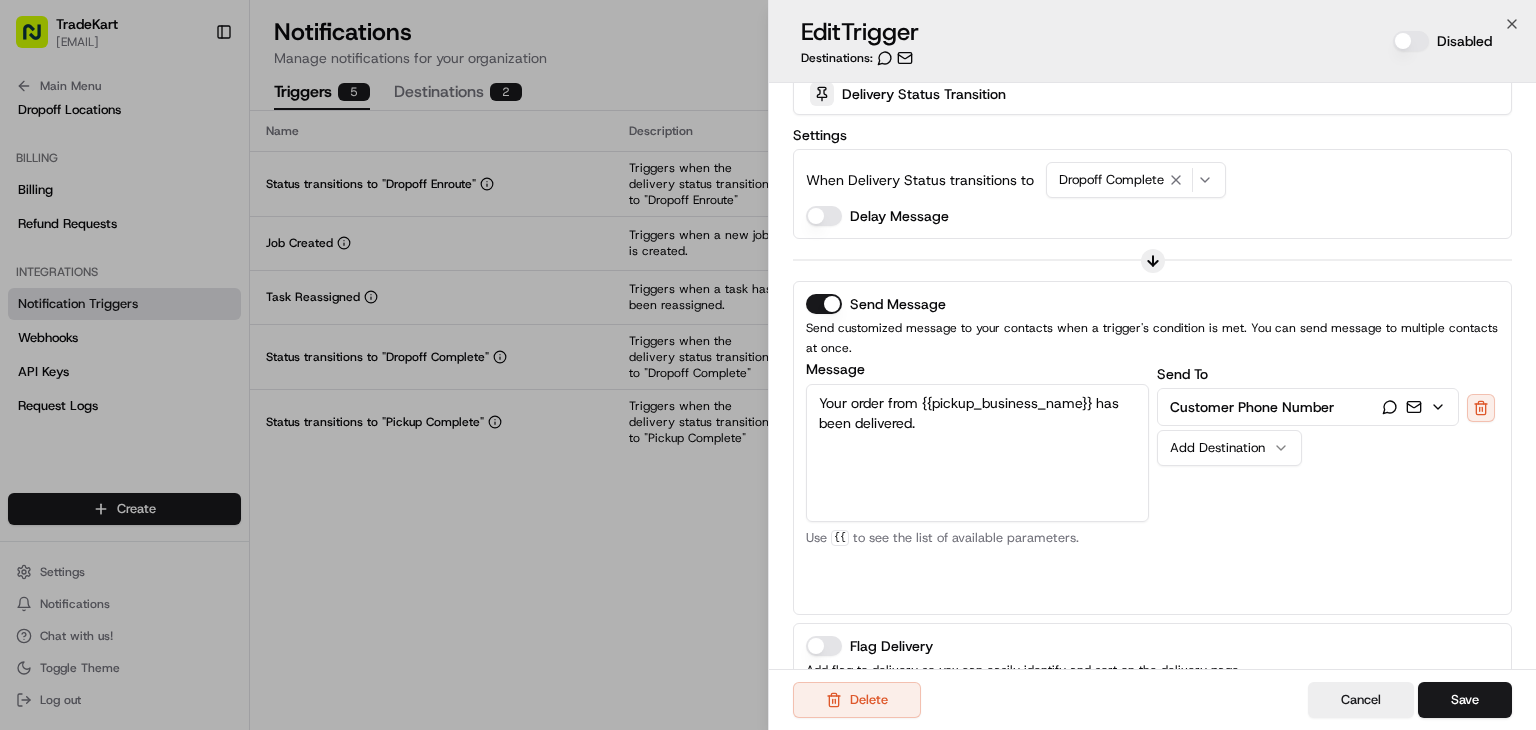 click on "Customer Phone Number" at bounding box center [1252, 407] 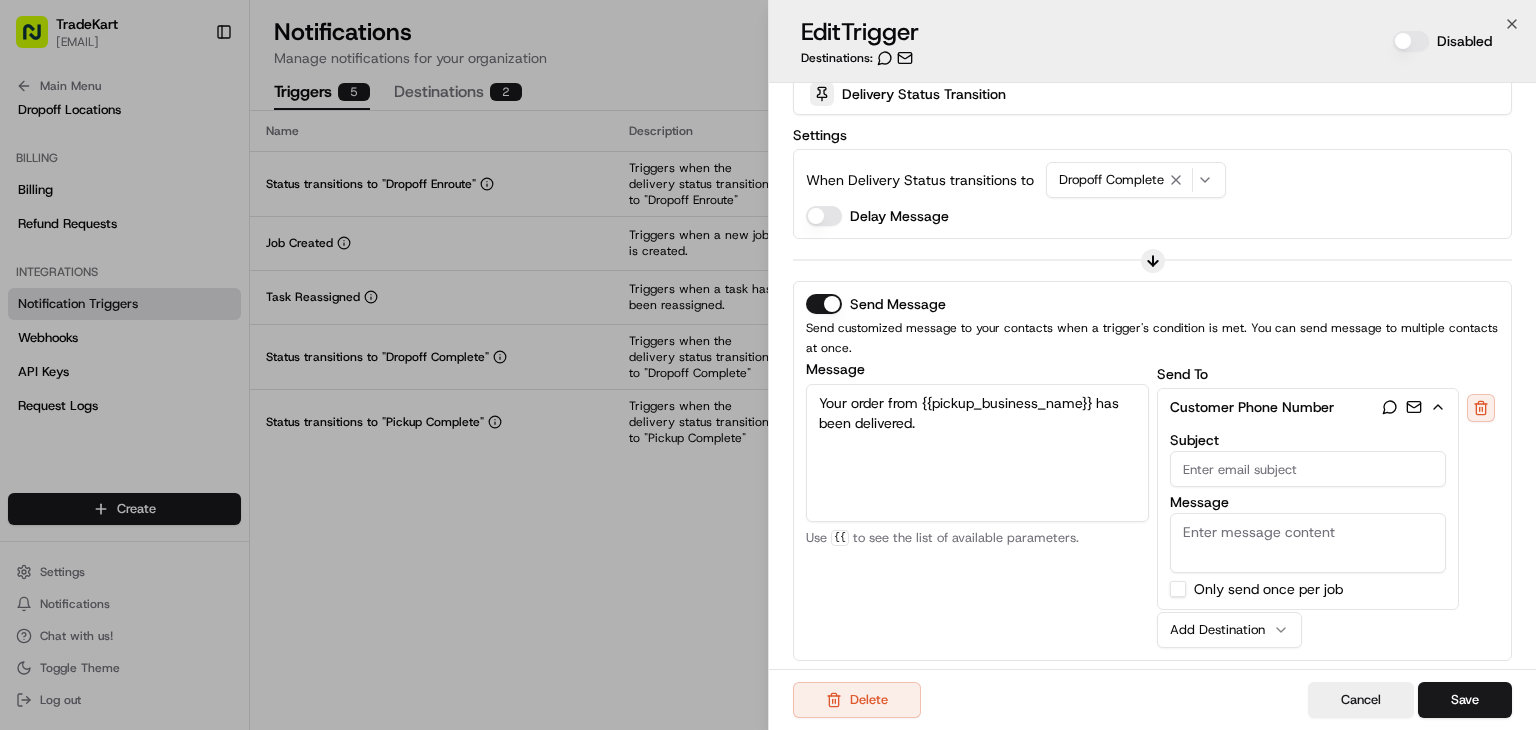 click on "Send customized message to your contacts when a trigger's condition is met. You can send message to multiple contacts at once." at bounding box center [1152, 338] 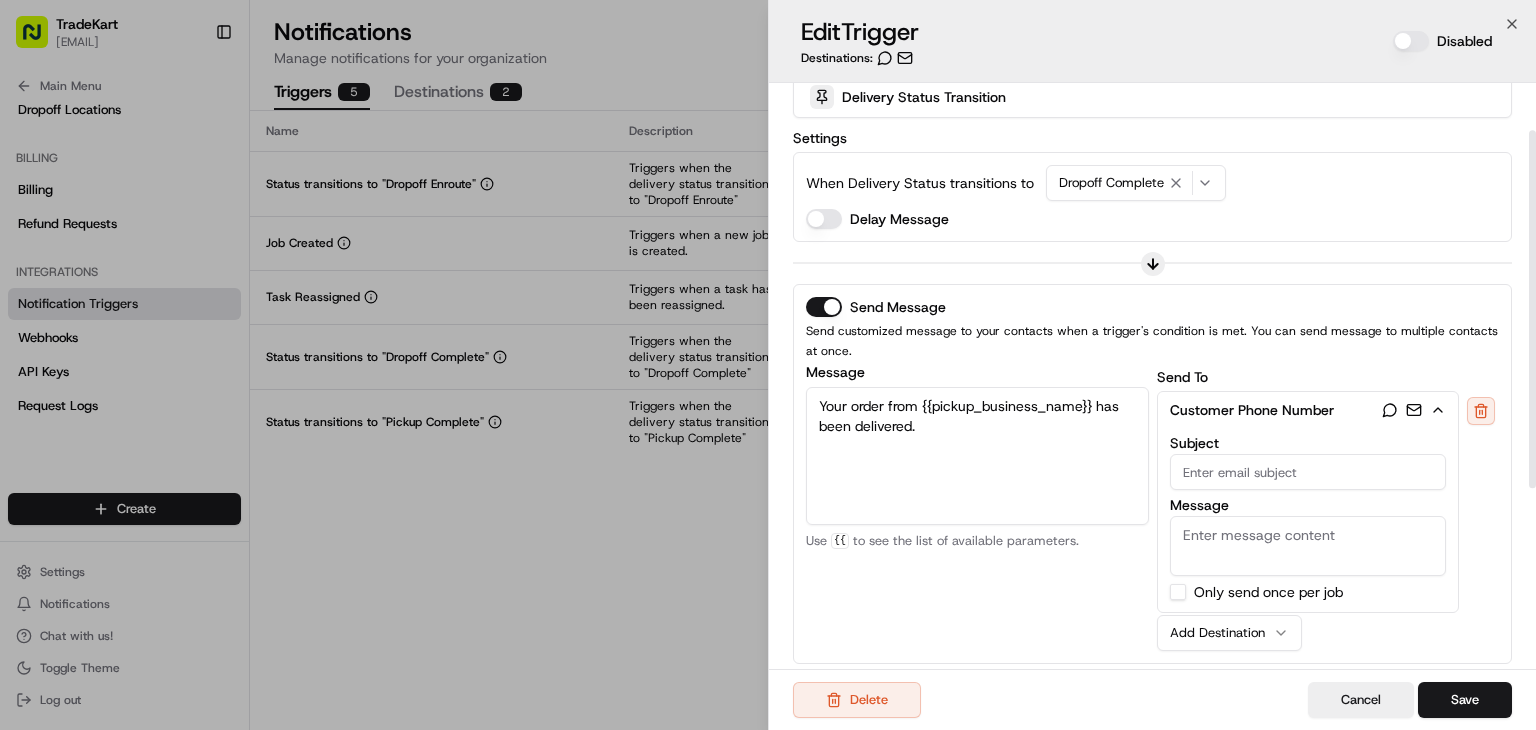scroll, scrollTop: 0, scrollLeft: 0, axis: both 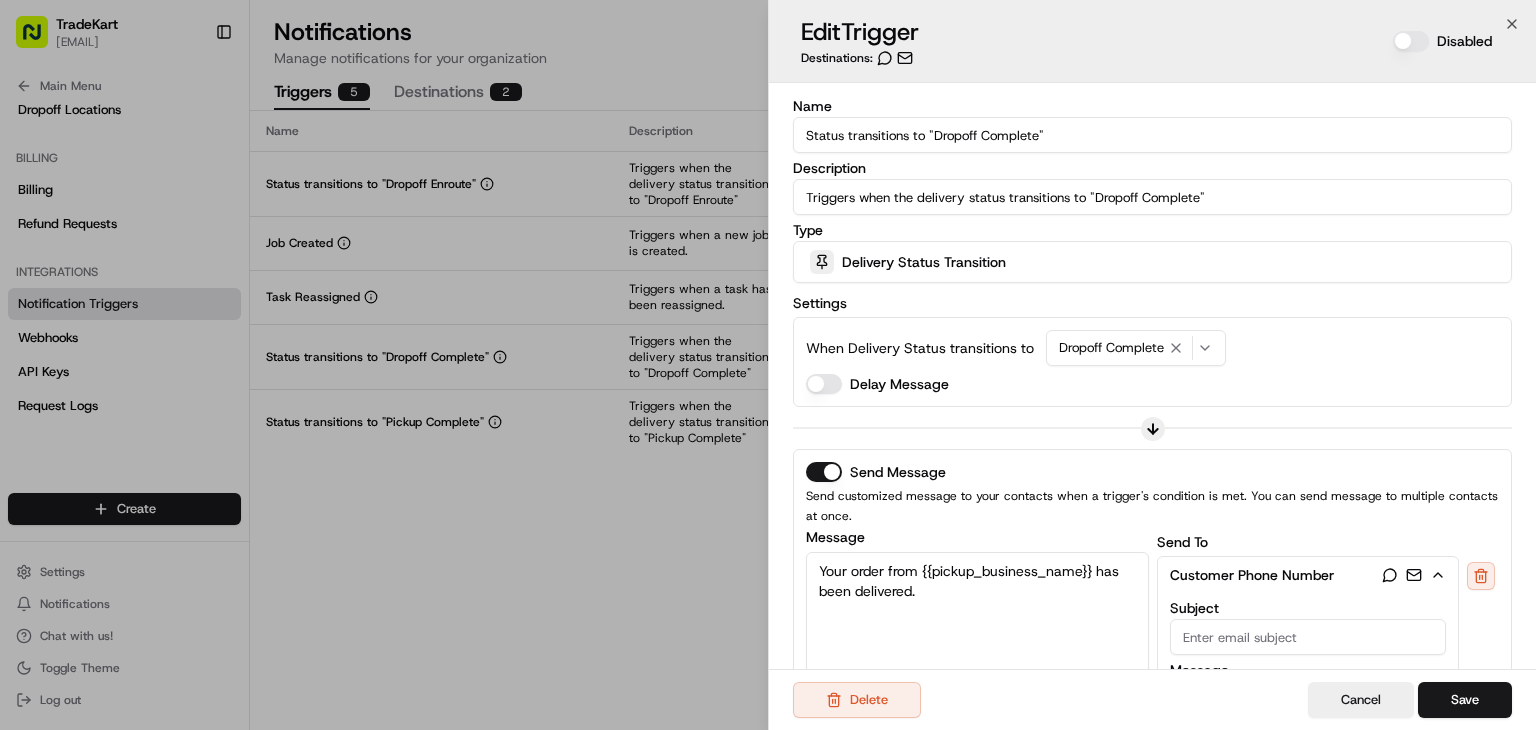 click on "Delivery Status Transition" at bounding box center [924, 262] 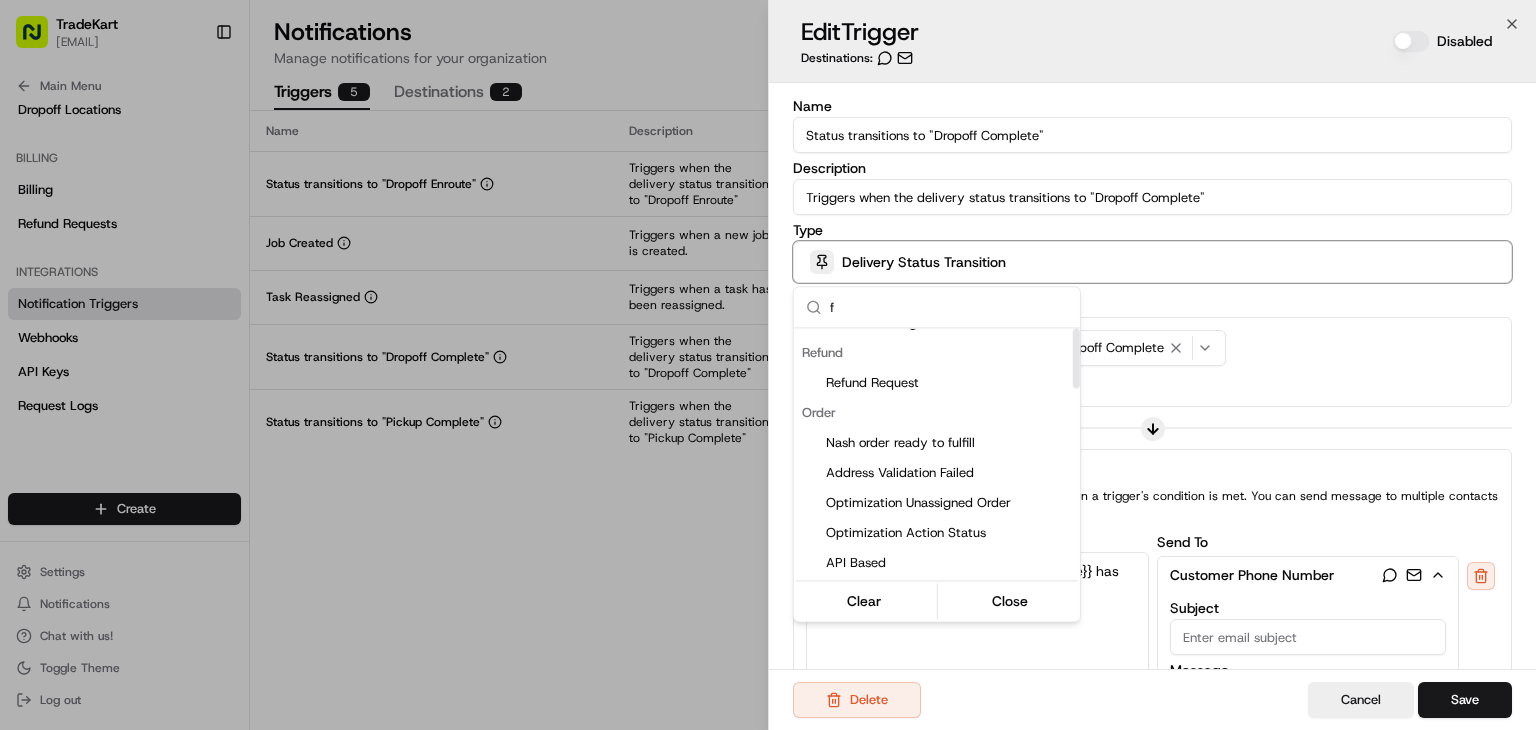 scroll, scrollTop: 0, scrollLeft: 0, axis: both 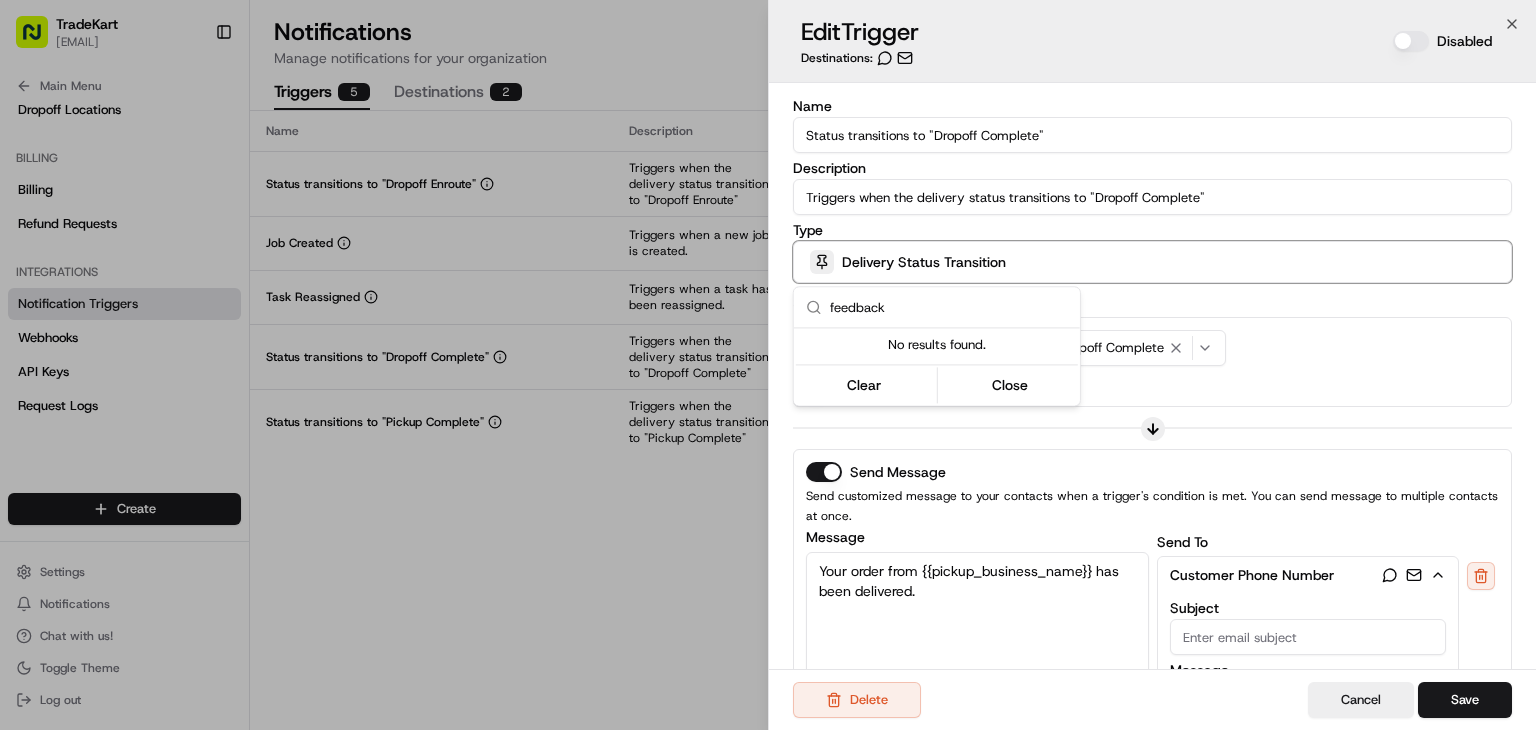 type on "feedbac" 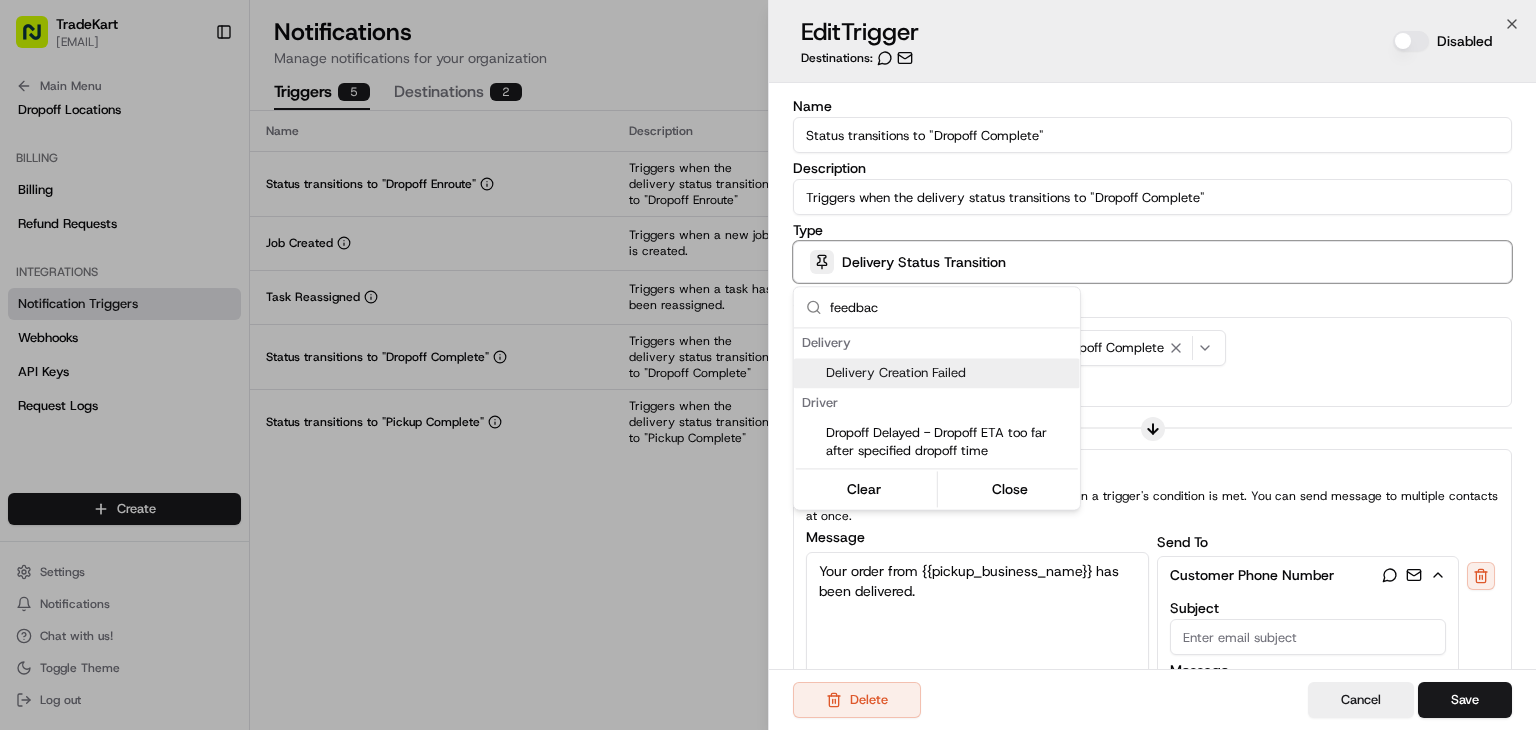 type 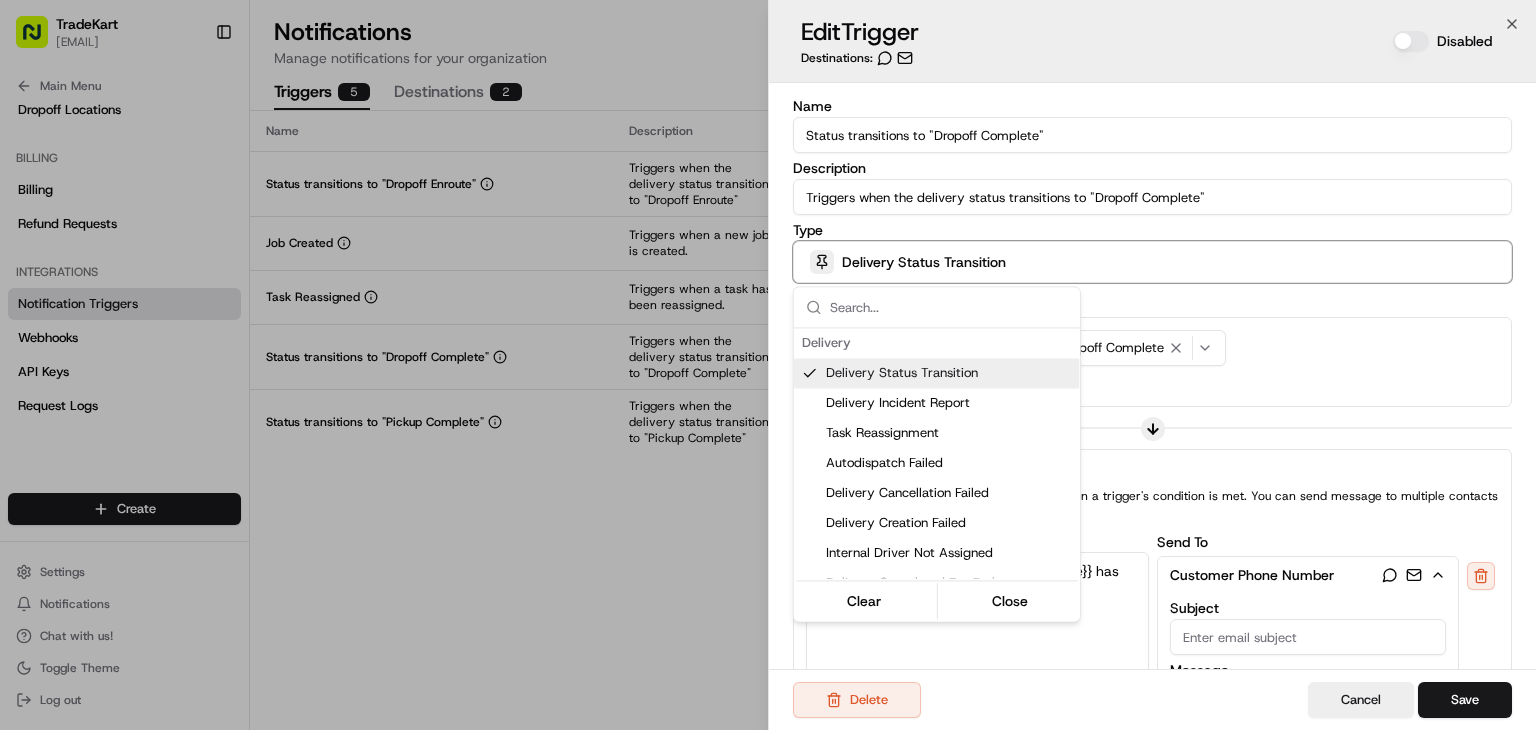 scroll, scrollTop: 40, scrollLeft: 0, axis: vertical 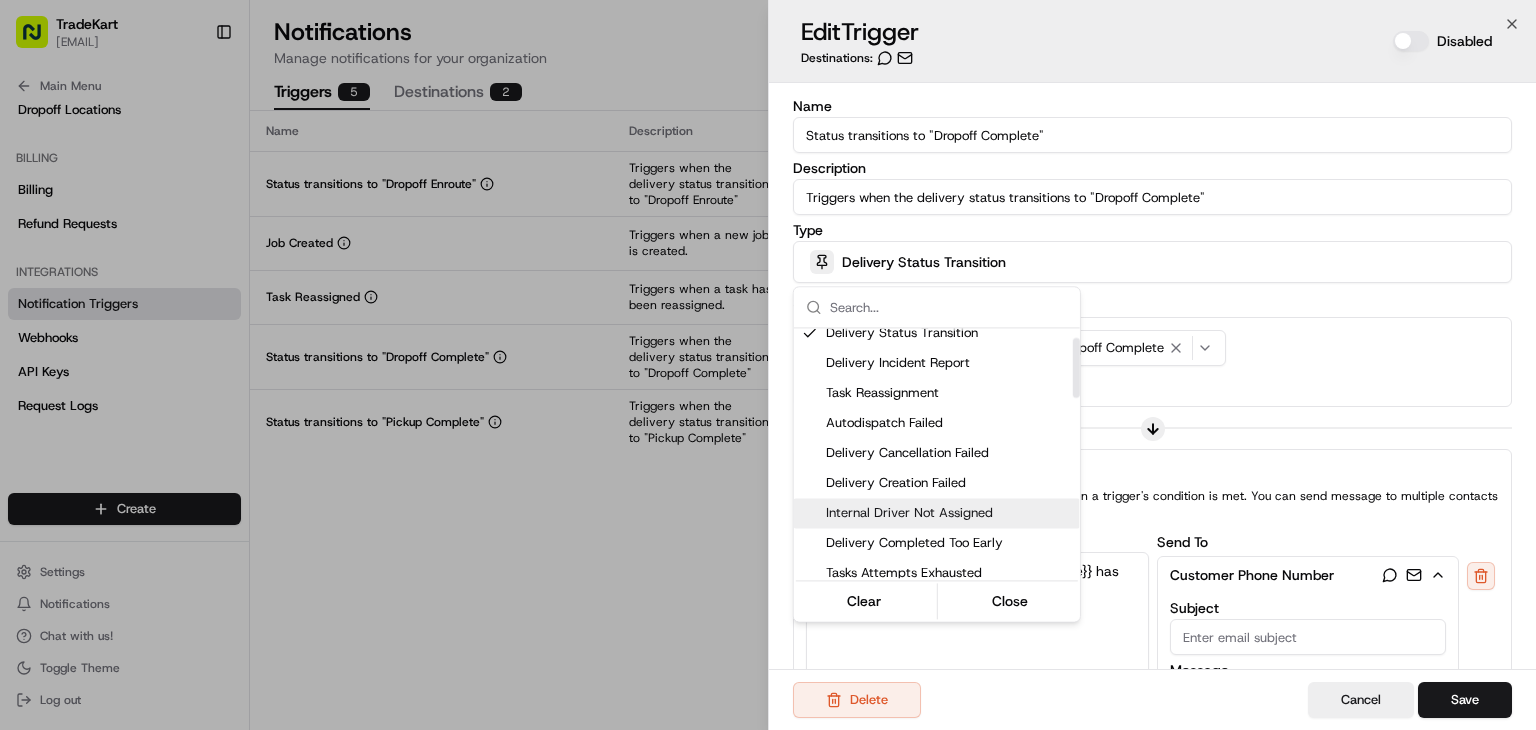 click at bounding box center [768, 365] 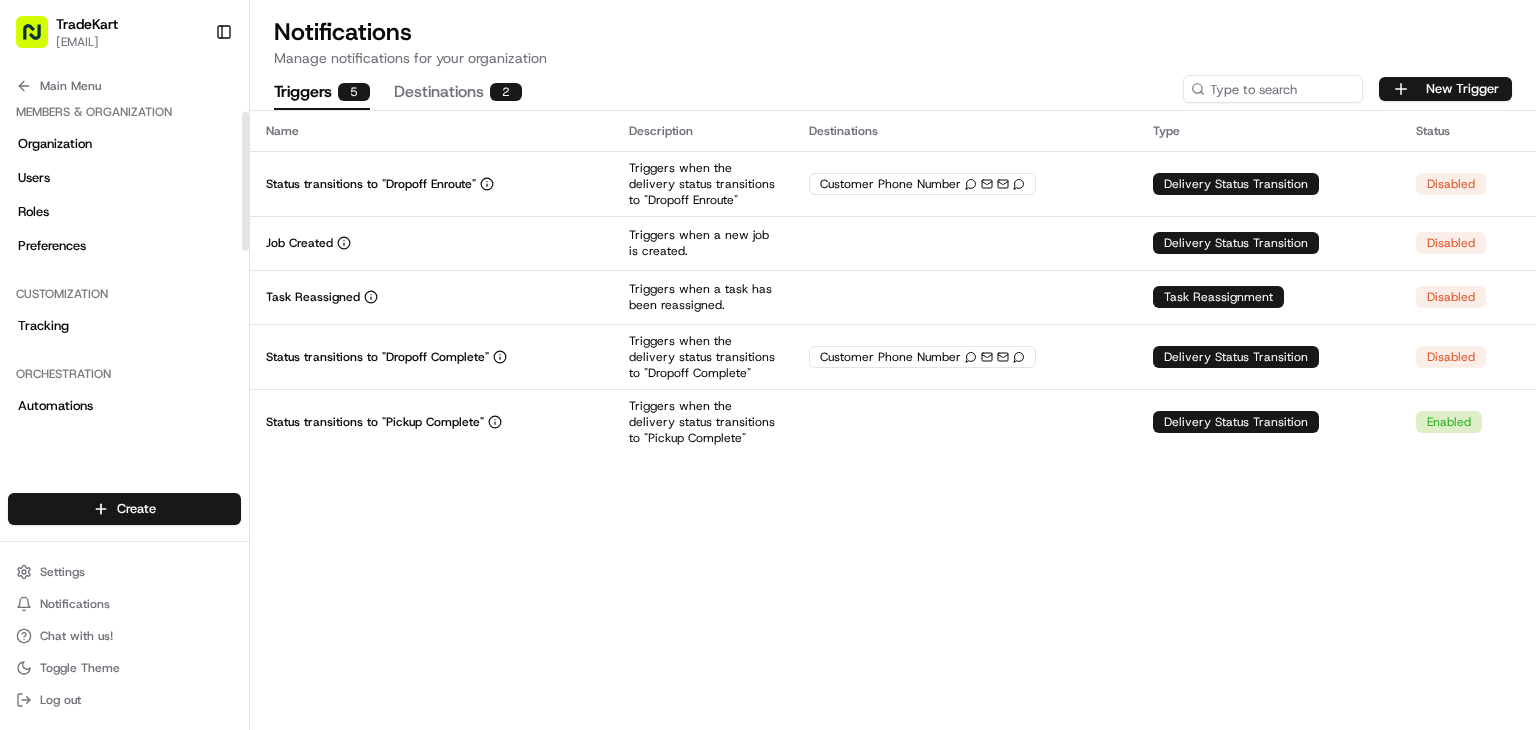 scroll, scrollTop: 0, scrollLeft: 0, axis: both 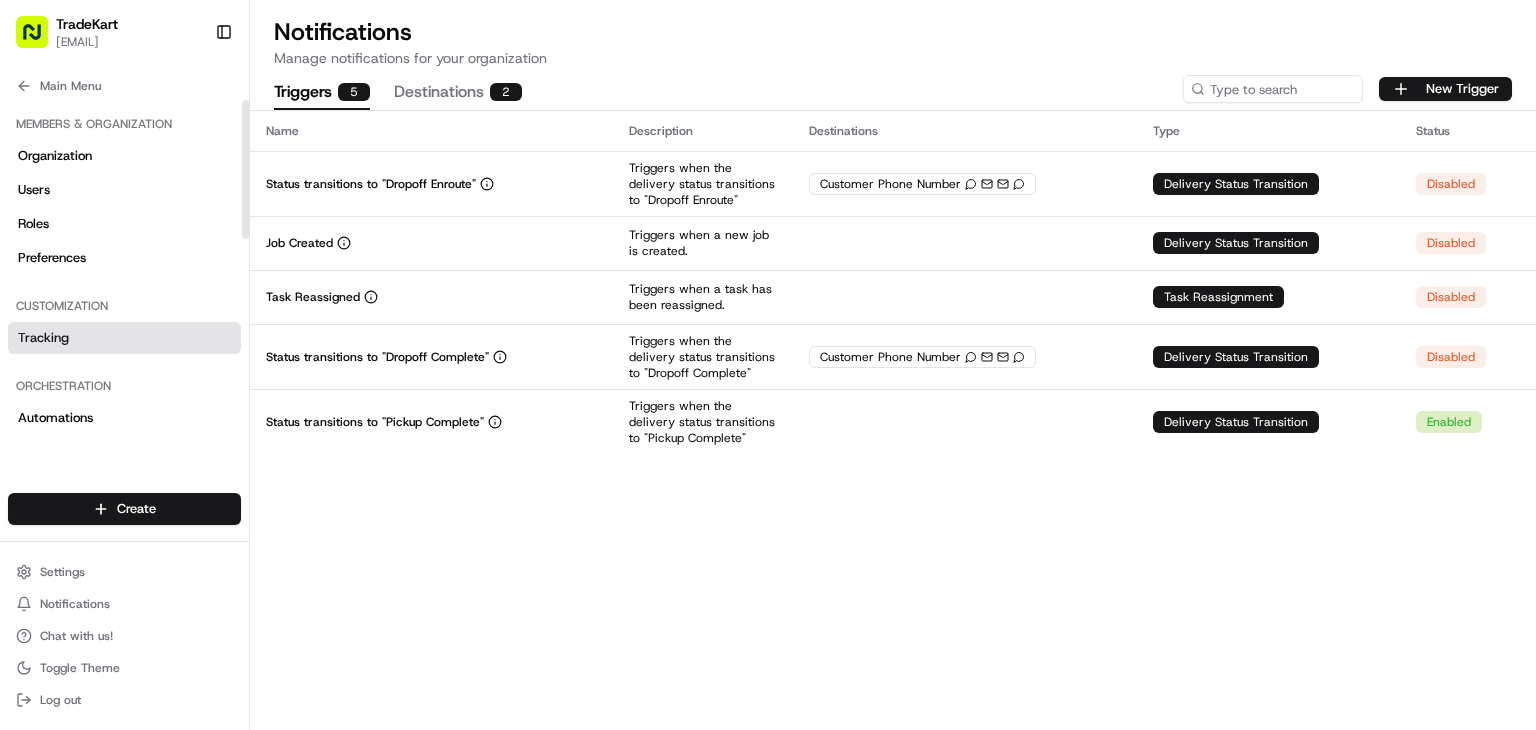 click on "Tracking" at bounding box center (124, 338) 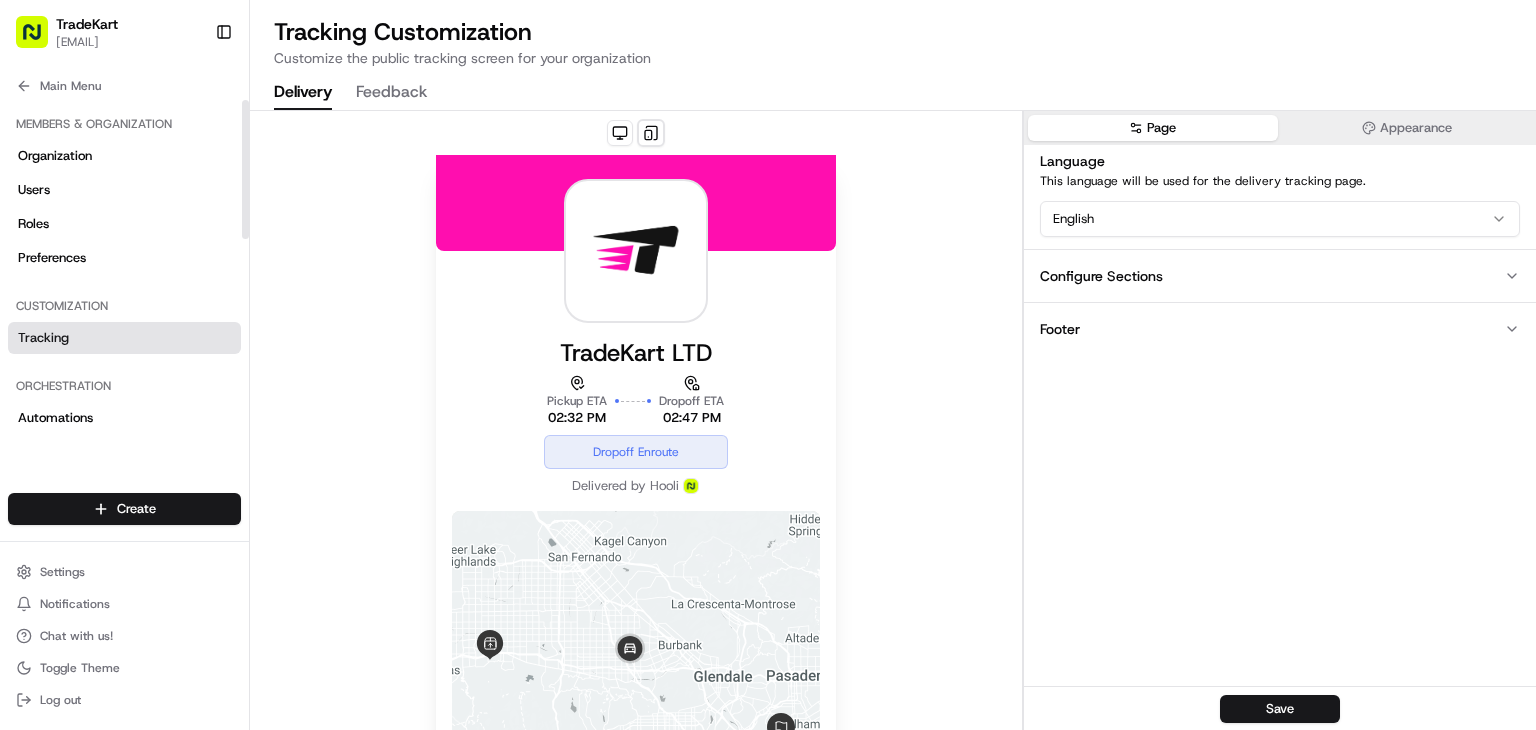 click on "Feedback" at bounding box center (391, 93) 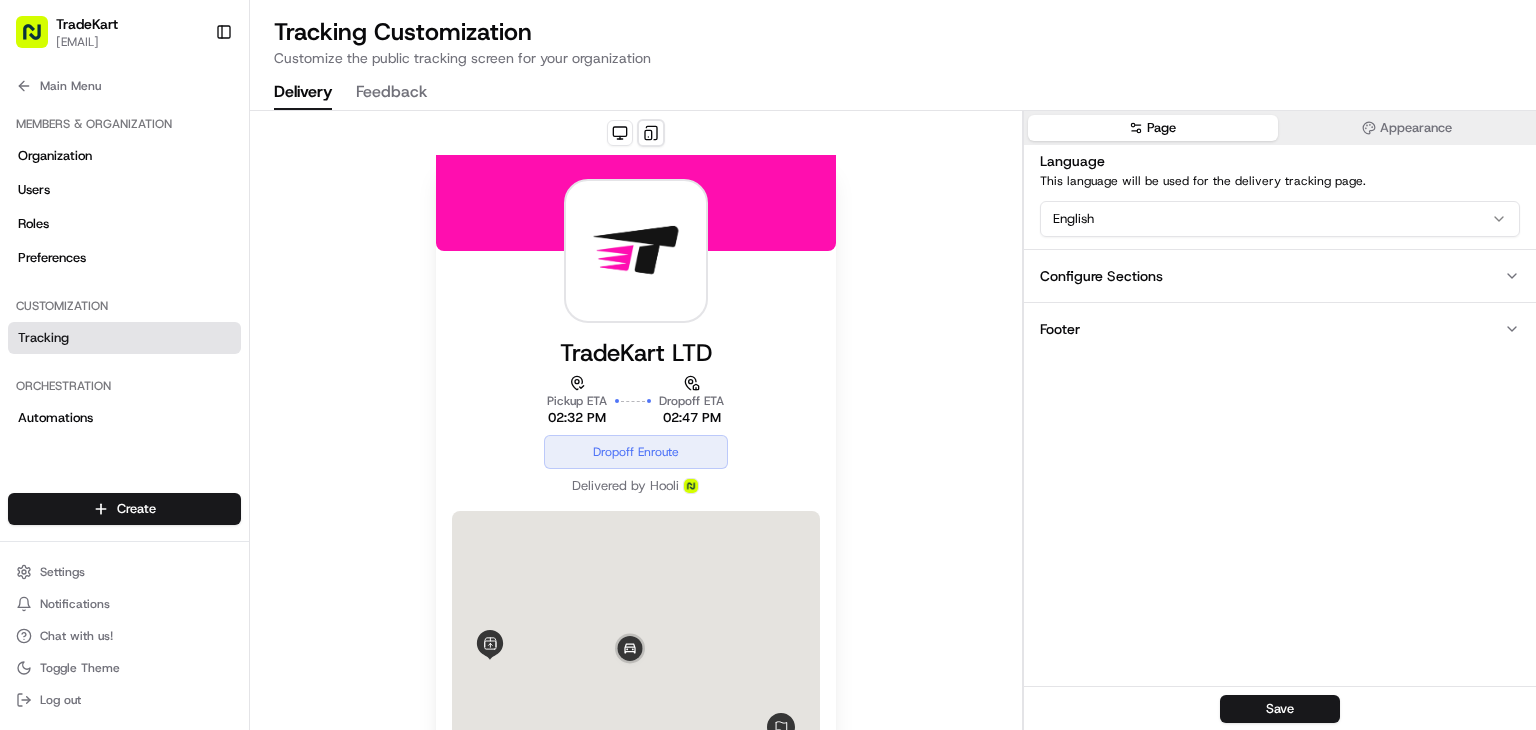 click on "Delivery" at bounding box center [303, 93] 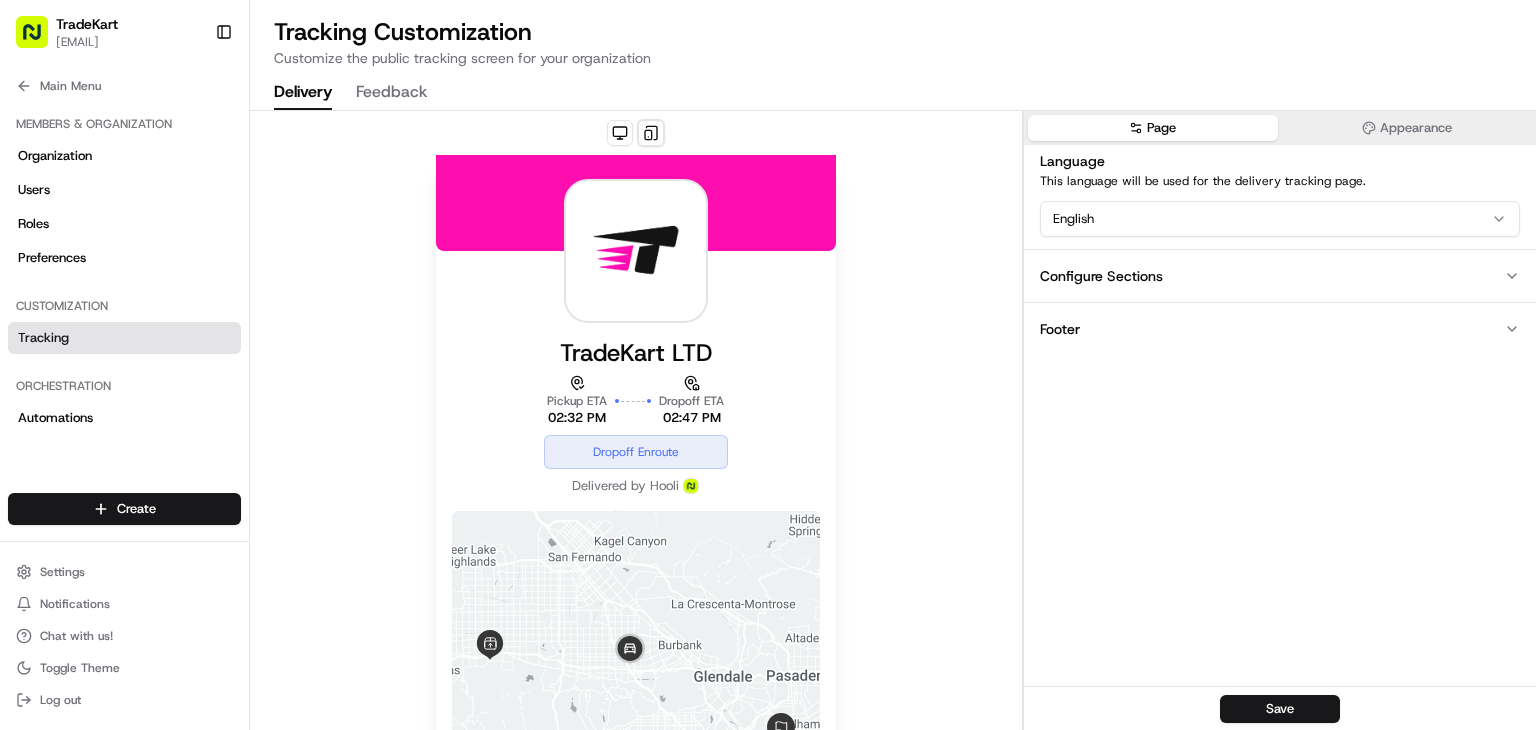 click on "Feedback" at bounding box center (391, 93) 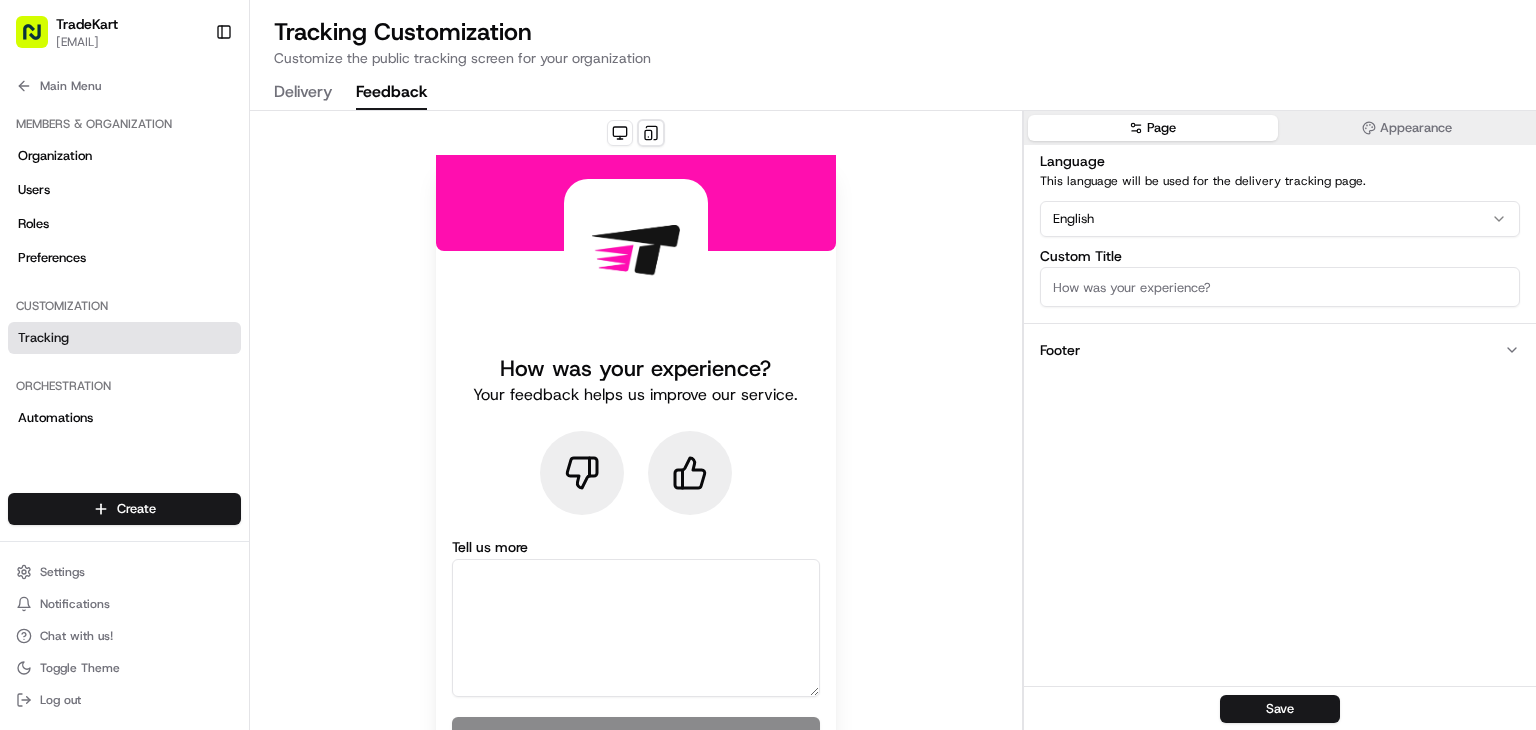 click on "Custom Title" at bounding box center (1280, 287) 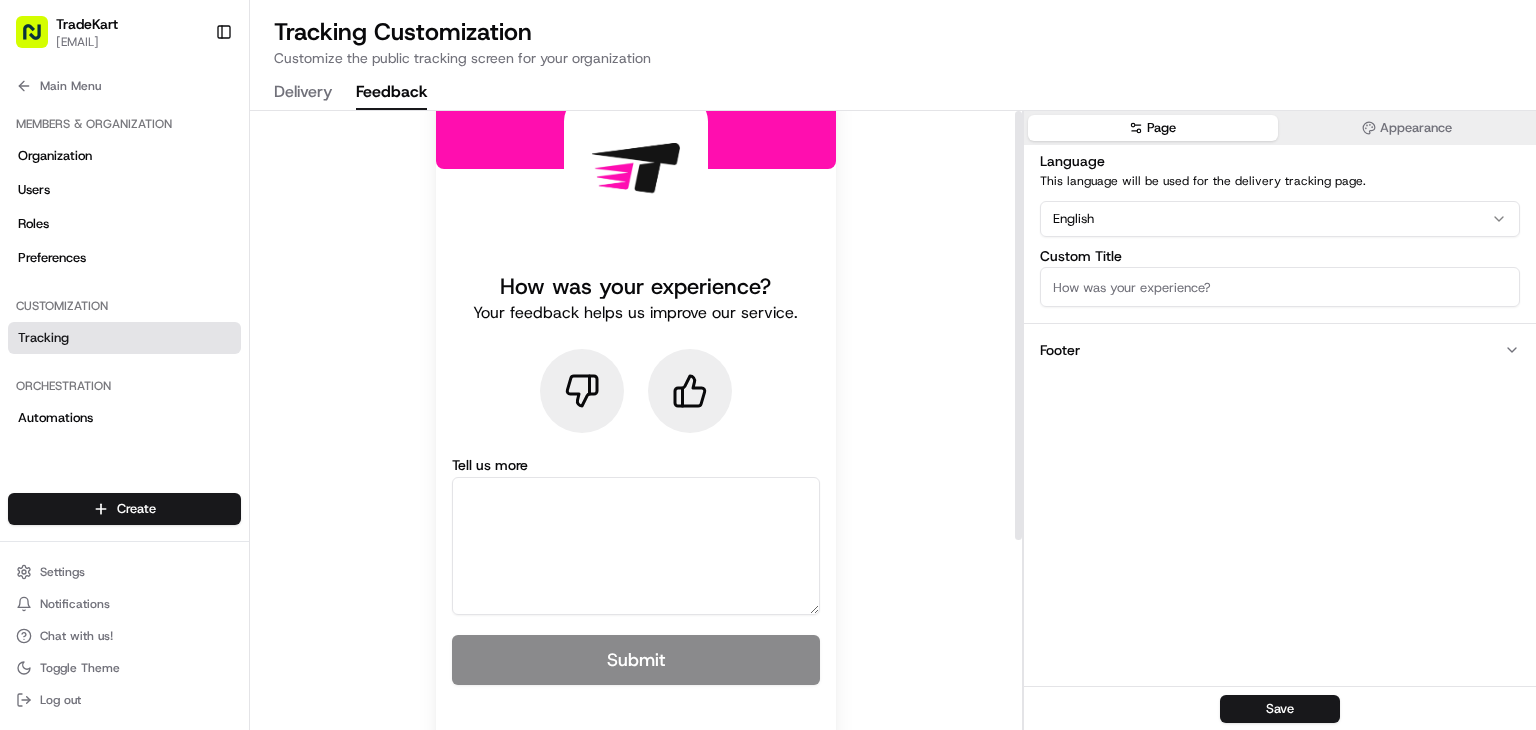 scroll, scrollTop: 0, scrollLeft: 0, axis: both 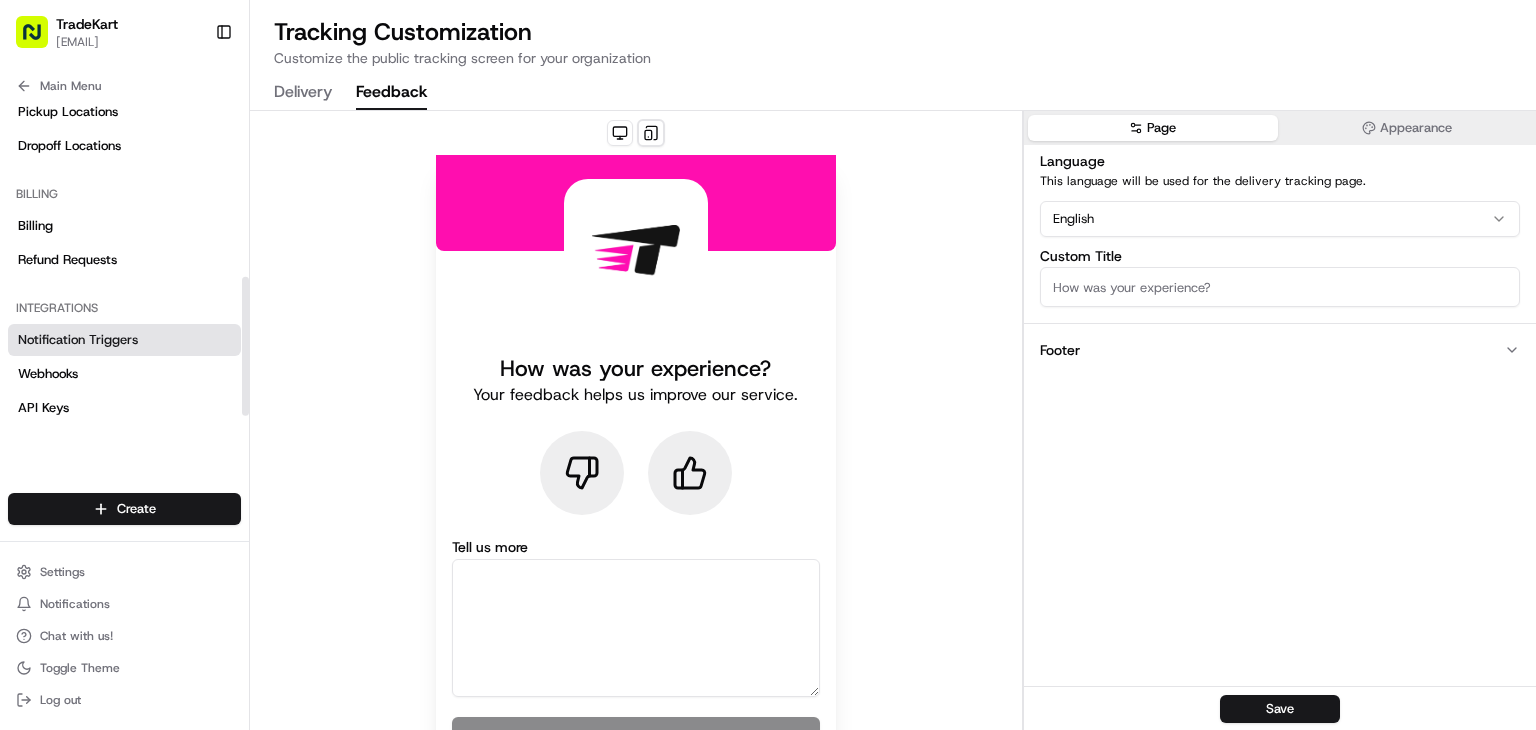 click on "Notification Triggers" at bounding box center (124, 340) 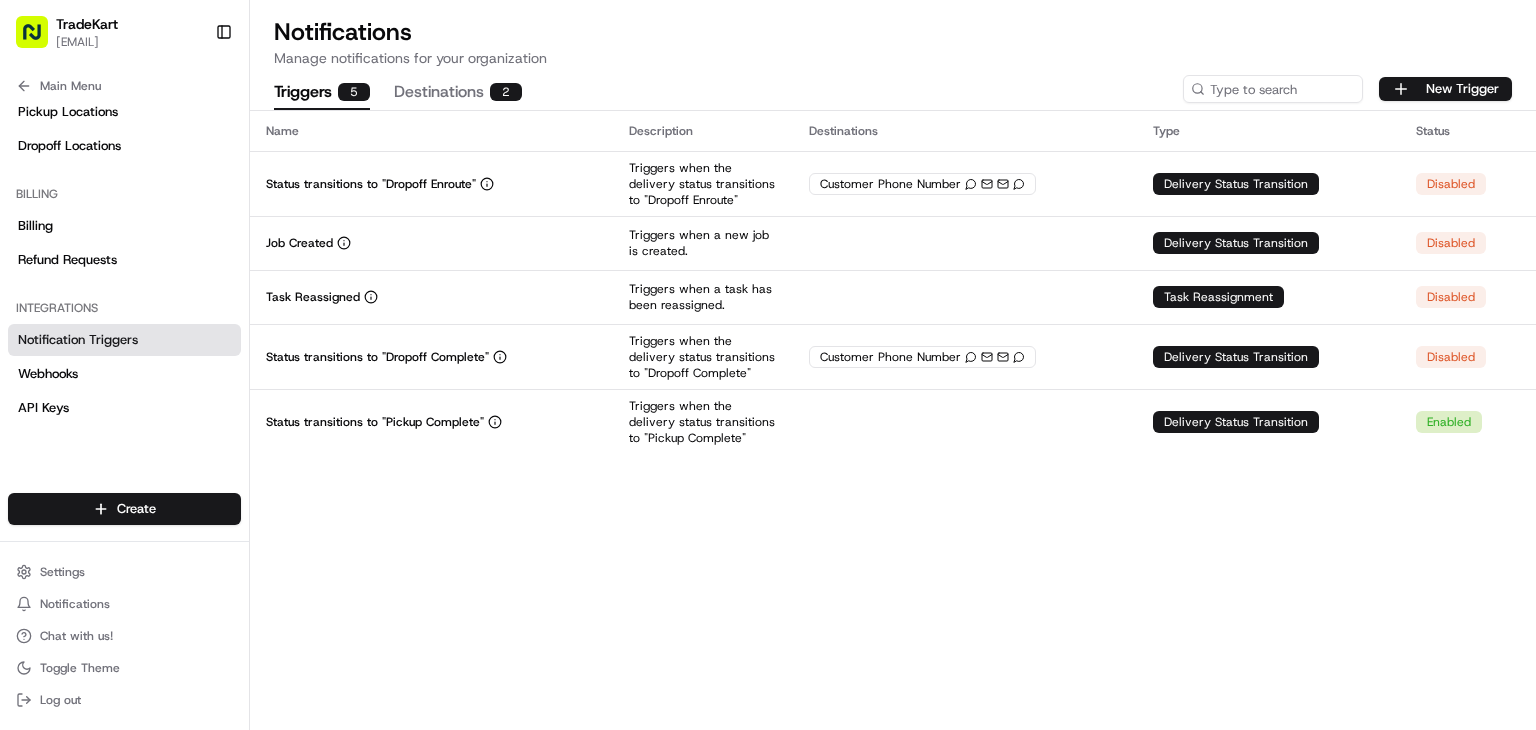 click on "Destinations 2" at bounding box center [458, 93] 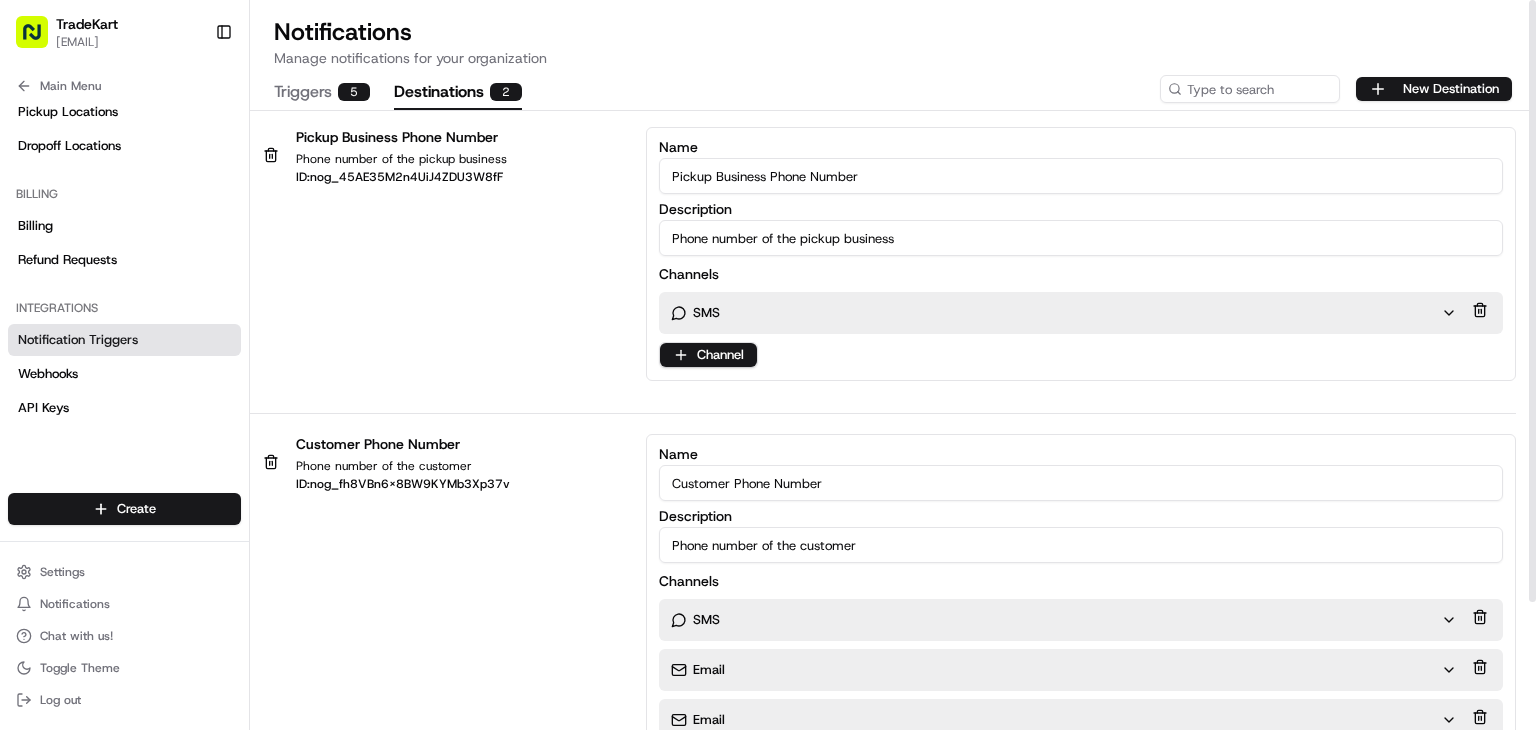 click on "Triggers 5" at bounding box center (322, 93) 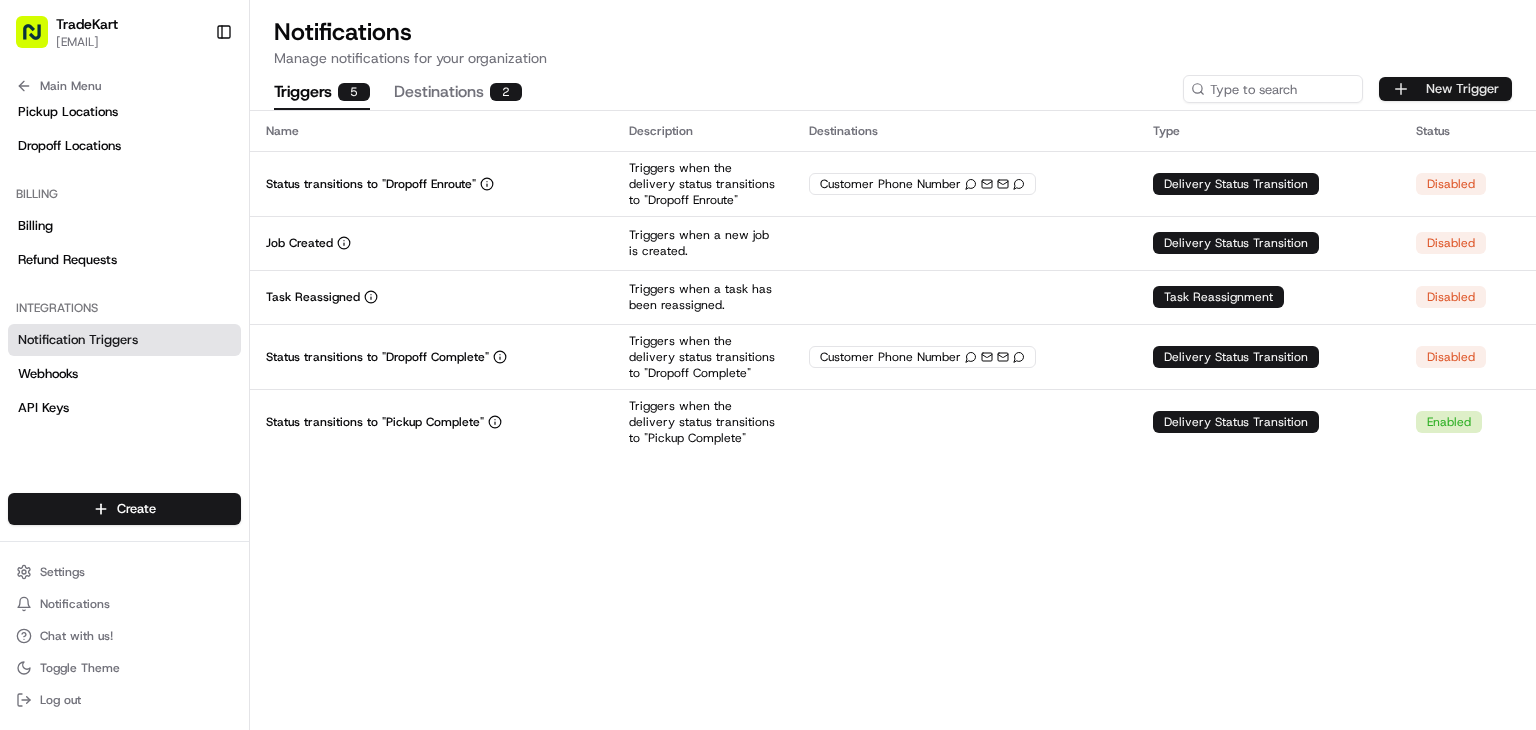 click on "New Trigger" at bounding box center [1445, 89] 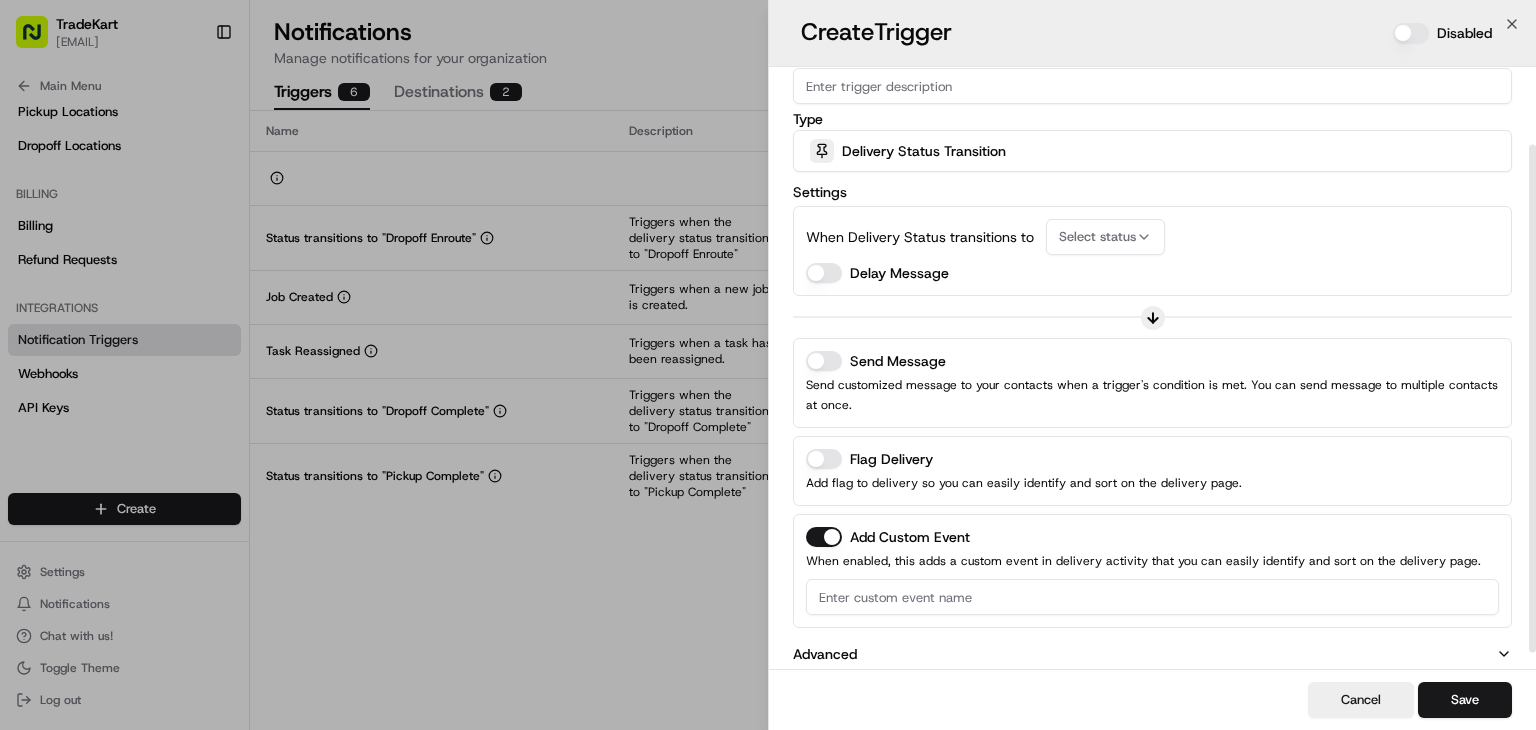 scroll, scrollTop: 112, scrollLeft: 0, axis: vertical 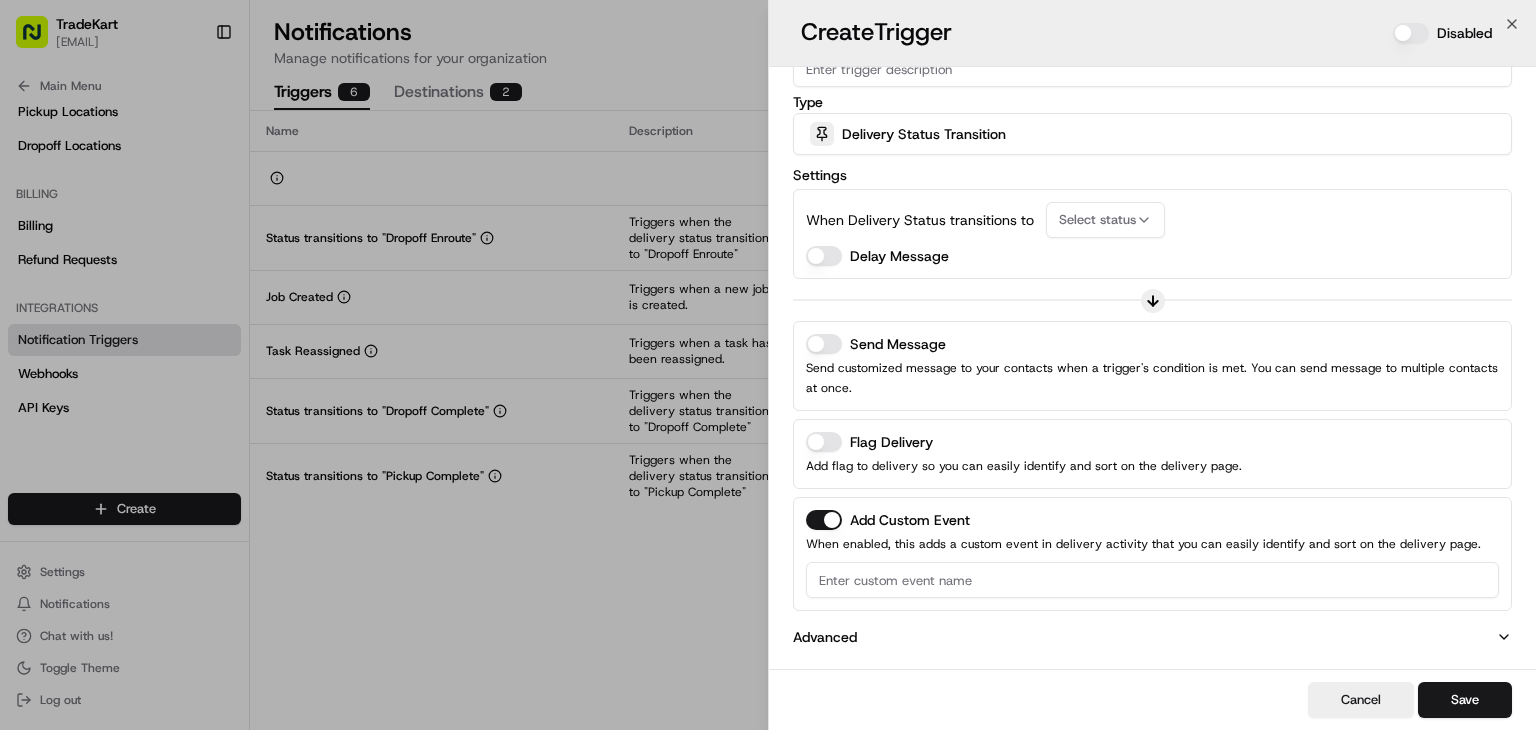 click at bounding box center [1152, 580] 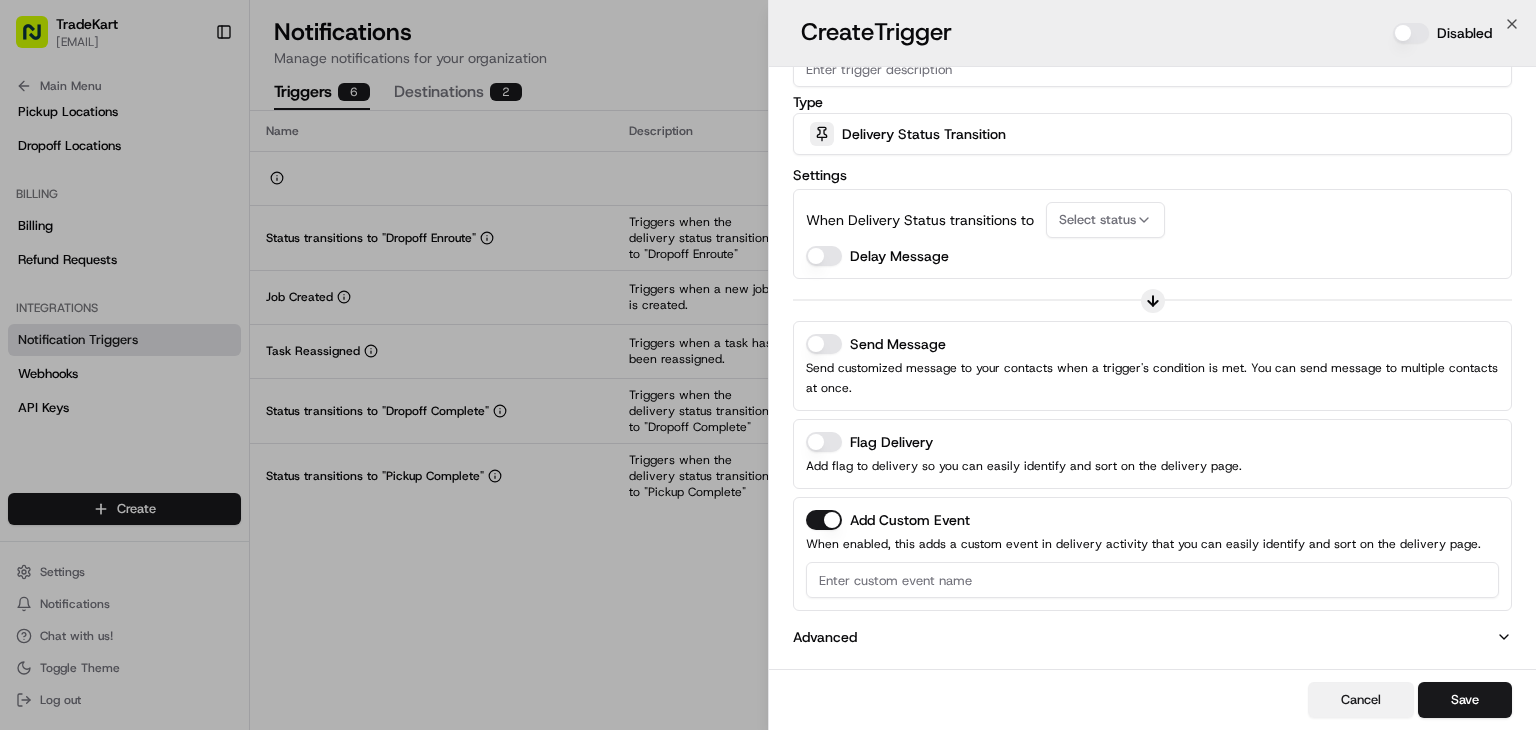click on "Cancel" at bounding box center (1361, 700) 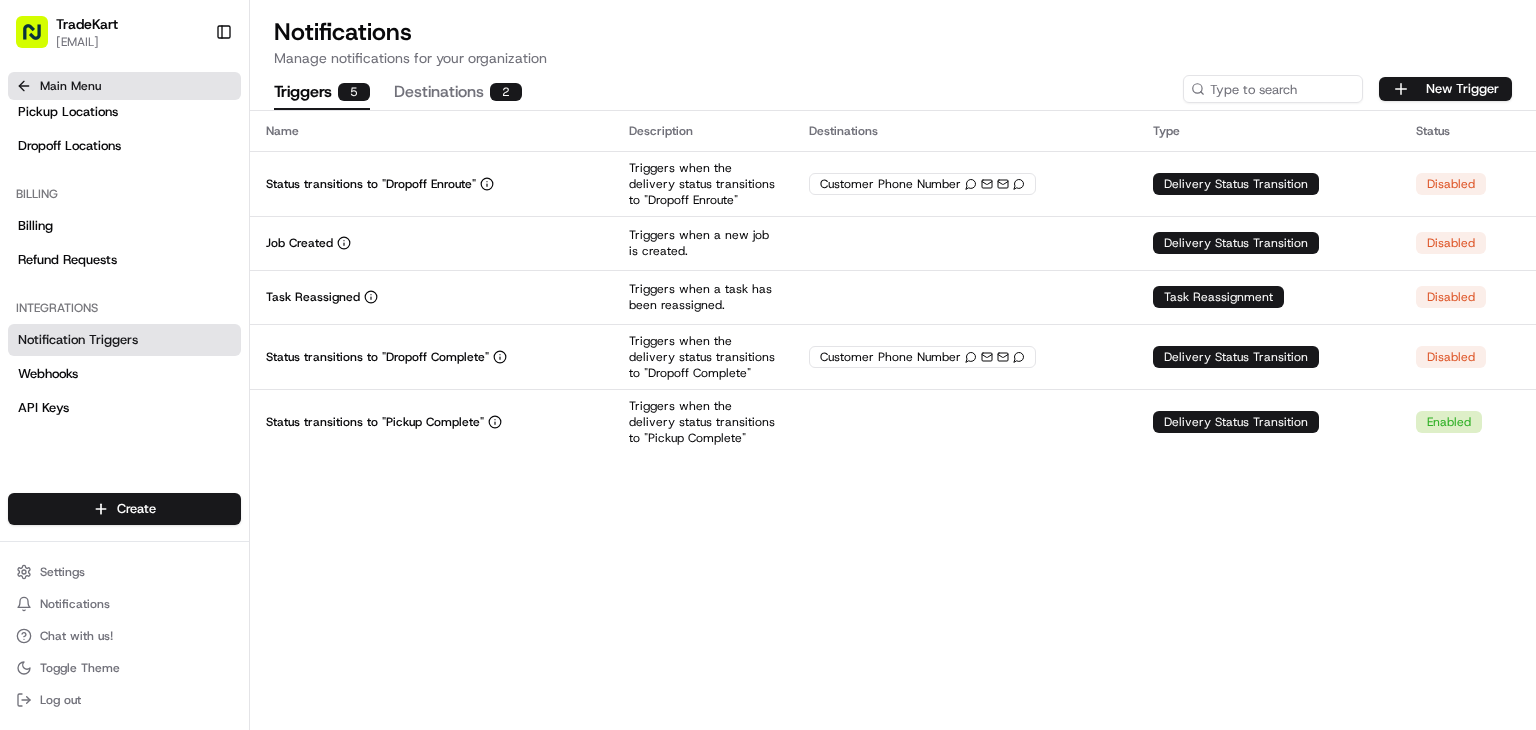 click on "Main Menu" at bounding box center (70, 86) 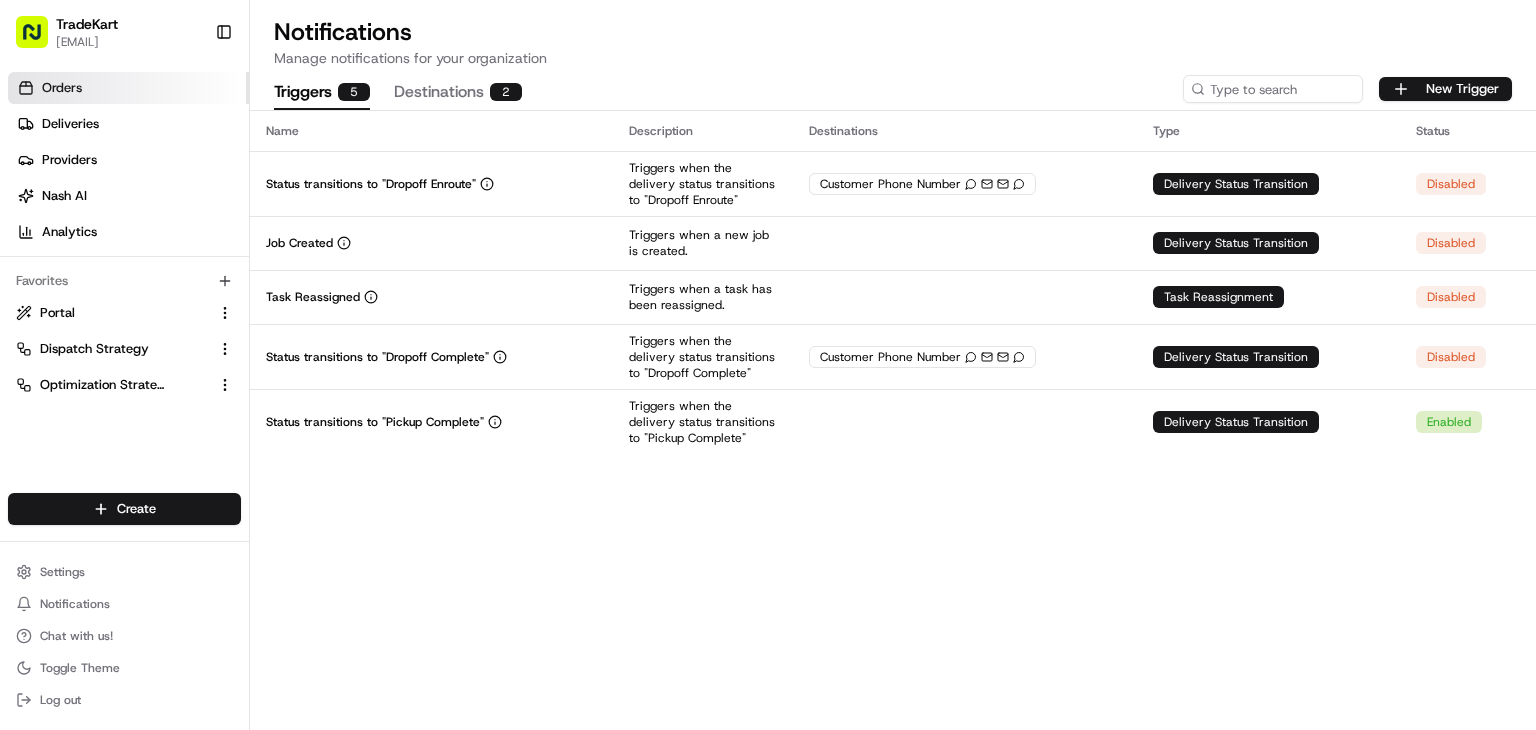 click on "Orders" at bounding box center (128, 88) 